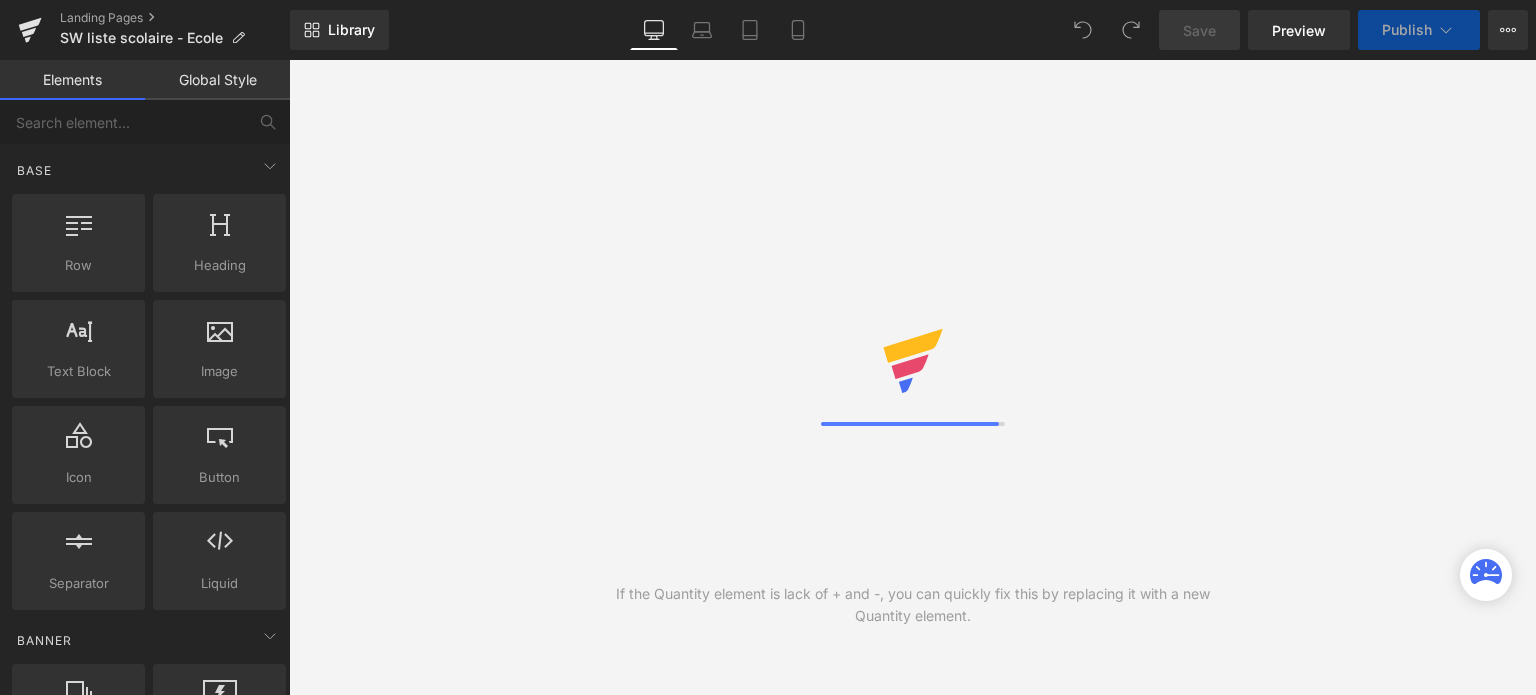 scroll, scrollTop: 0, scrollLeft: 0, axis: both 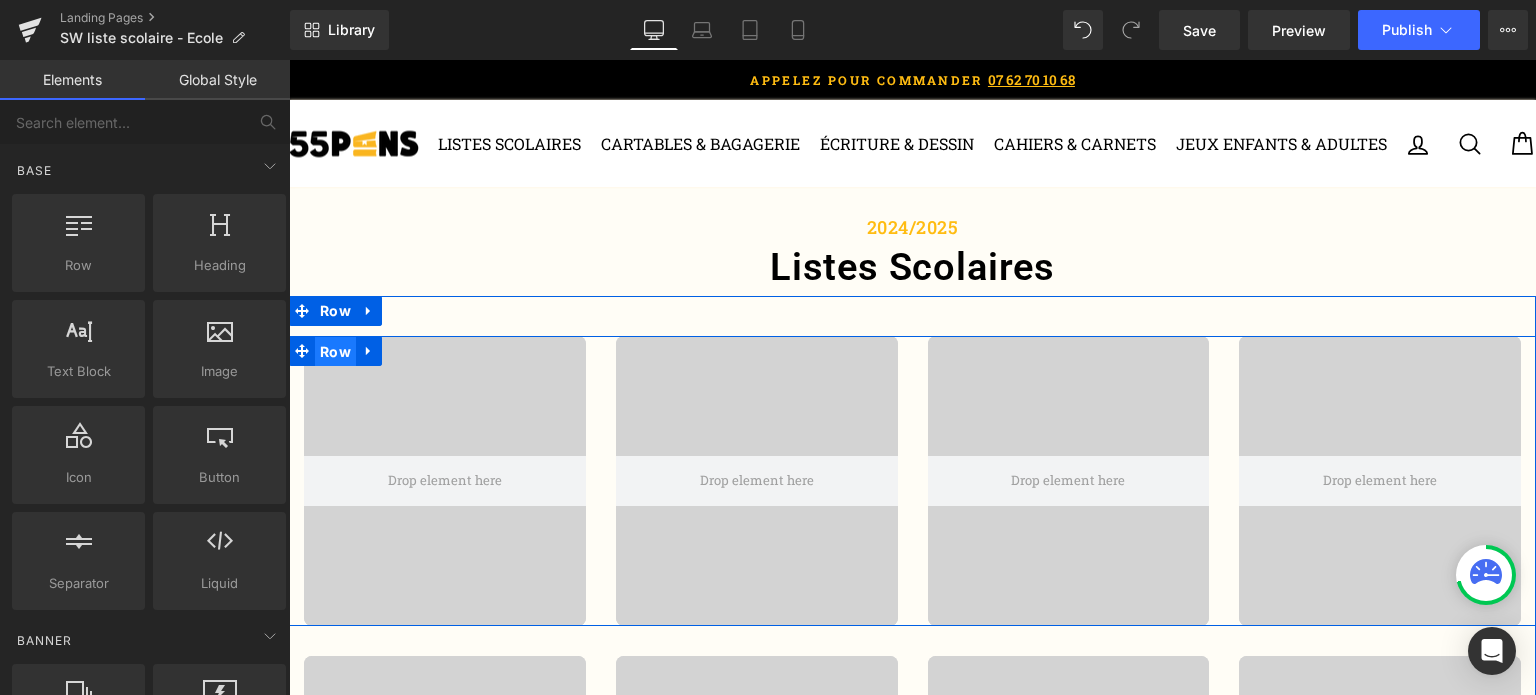click on "Row" at bounding box center [335, 352] 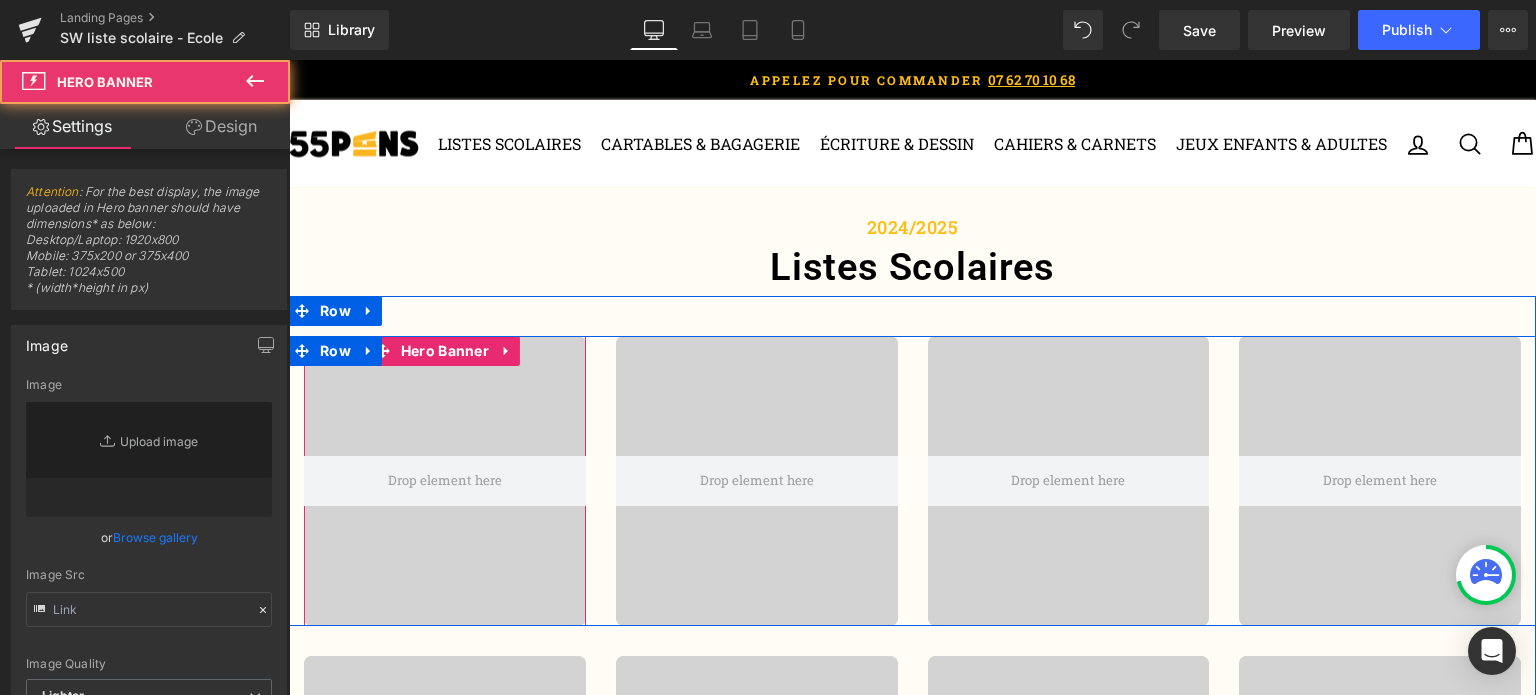 click at bounding box center (445, 481) 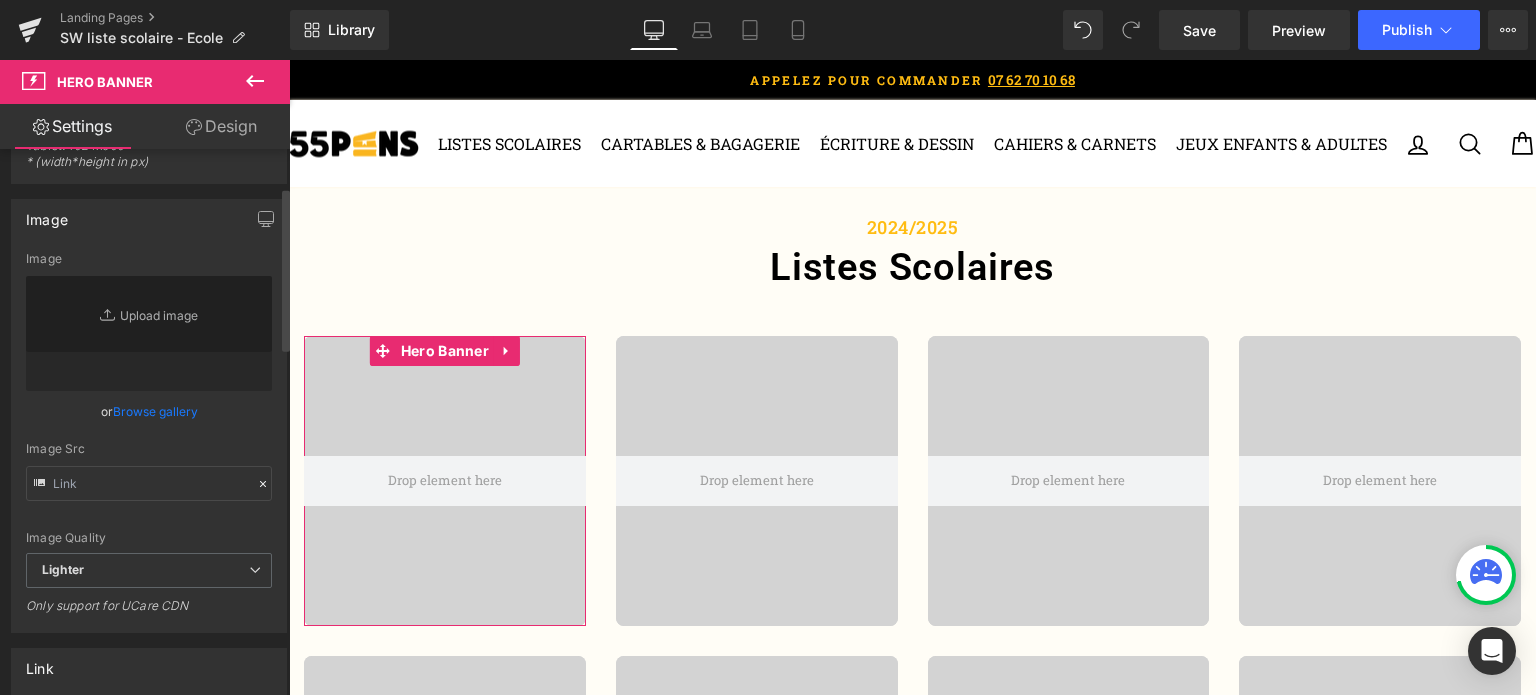 scroll, scrollTop: 0, scrollLeft: 0, axis: both 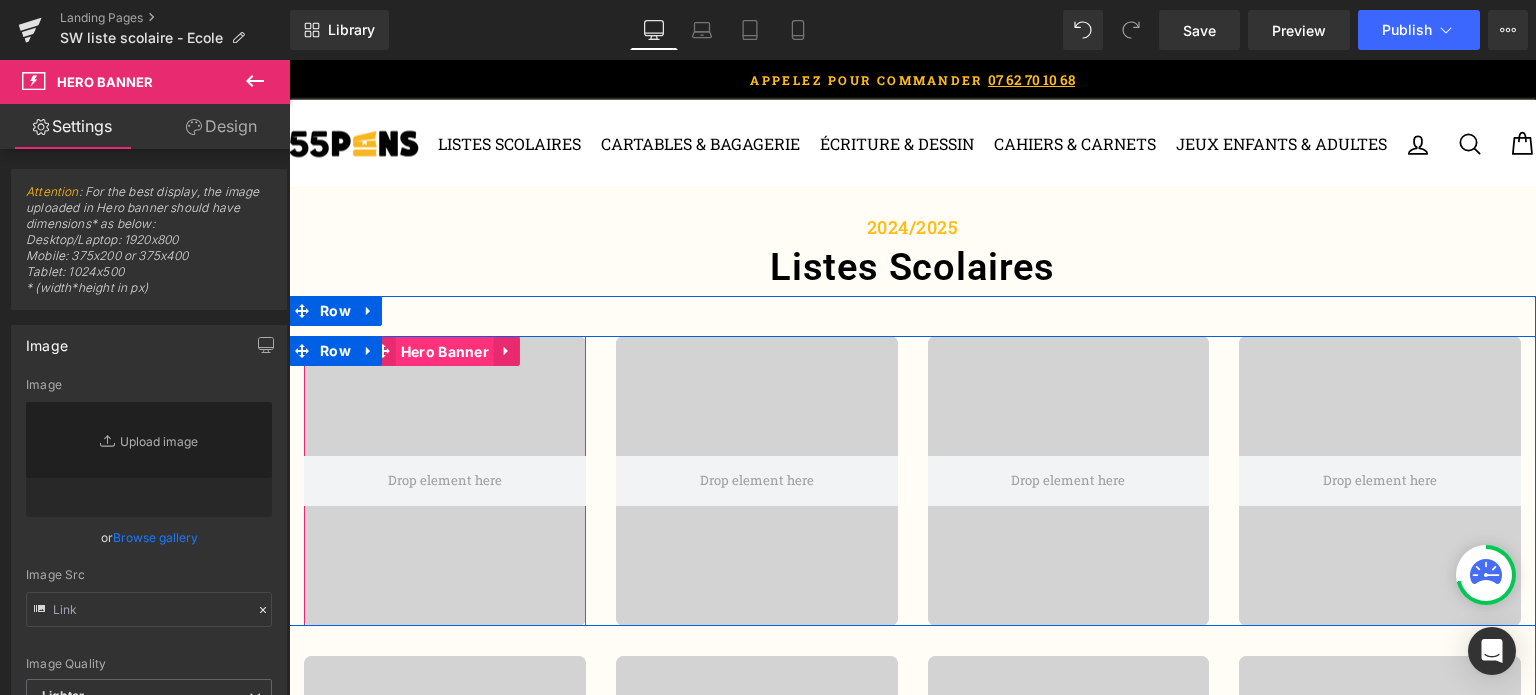 click on "Hero Banner" at bounding box center [445, 352] 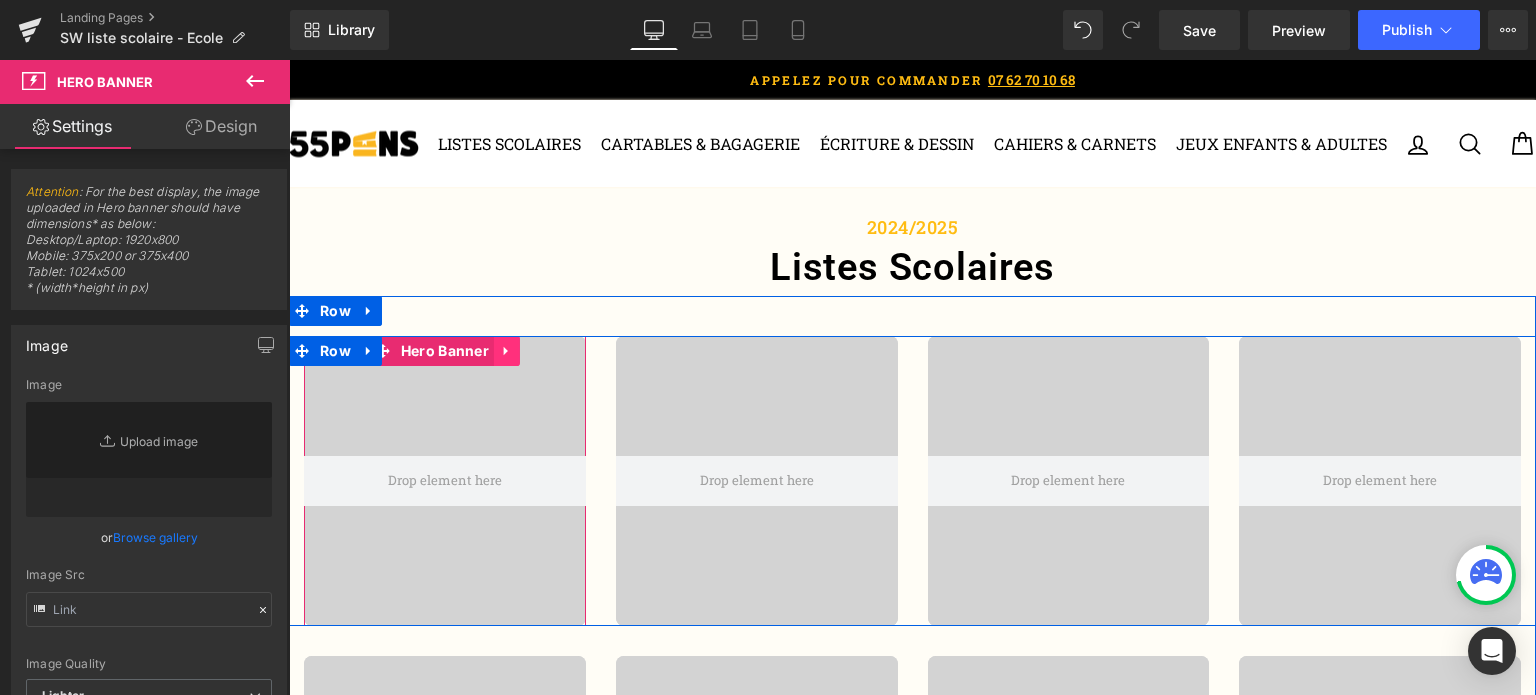 click 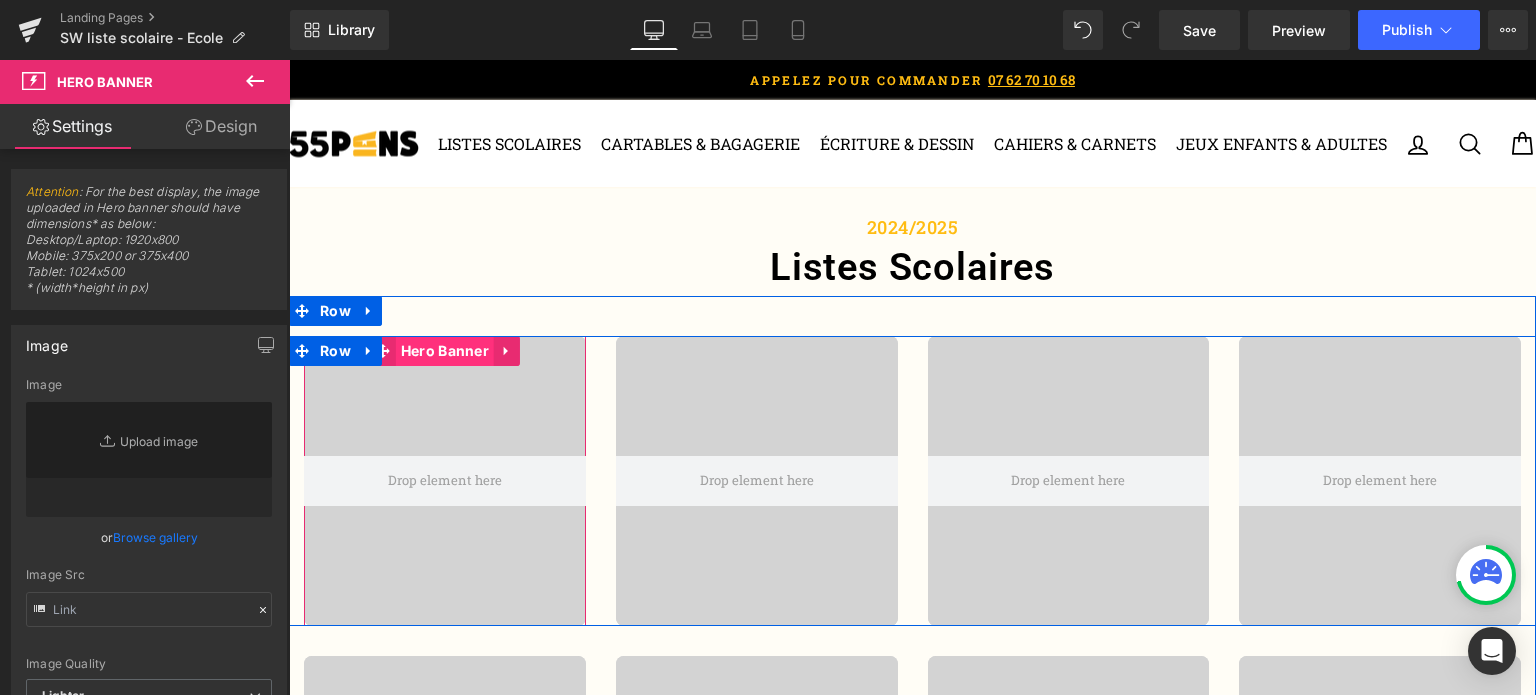 click on "Hero Banner" at bounding box center [445, 351] 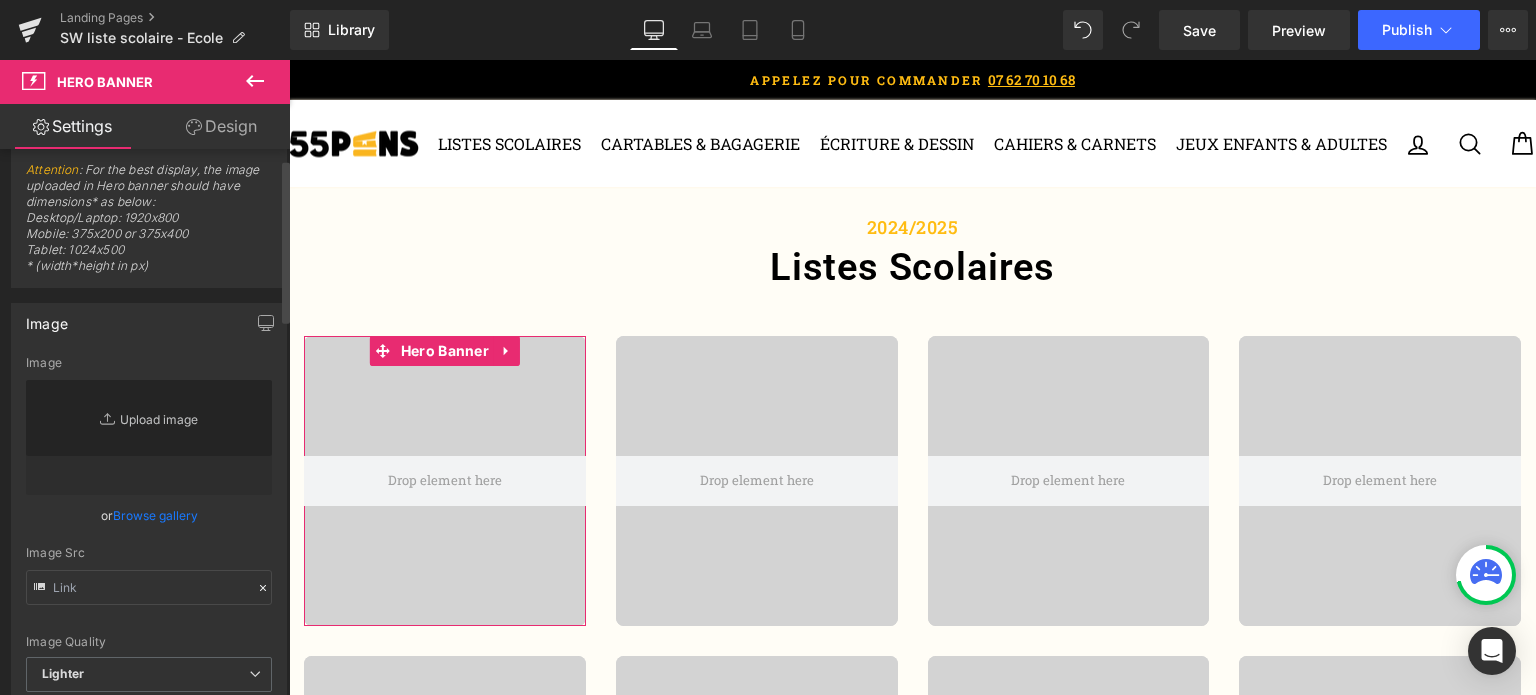scroll, scrollTop: 0, scrollLeft: 0, axis: both 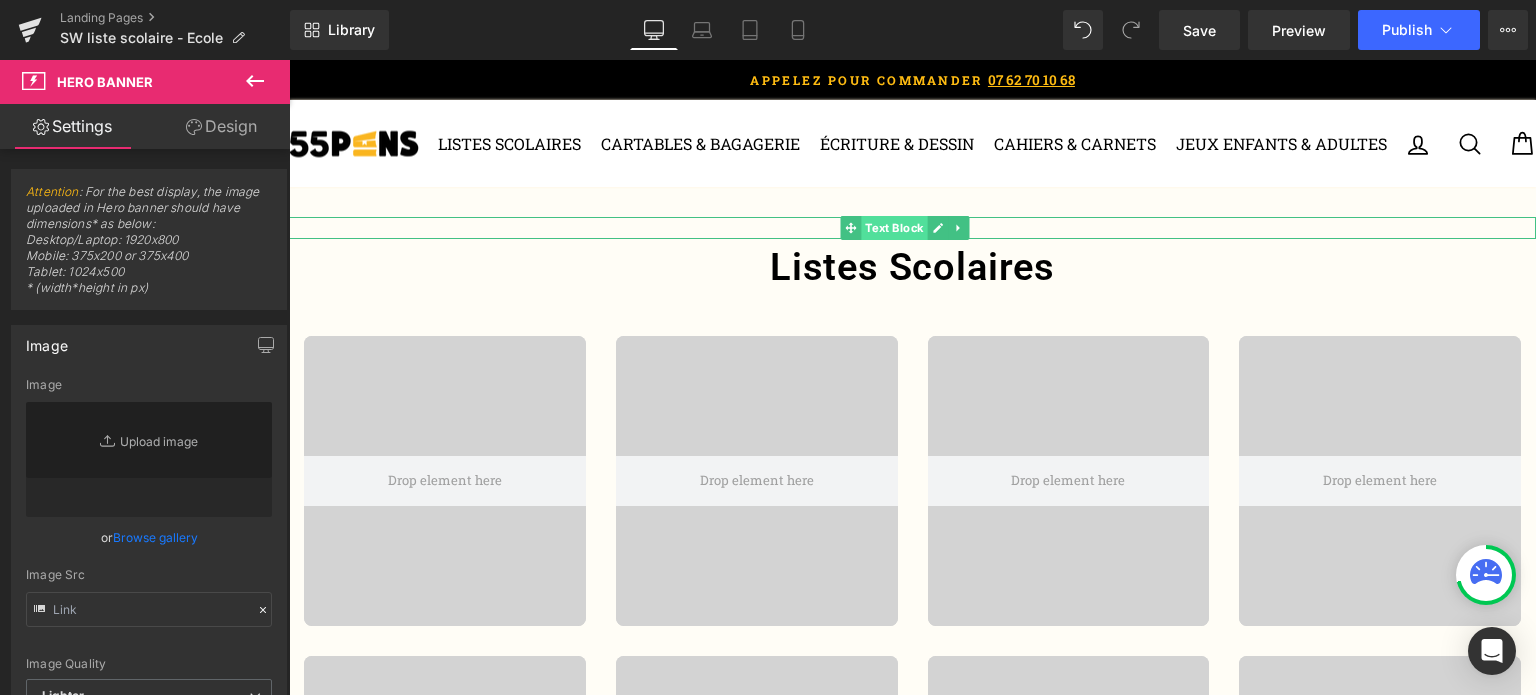 click on "Text Block" at bounding box center [894, 228] 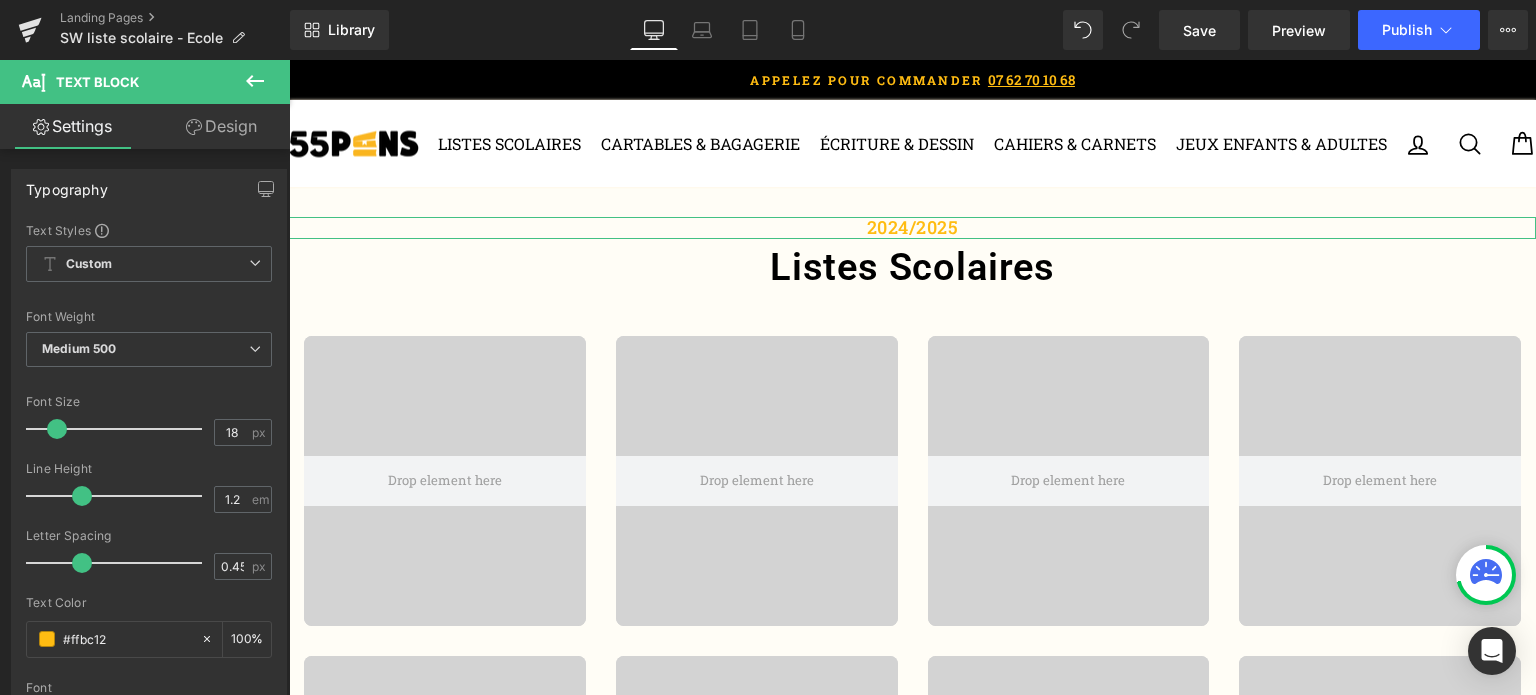 scroll, scrollTop: 0, scrollLeft: 0, axis: both 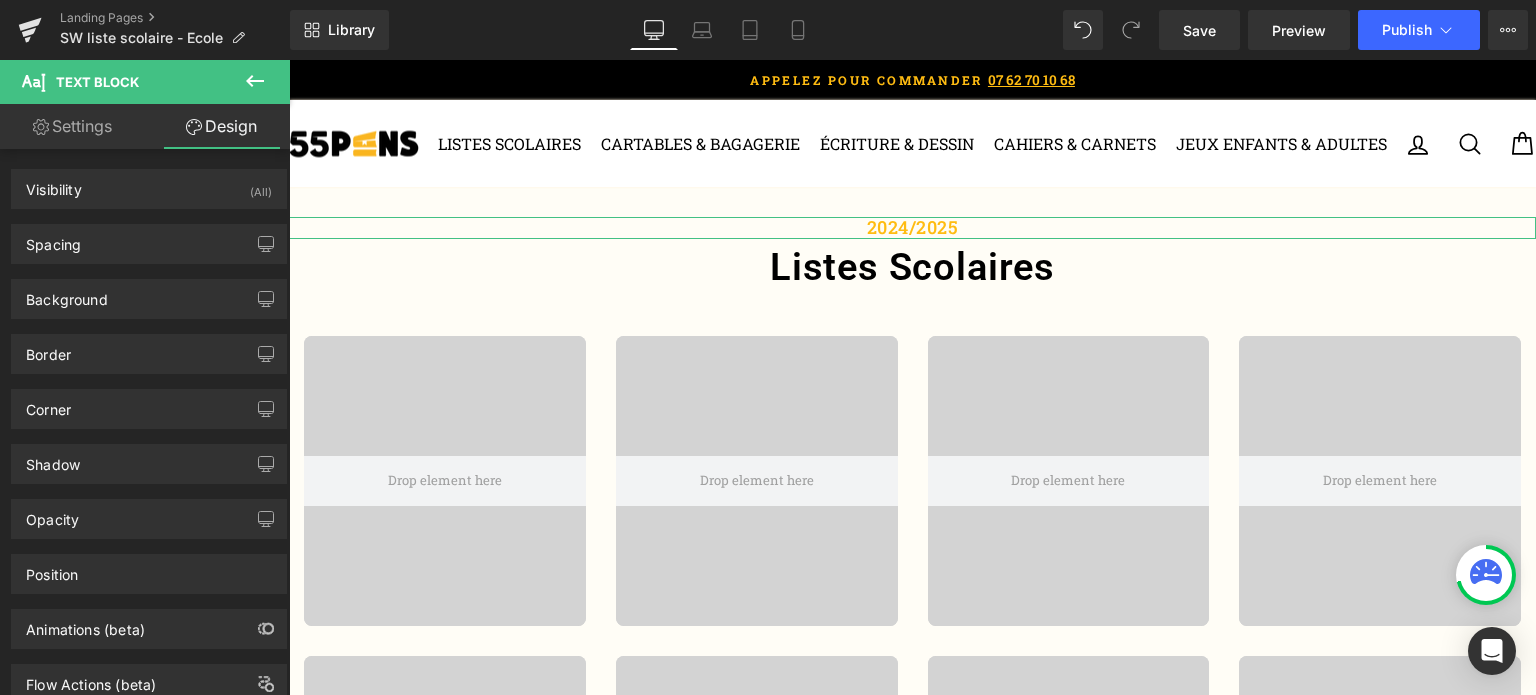 click on "Settings" at bounding box center (72, 126) 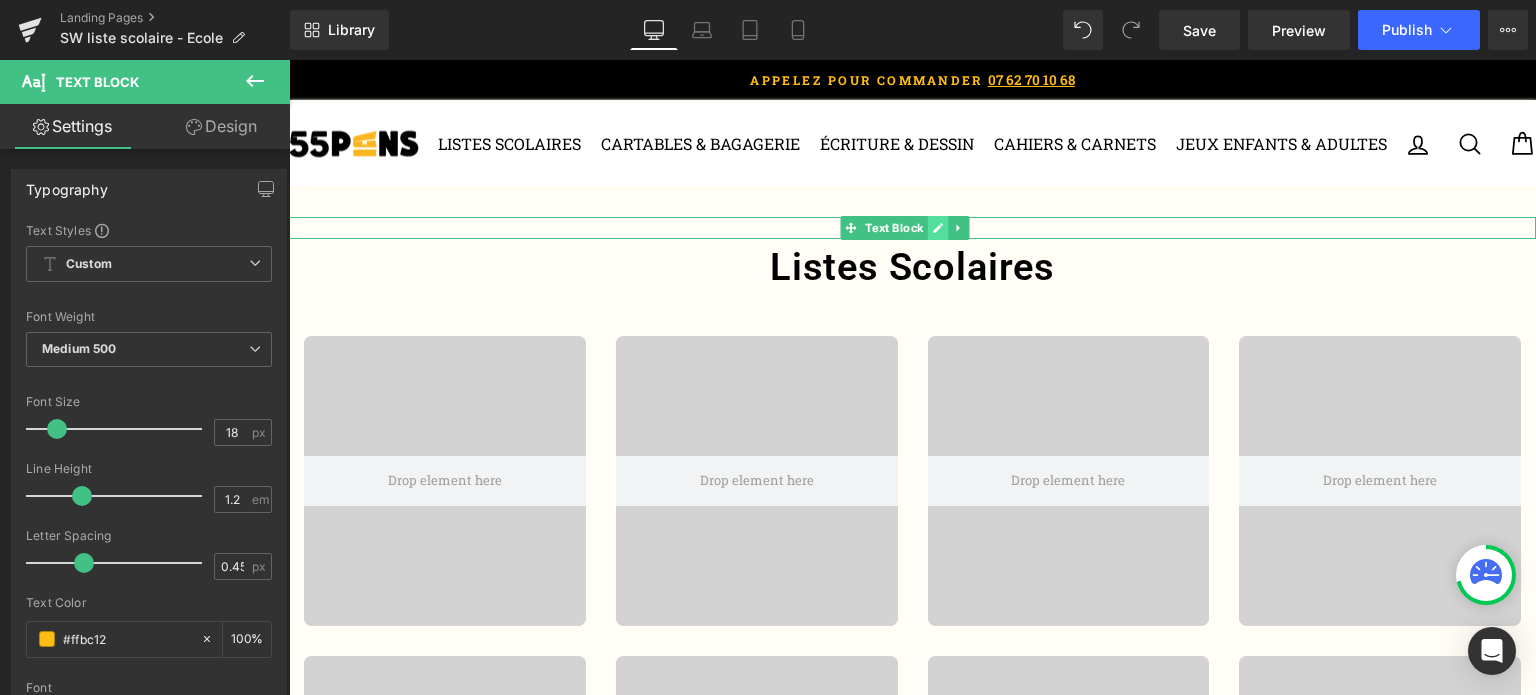 click at bounding box center [938, 228] 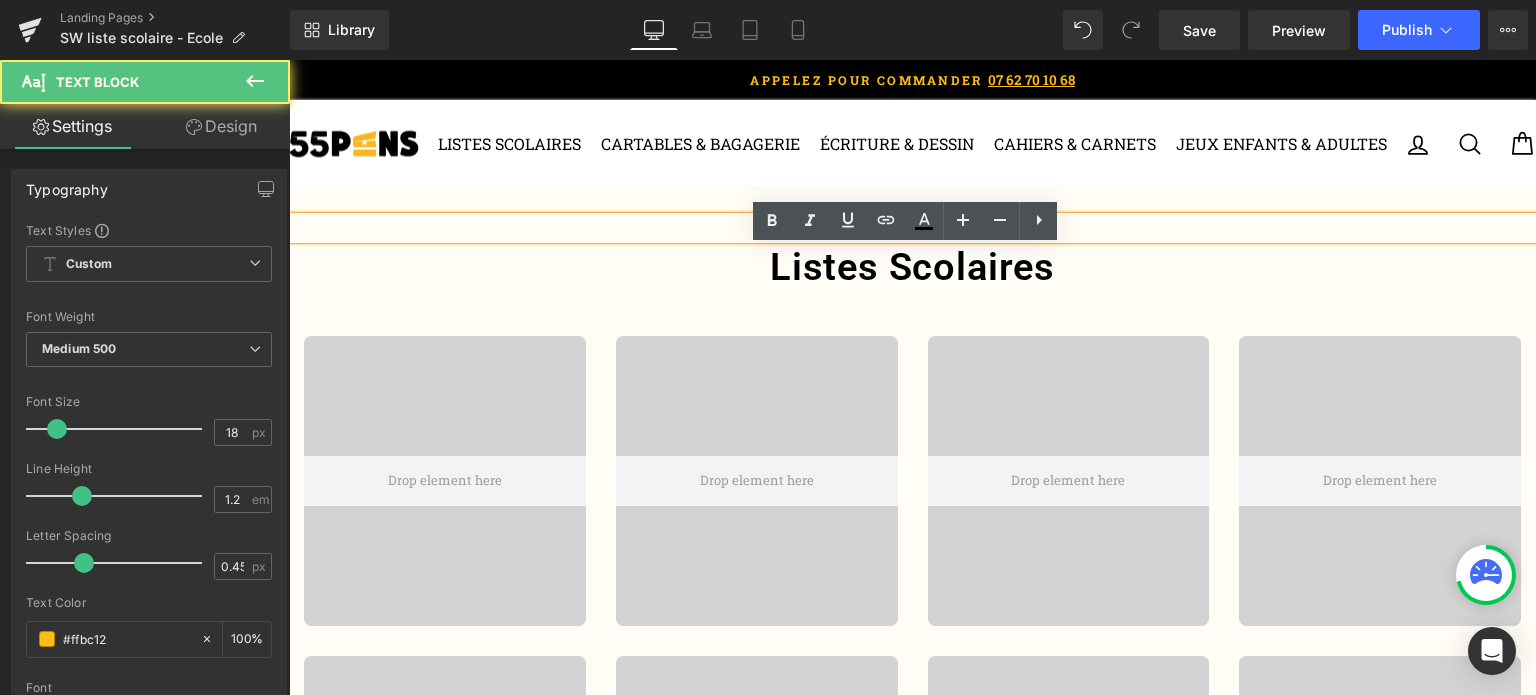 click on "2024/2025" at bounding box center [912, 228] 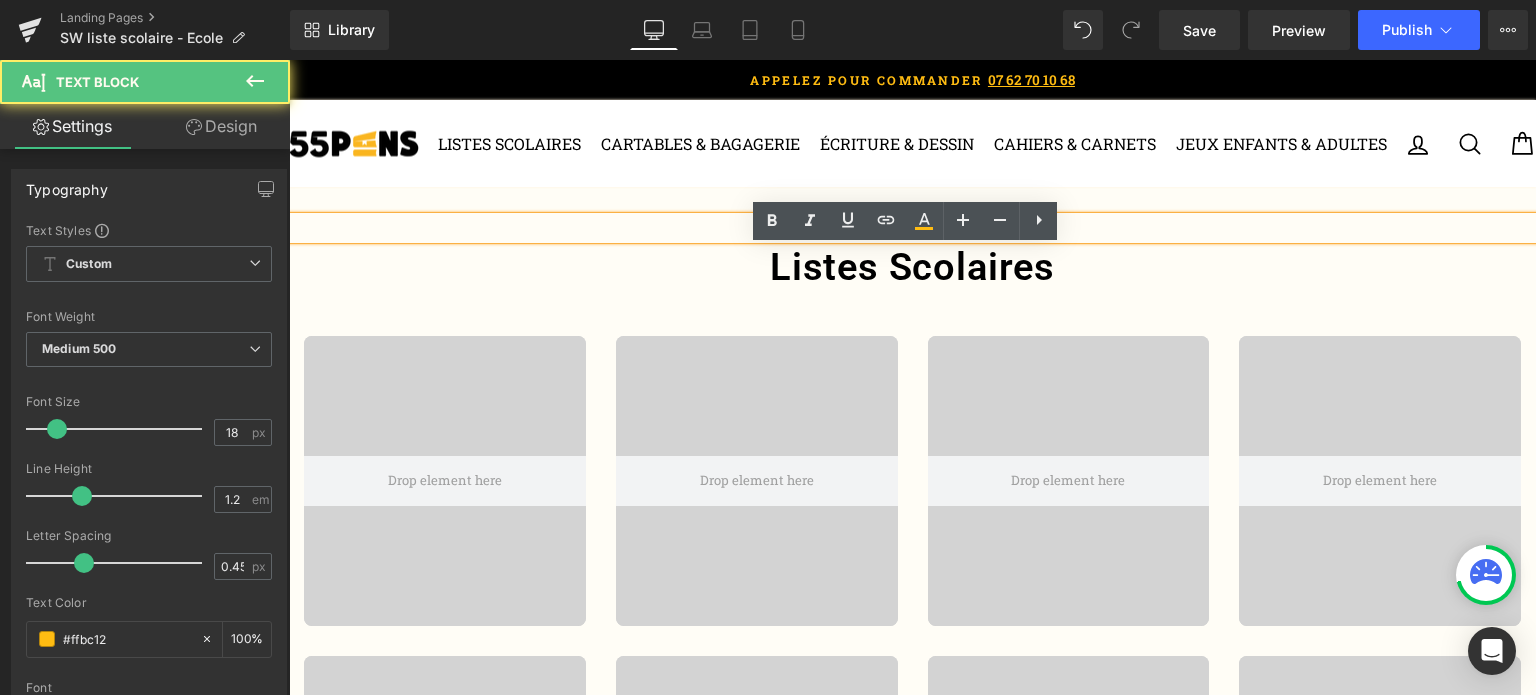 type 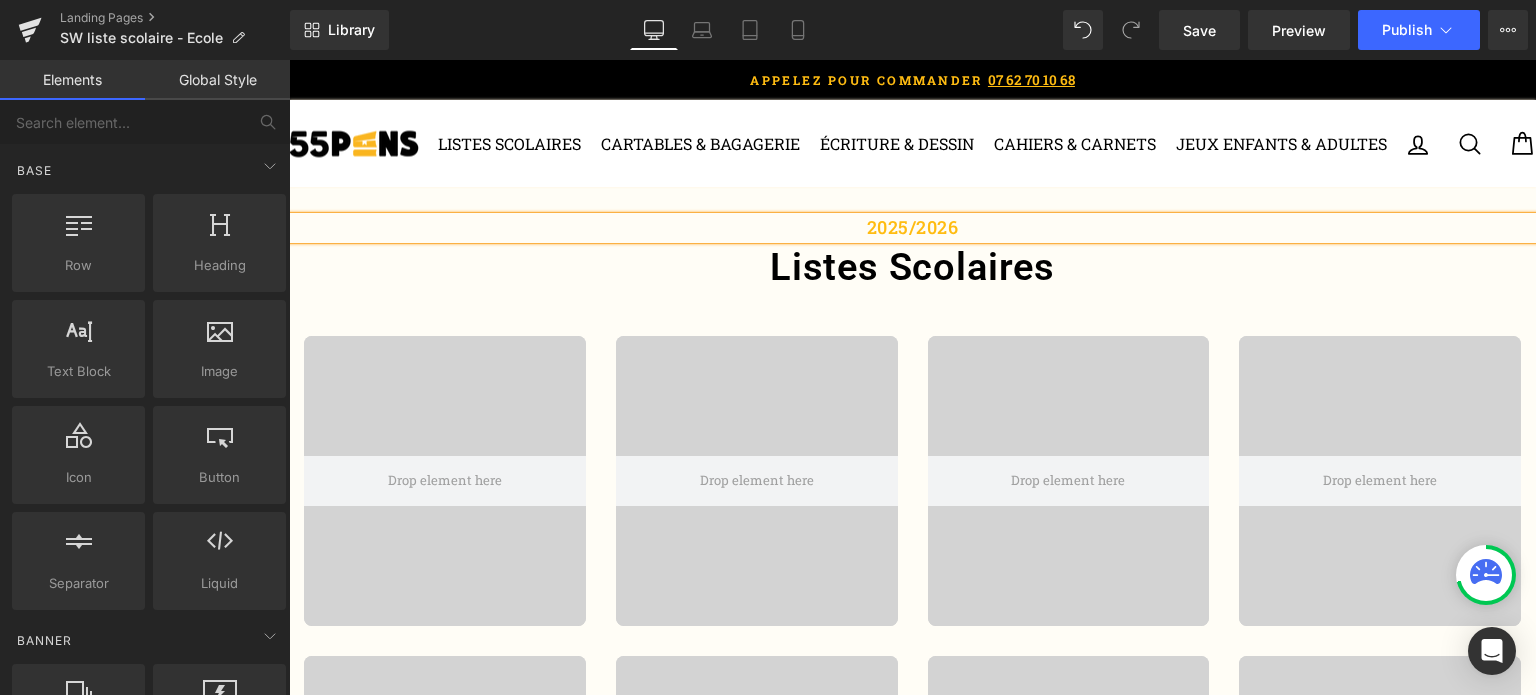 click on "2025/2026 Text Block         Listes Scolaires Heading
Hero Banner
Hero Banner
Hero Banner
Hero Banner         Row
Hero Banner
Hero Banner
Hero Banner
Hero Banner" at bounding box center [912, 1073] 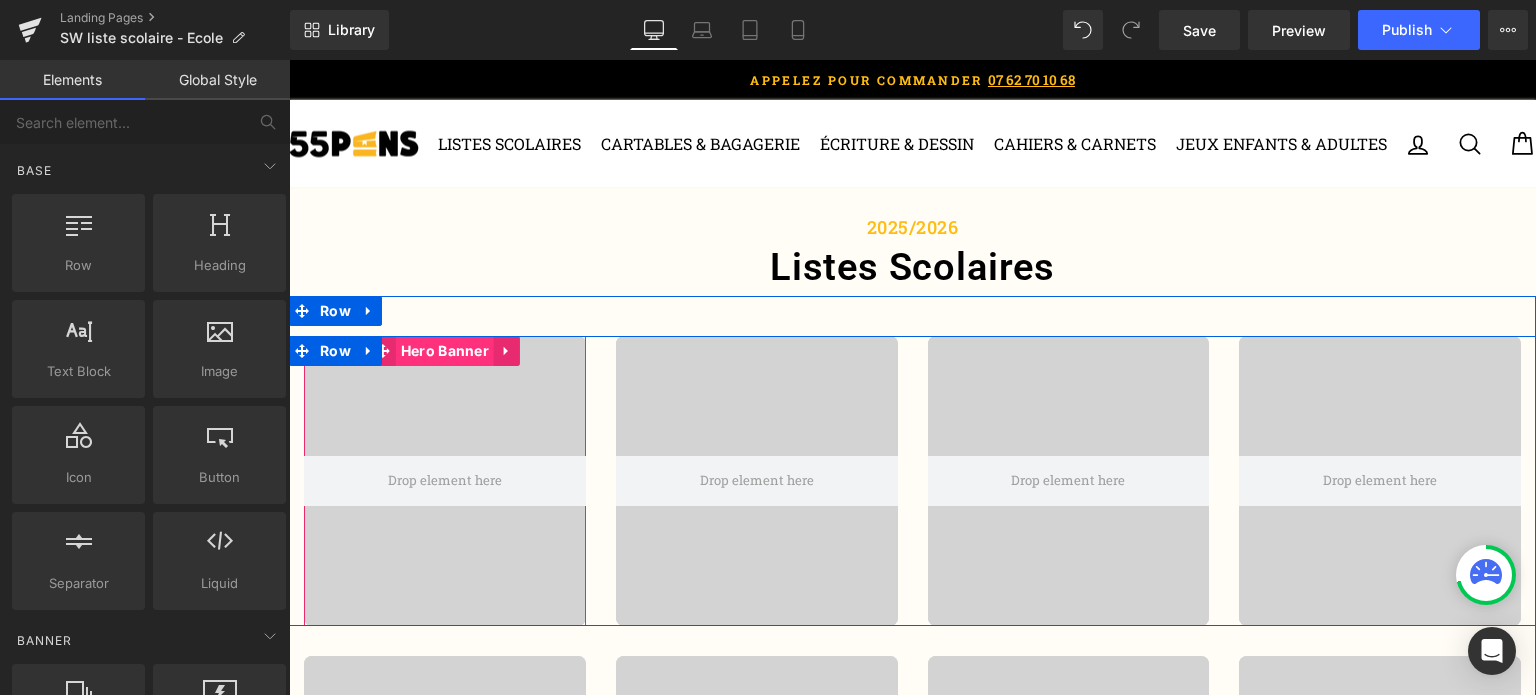 click on "Hero Banner" at bounding box center [445, 351] 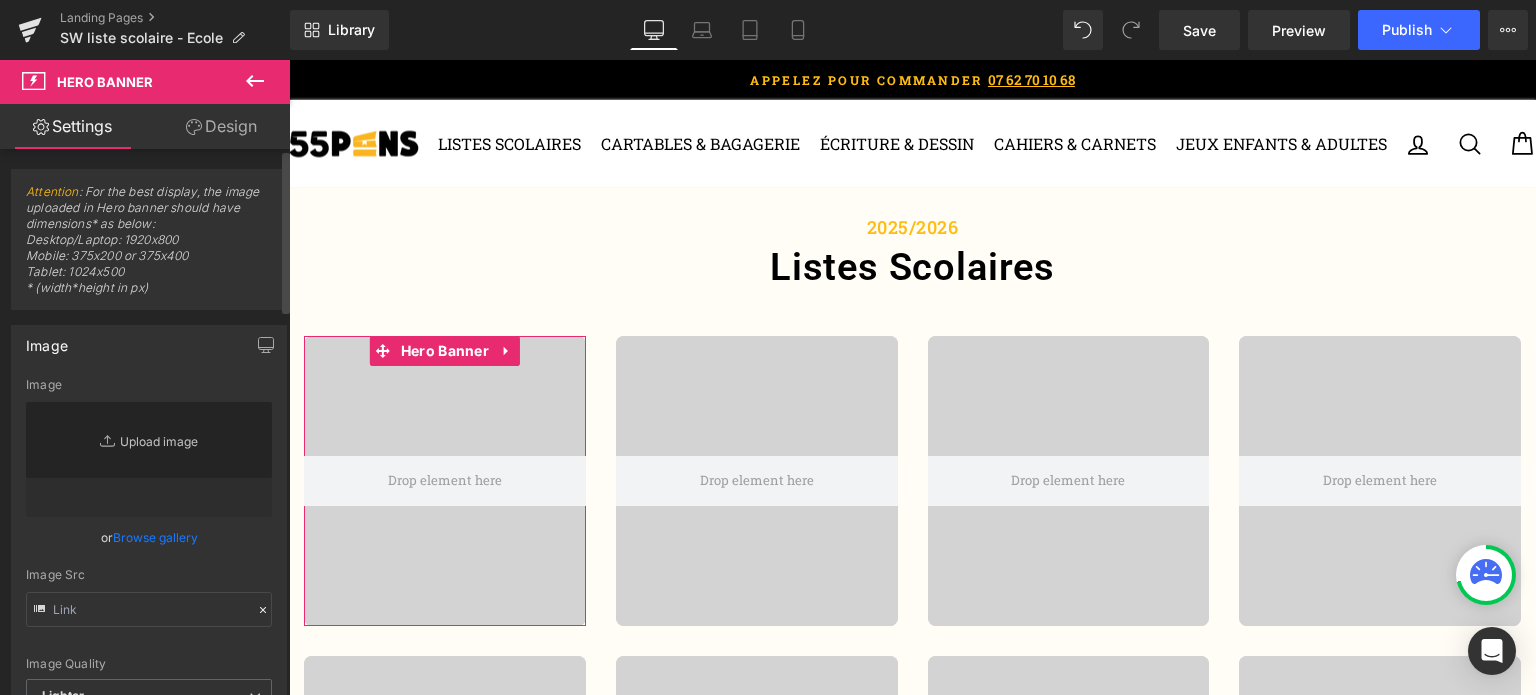 click on "Replace Image" at bounding box center (149, 459) 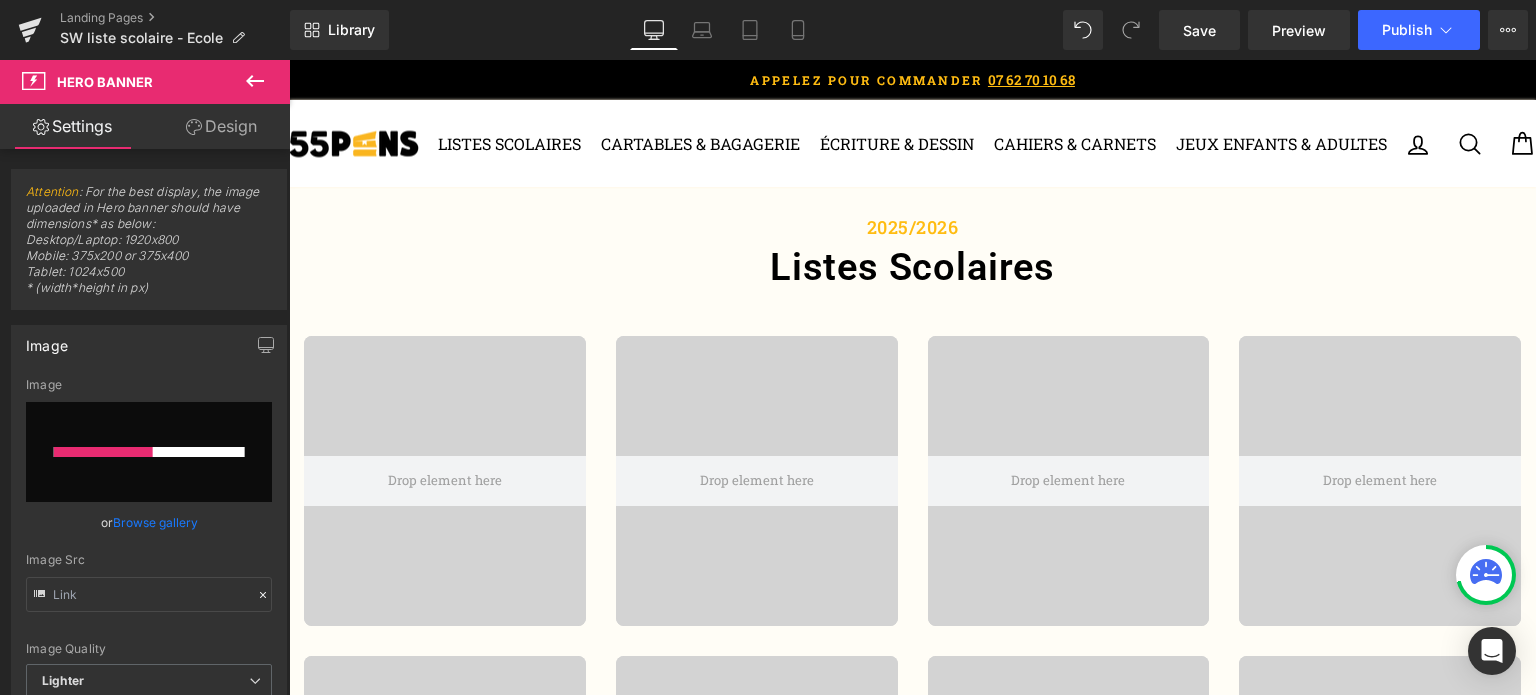type 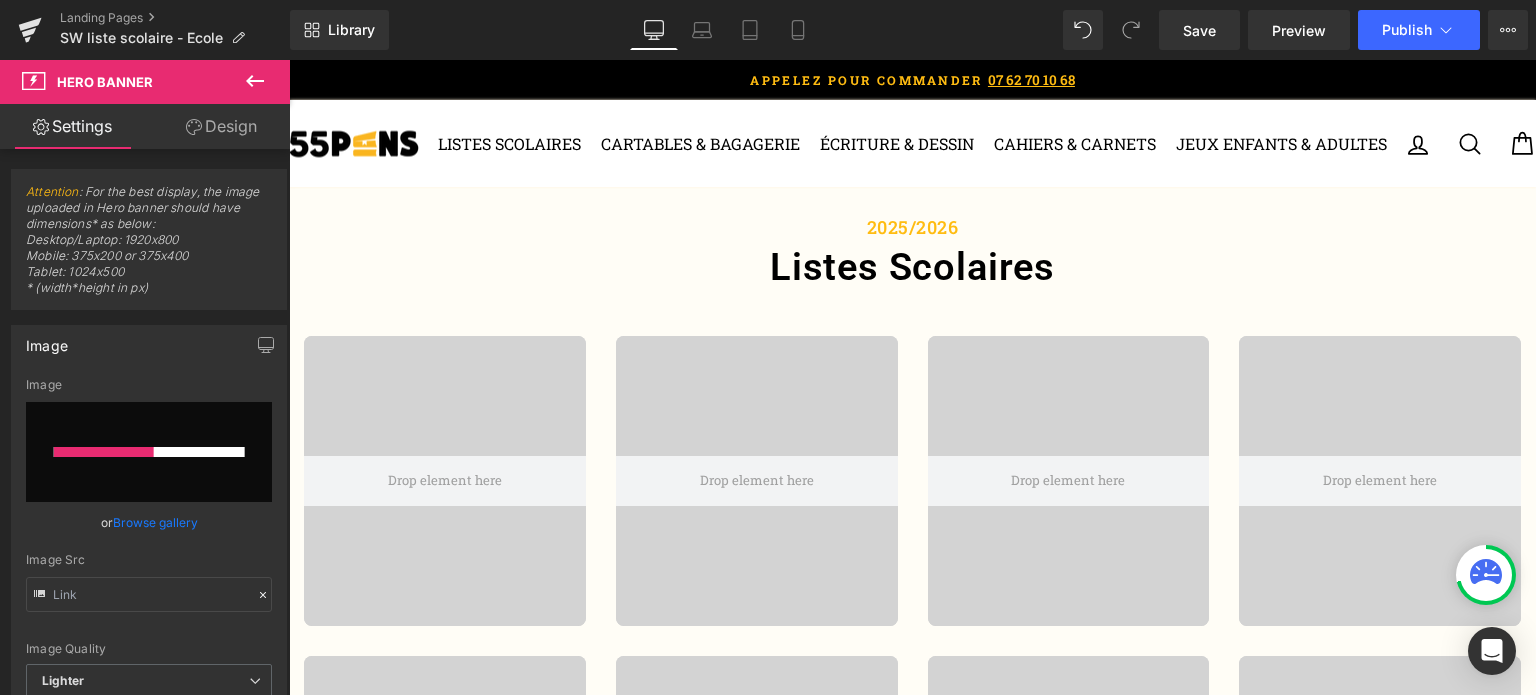 type on "[URL][DOMAIN_NAME]" 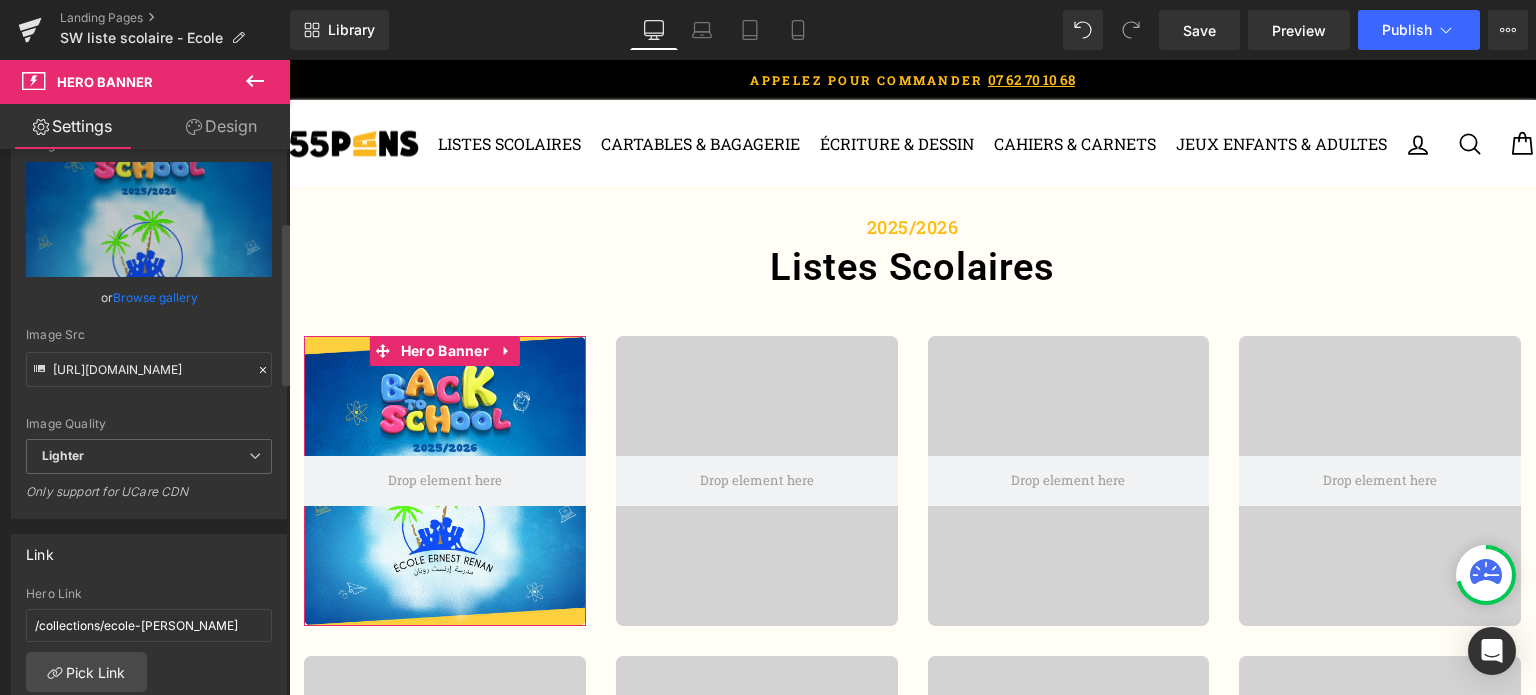 scroll, scrollTop: 242, scrollLeft: 0, axis: vertical 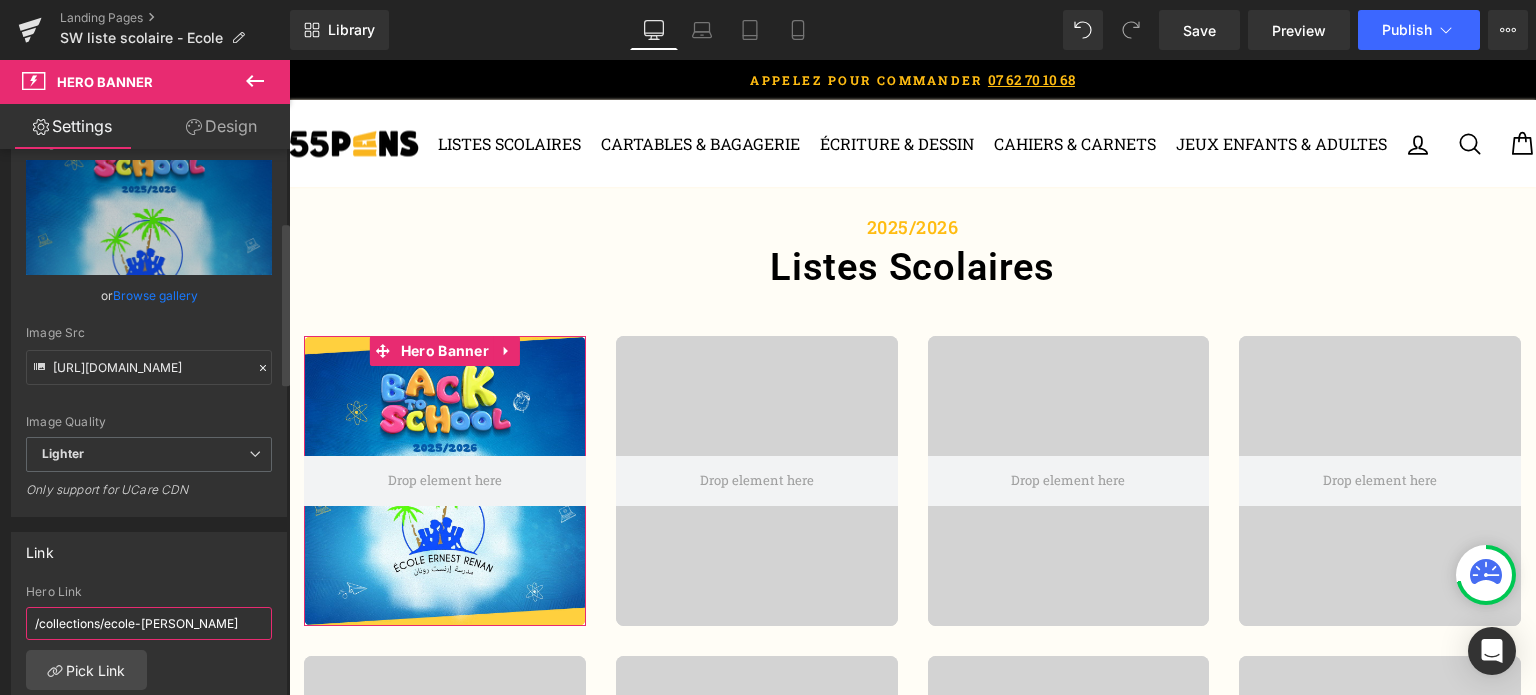 click on "/collections/ecole-[PERSON_NAME]" at bounding box center (149, 623) 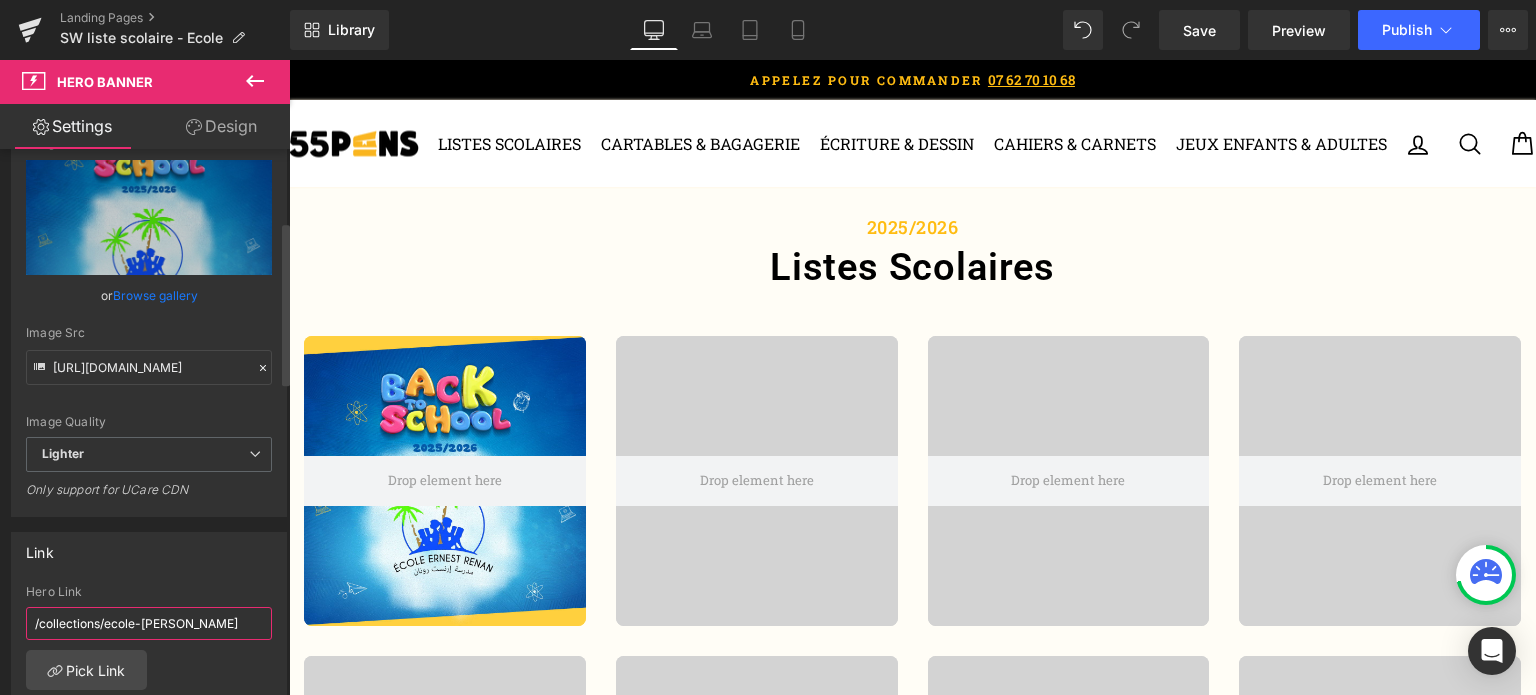 paste on "[URL][DOMAIN_NAME][PERSON_NAME]" 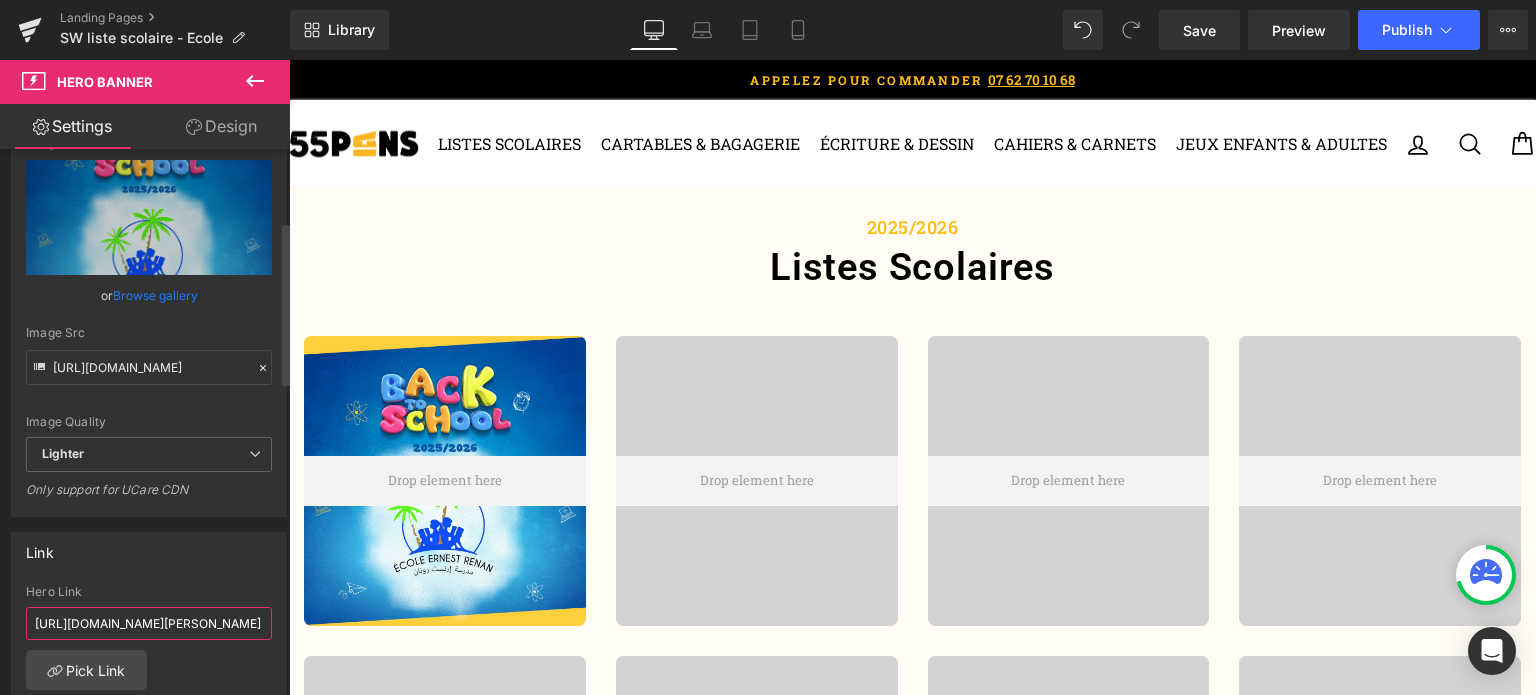 scroll, scrollTop: 0, scrollLeft: 70, axis: horizontal 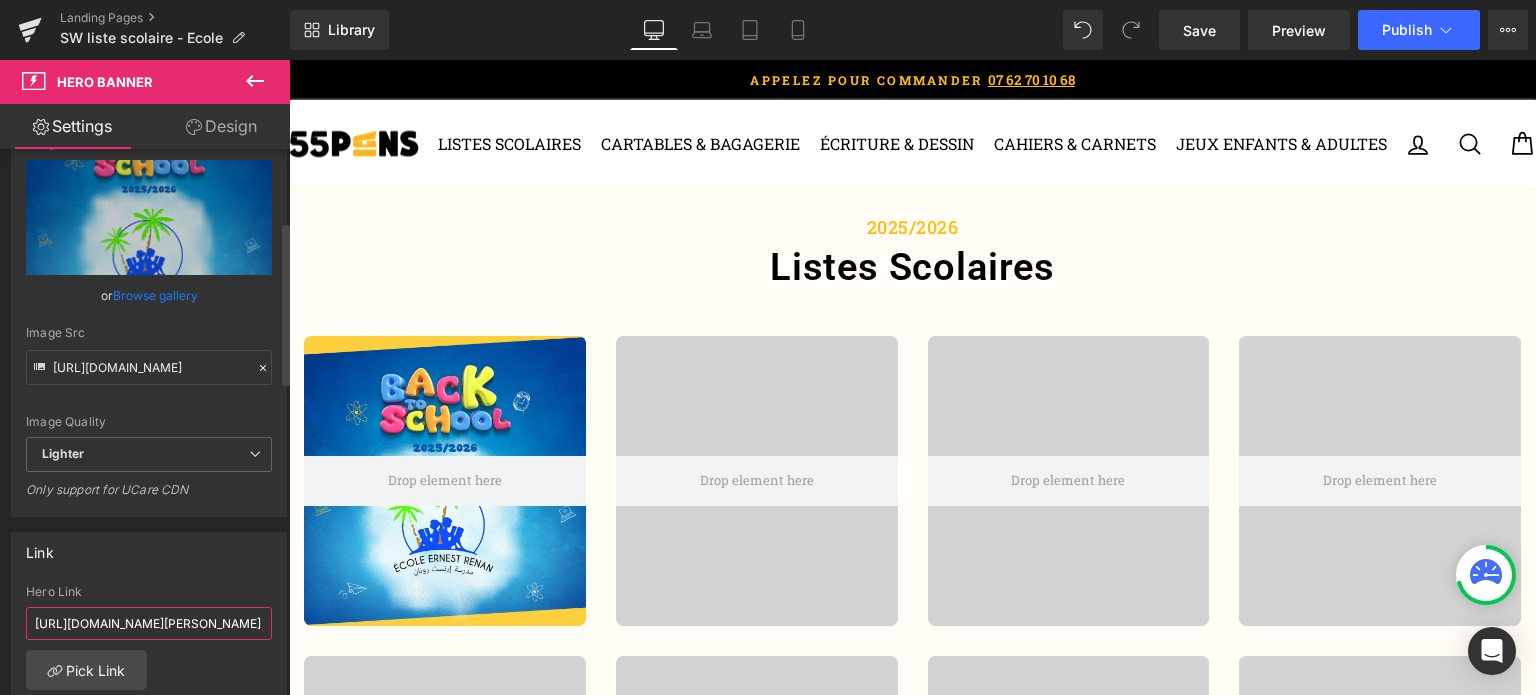 type on "[URL][DOMAIN_NAME][PERSON_NAME]" 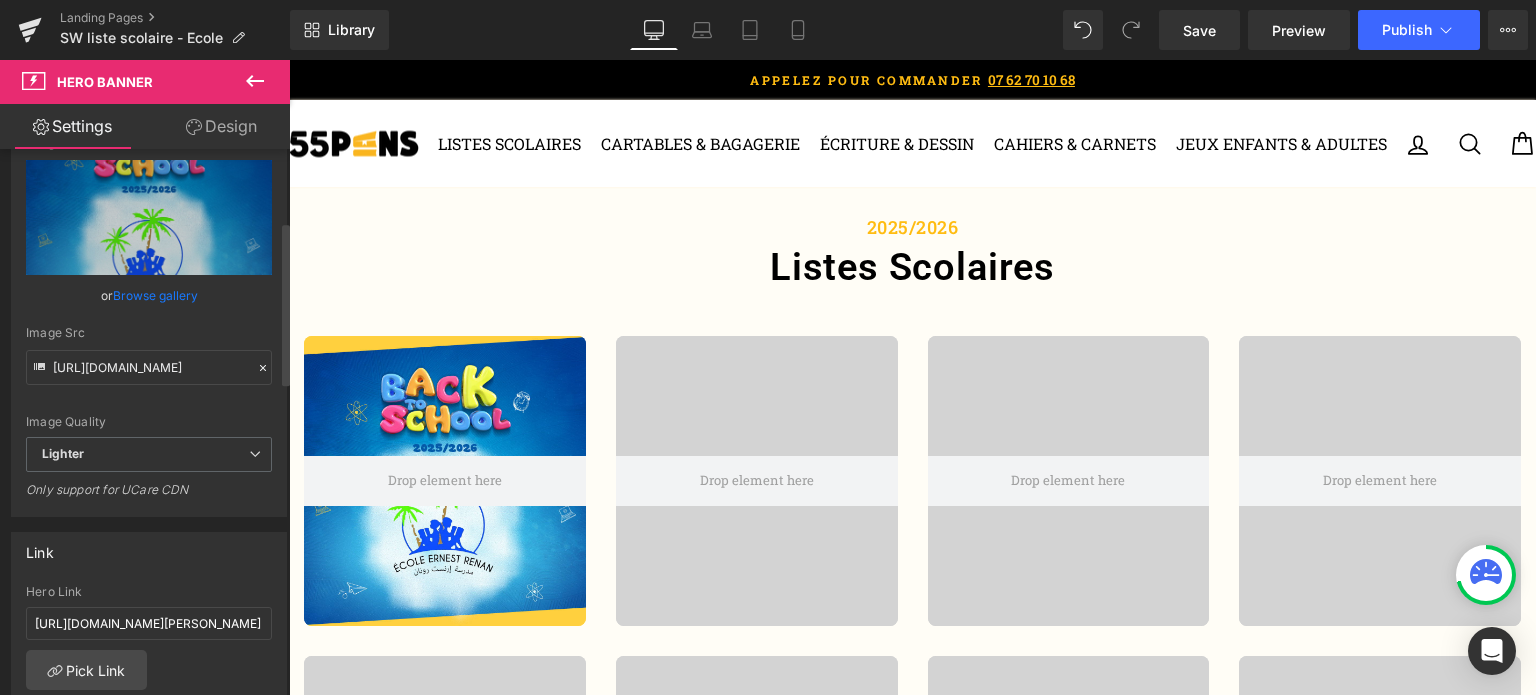 scroll, scrollTop: 0, scrollLeft: 0, axis: both 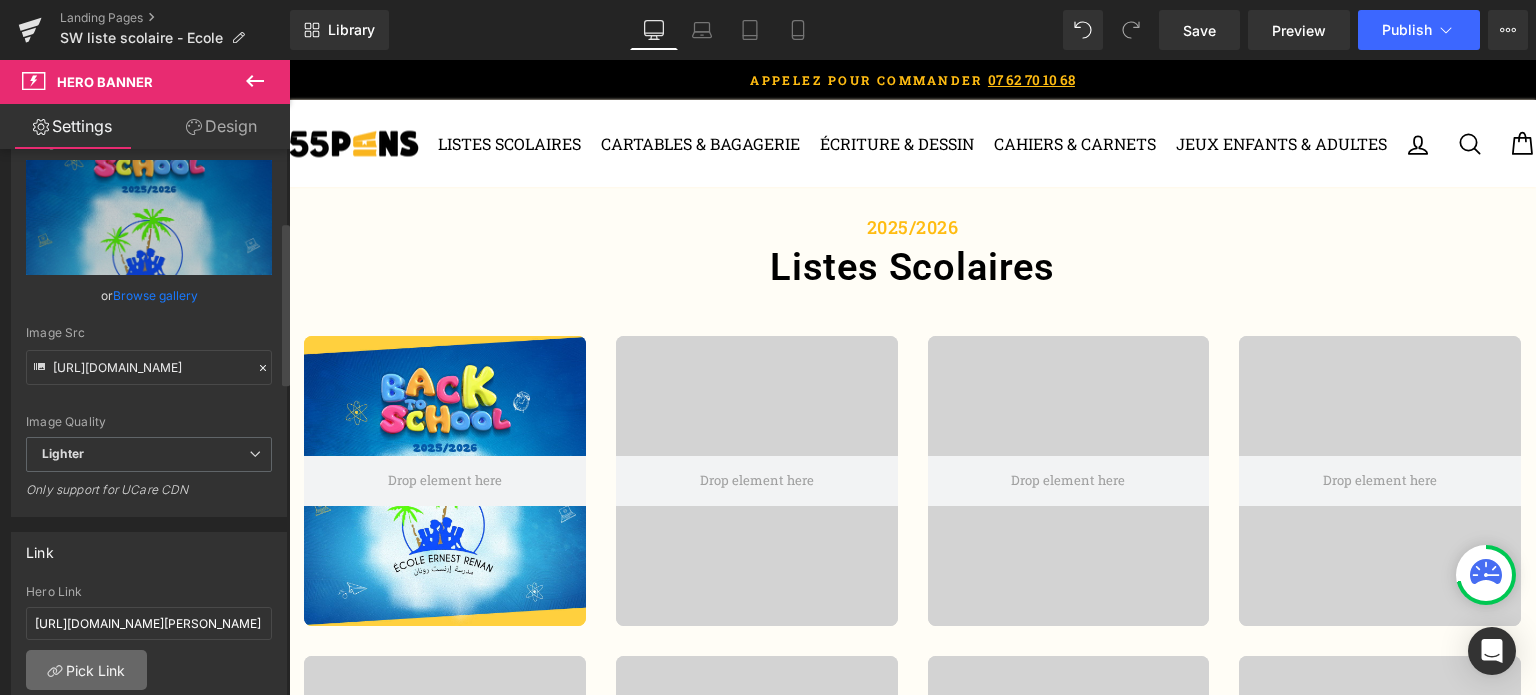 click on "Pick Link" at bounding box center [86, 670] 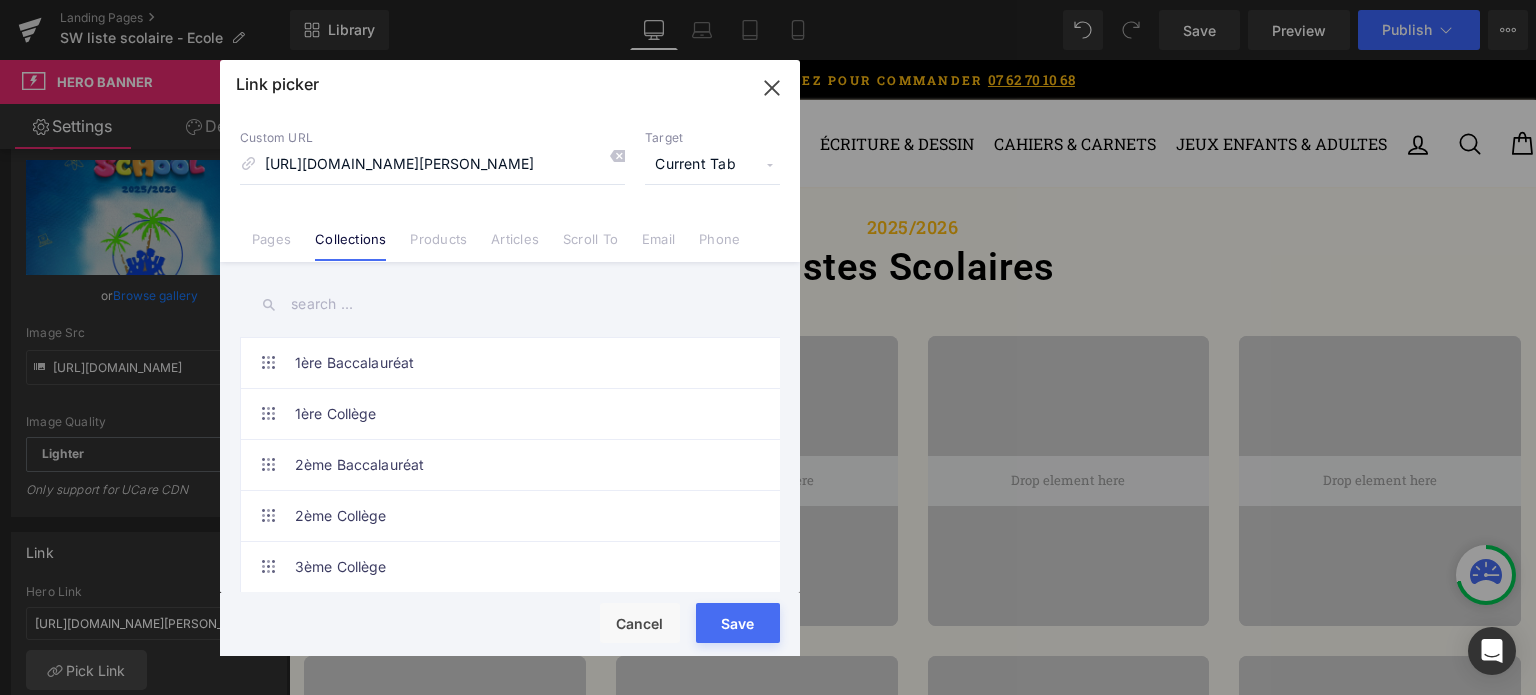 click on "[URL][DOMAIN_NAME][PERSON_NAME]" at bounding box center [432, 165] 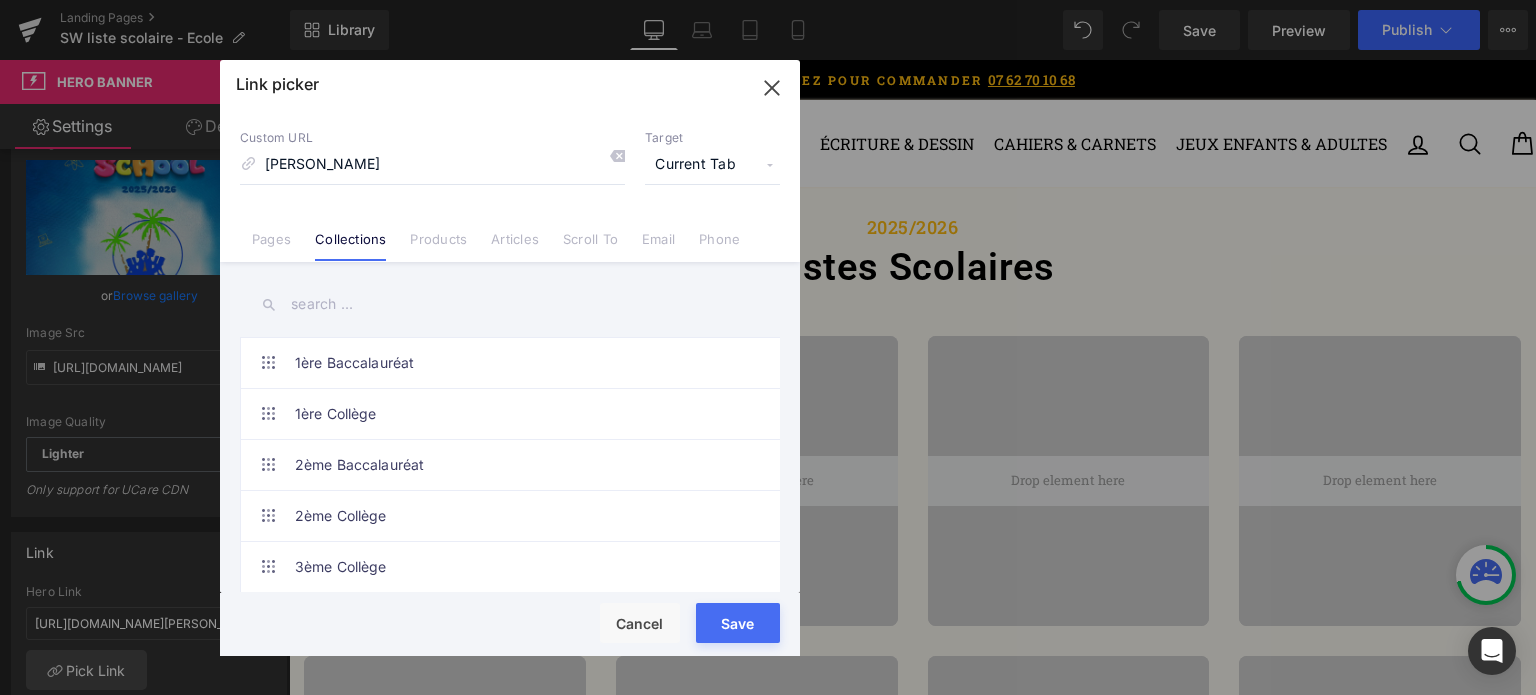 type on "[PERSON_NAME]" 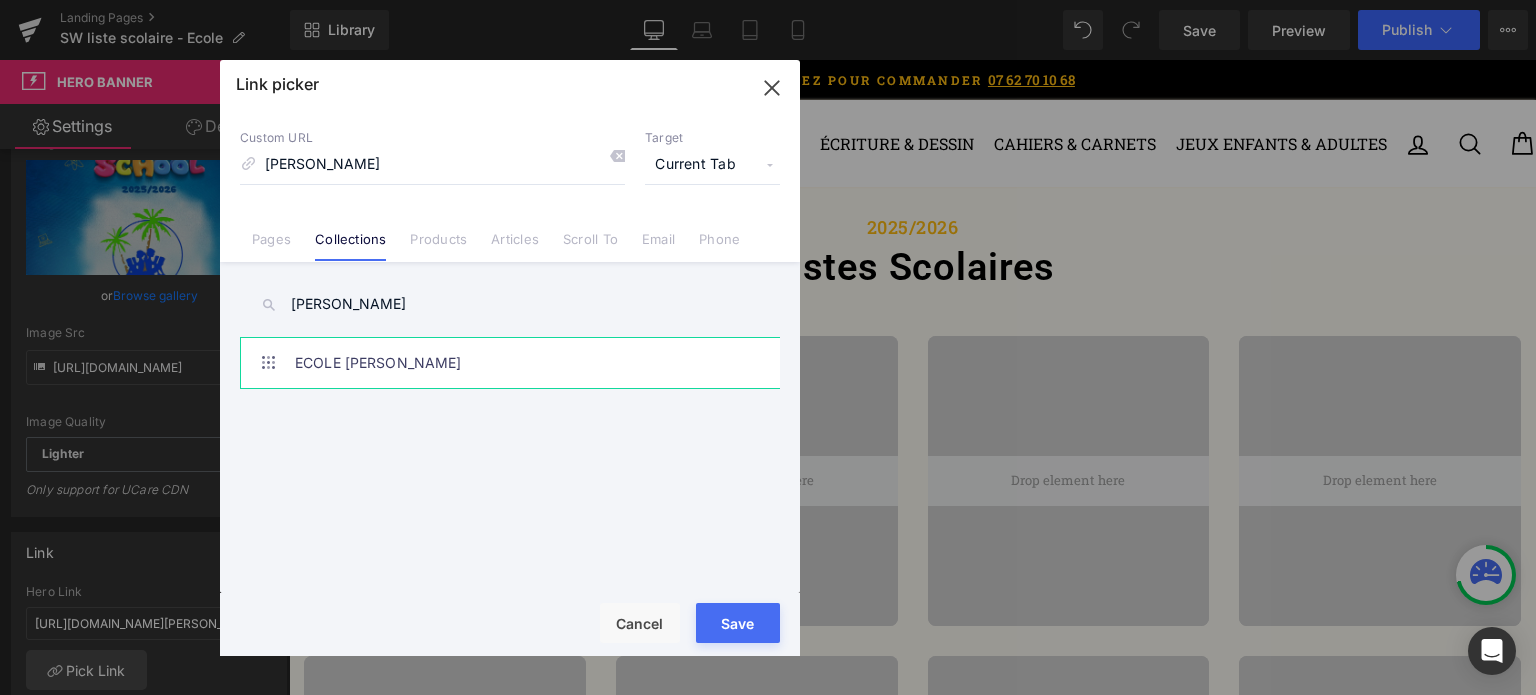 type on "[PERSON_NAME]" 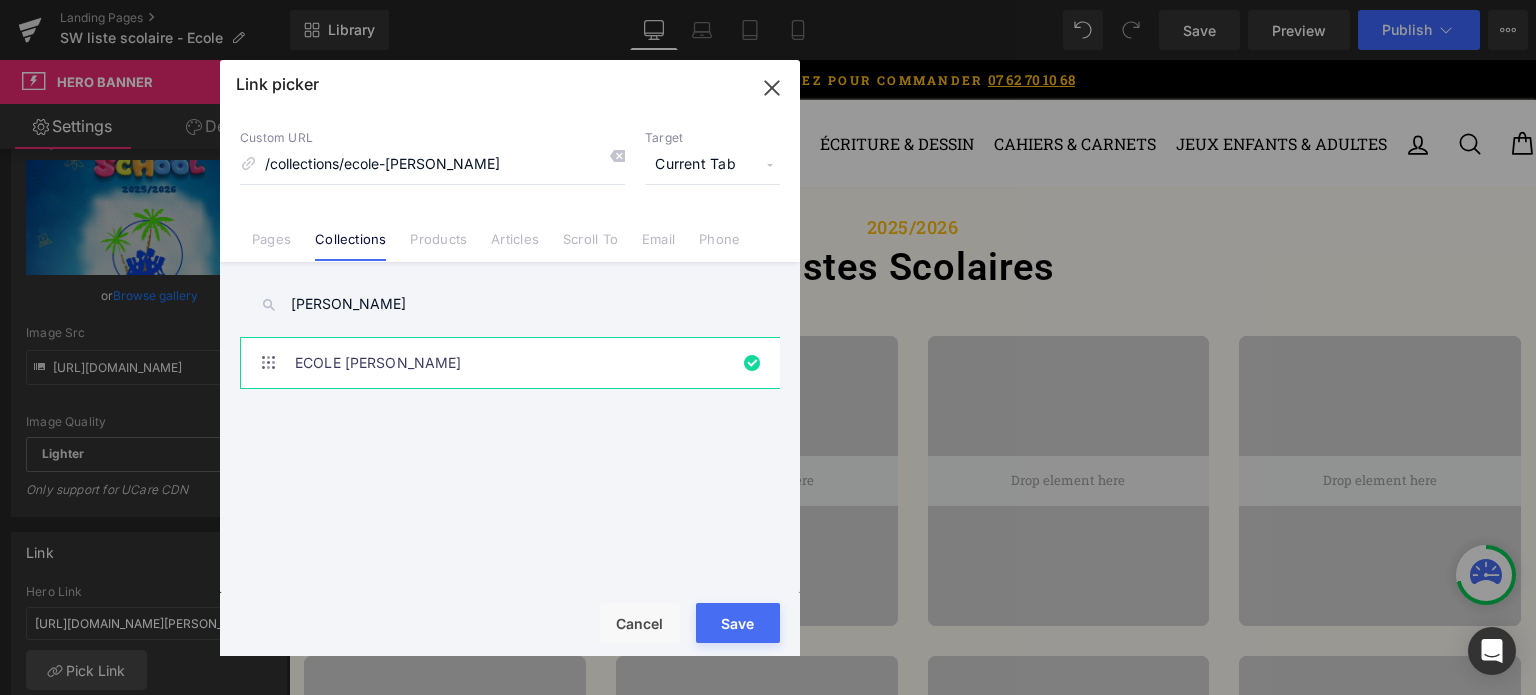 click on "Rendering Content" at bounding box center (768, 616) 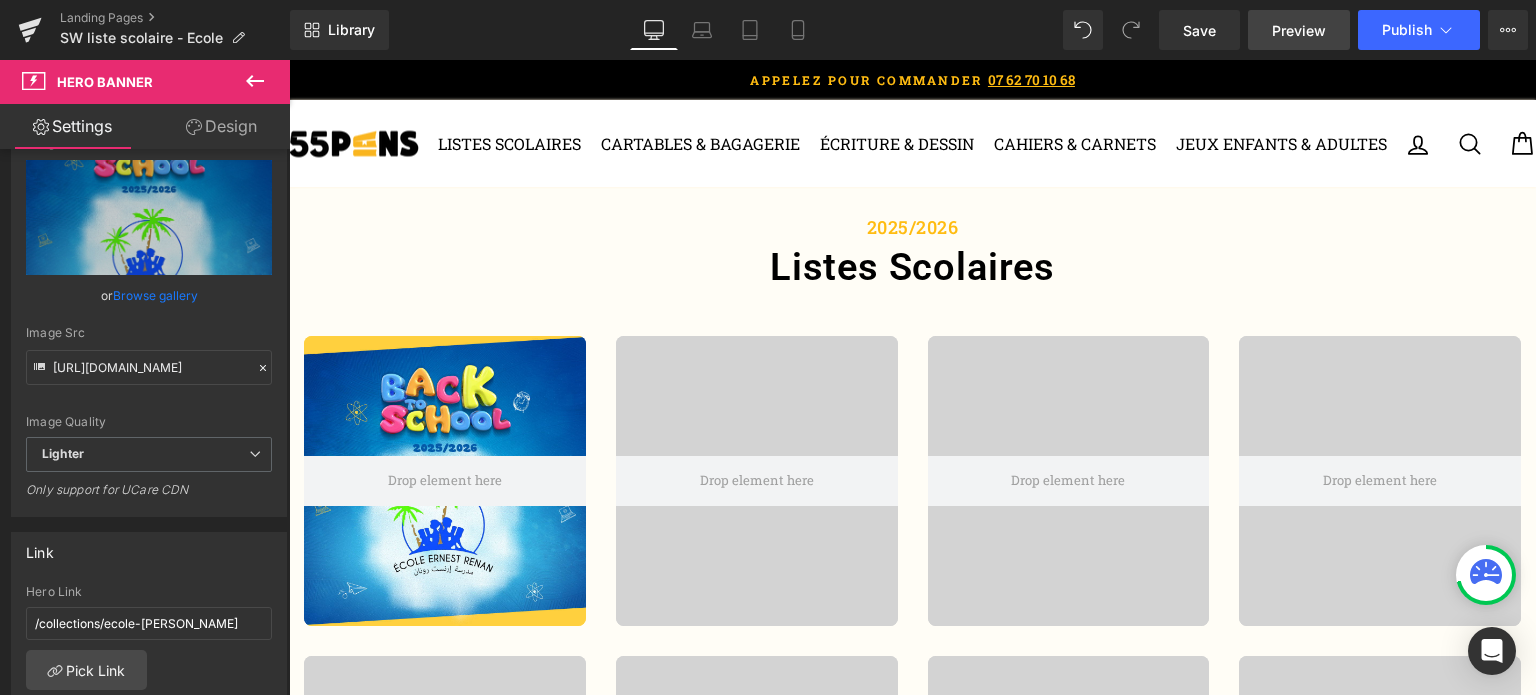 click on "Preview" at bounding box center [1299, 30] 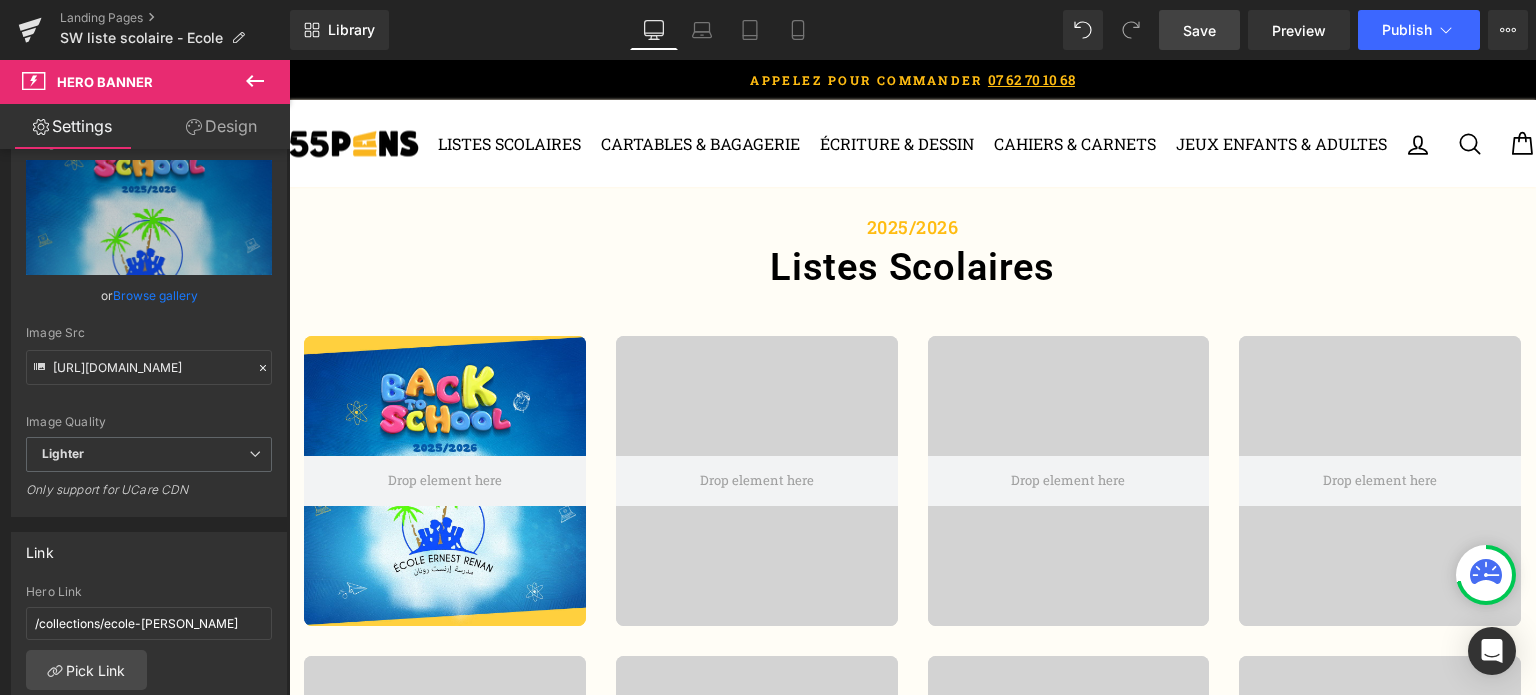 click on "Save" at bounding box center [1199, 30] 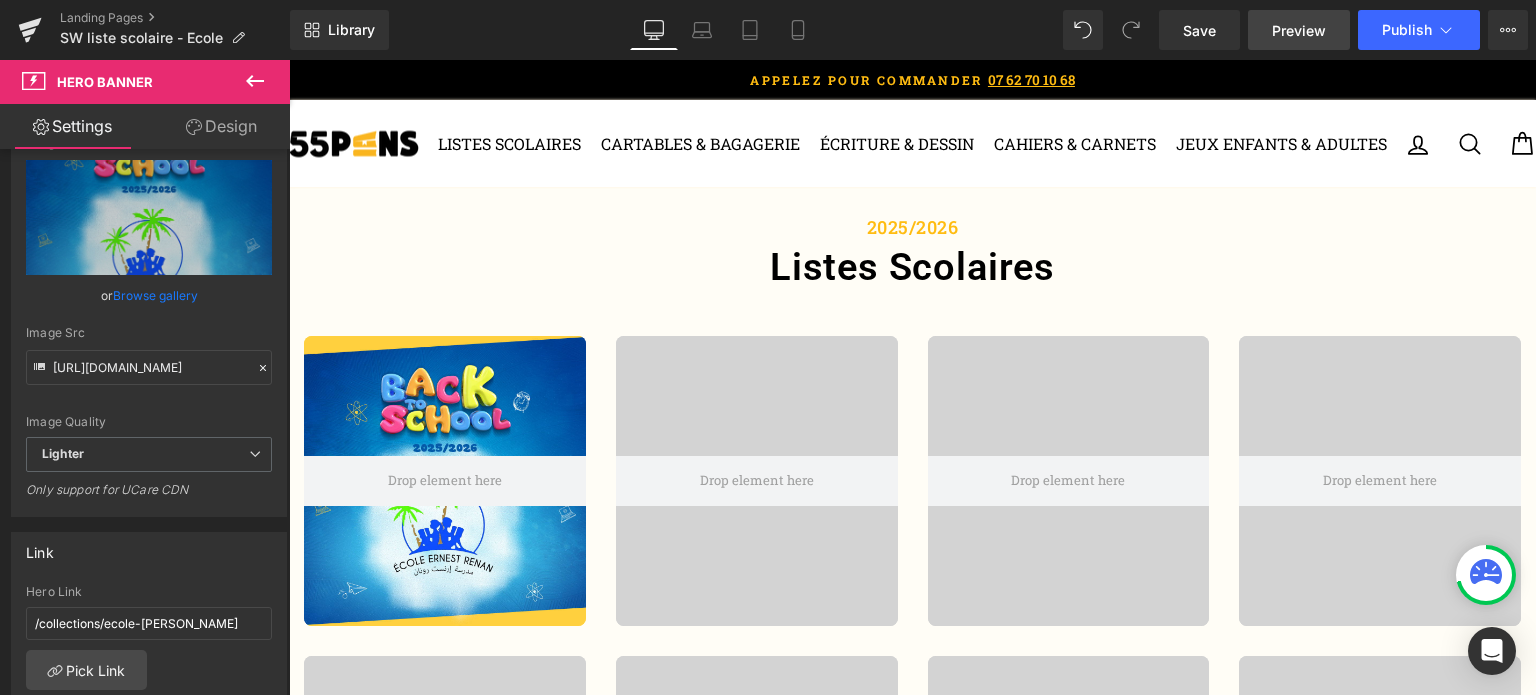 click on "Preview" at bounding box center (1299, 30) 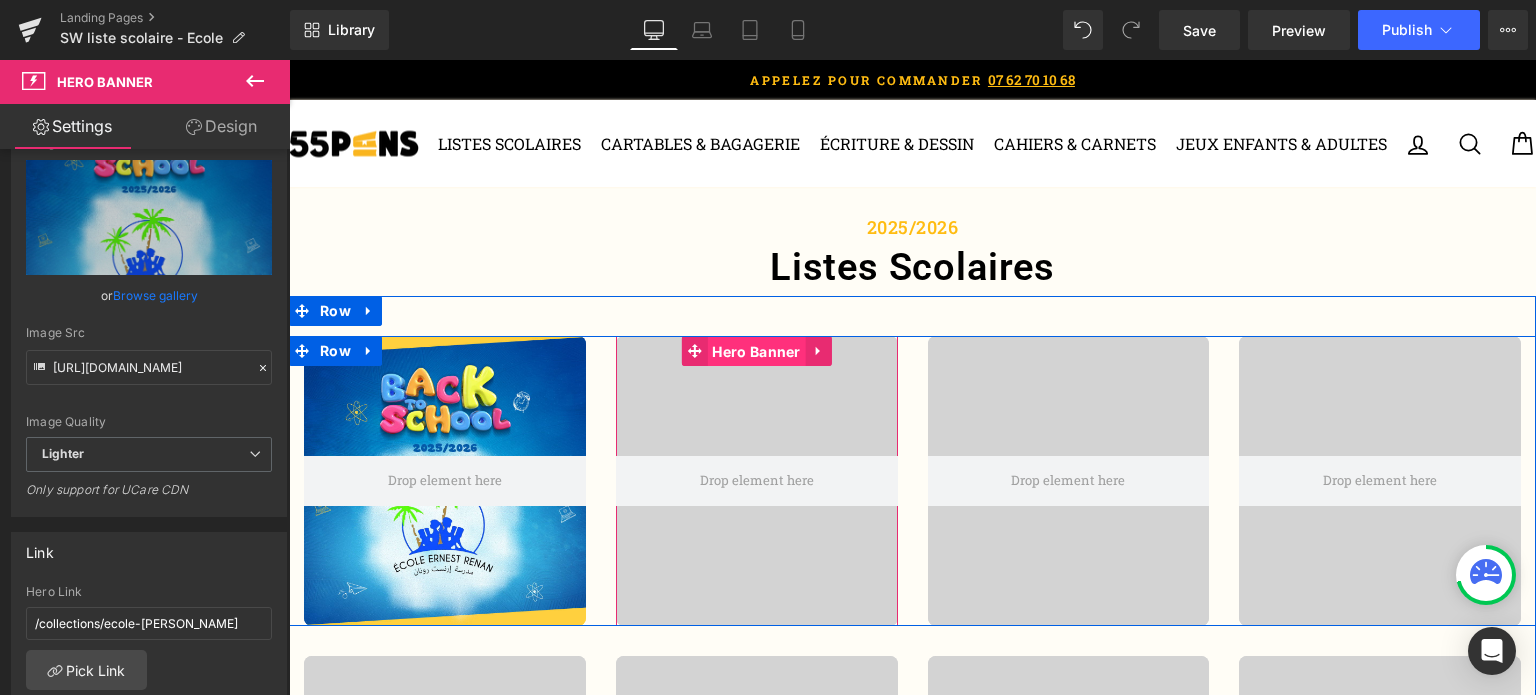 click on "Hero Banner" at bounding box center (756, 352) 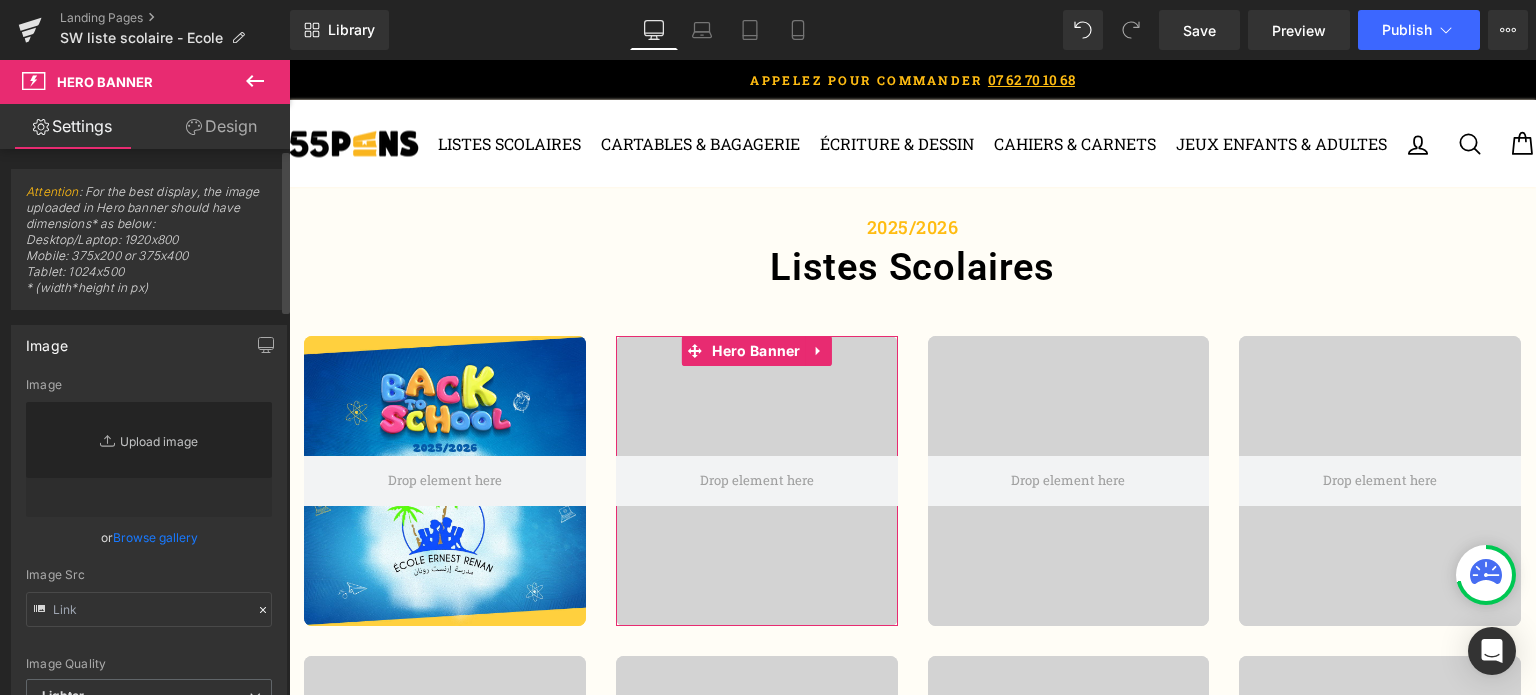 click on "Replace Image" at bounding box center (149, 459) 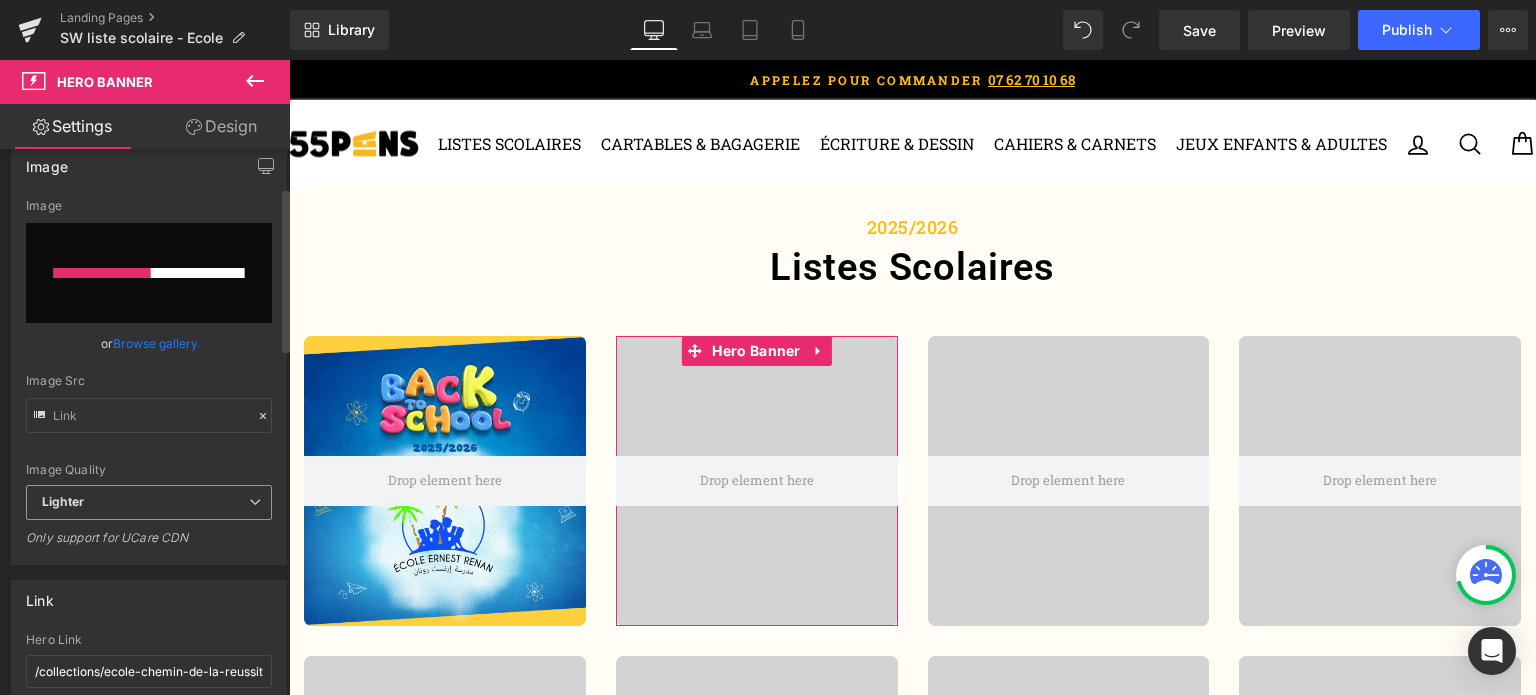 type 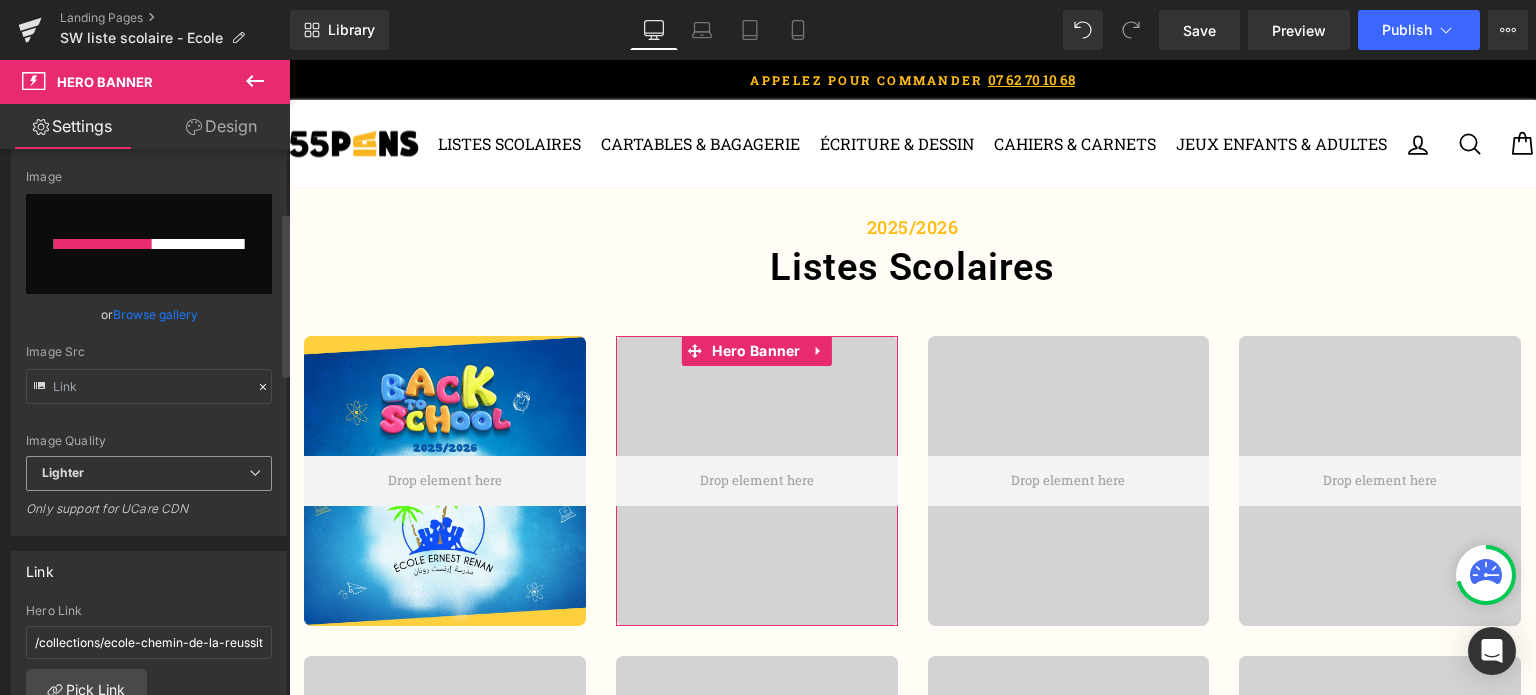 scroll, scrollTop: 212, scrollLeft: 0, axis: vertical 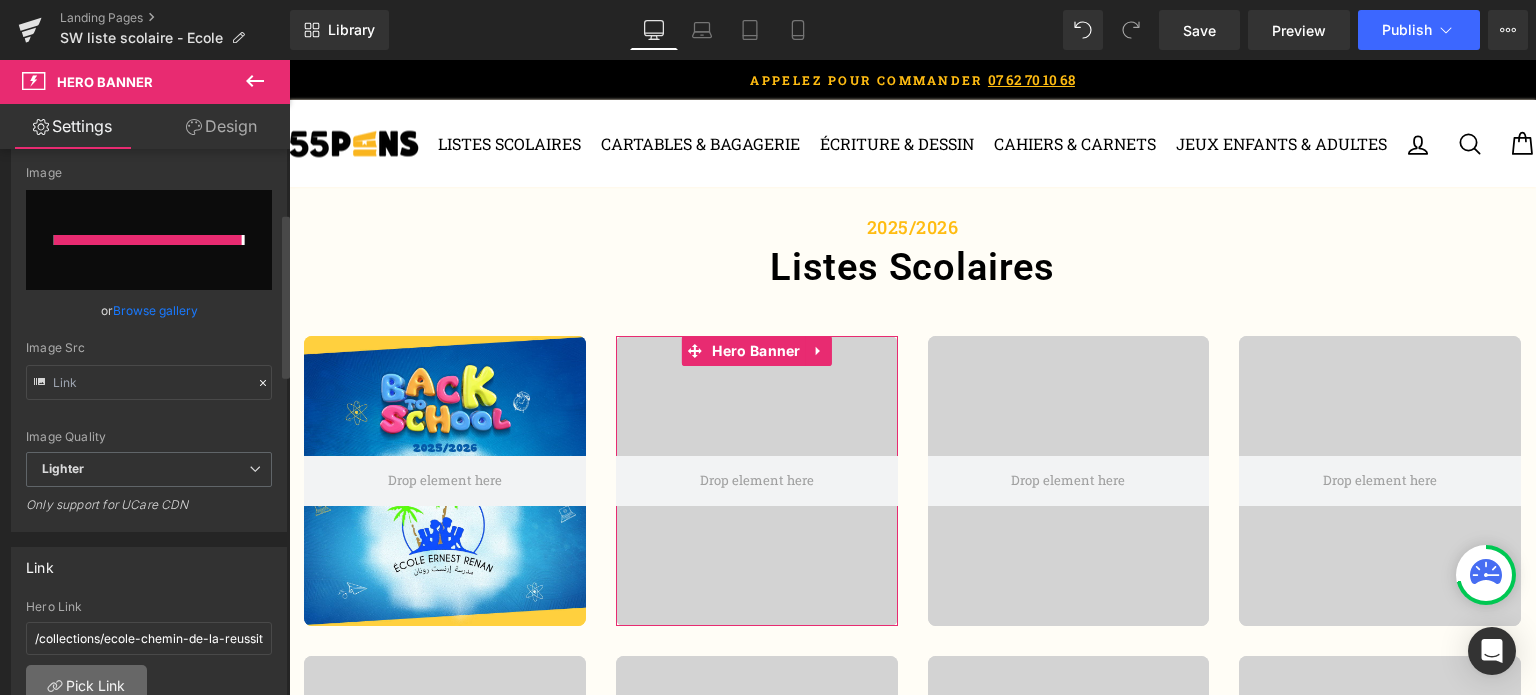 type on "[URL][DOMAIN_NAME]" 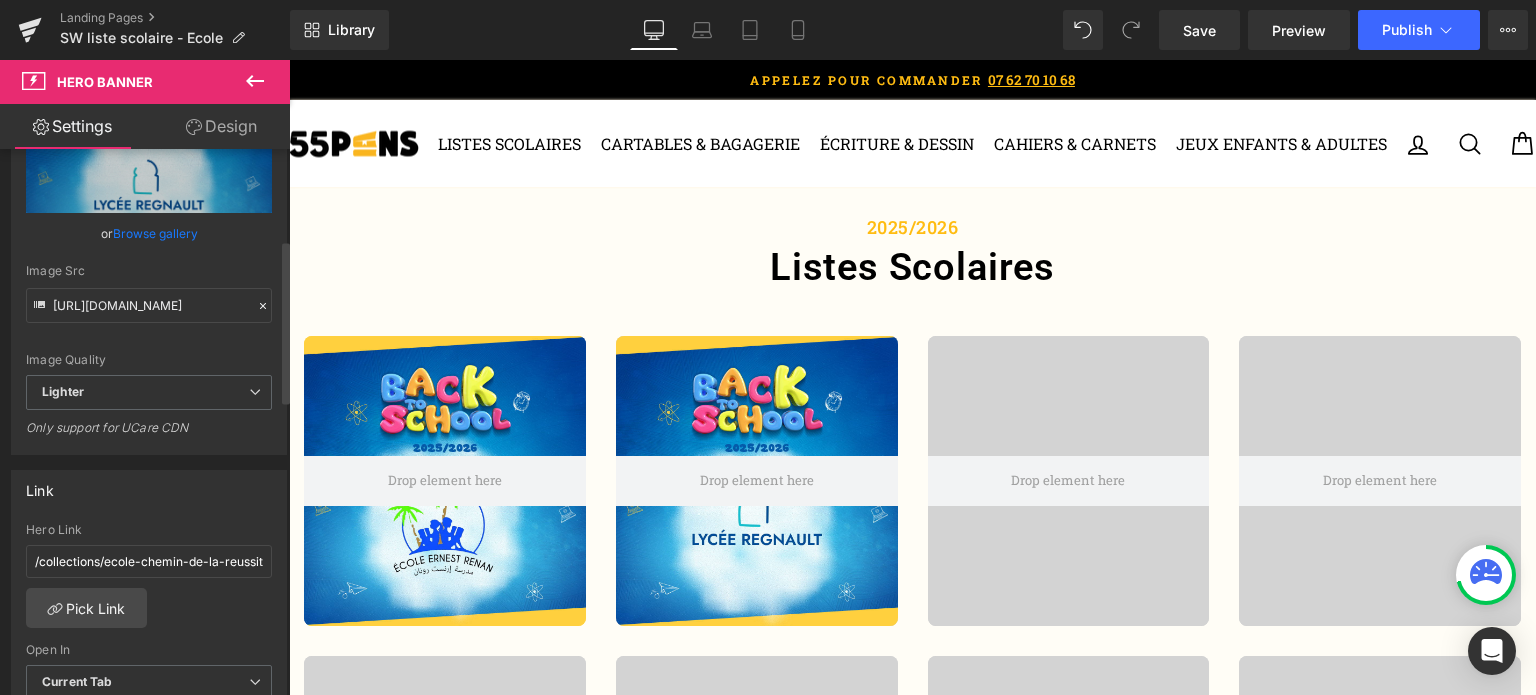 scroll, scrollTop: 307, scrollLeft: 0, axis: vertical 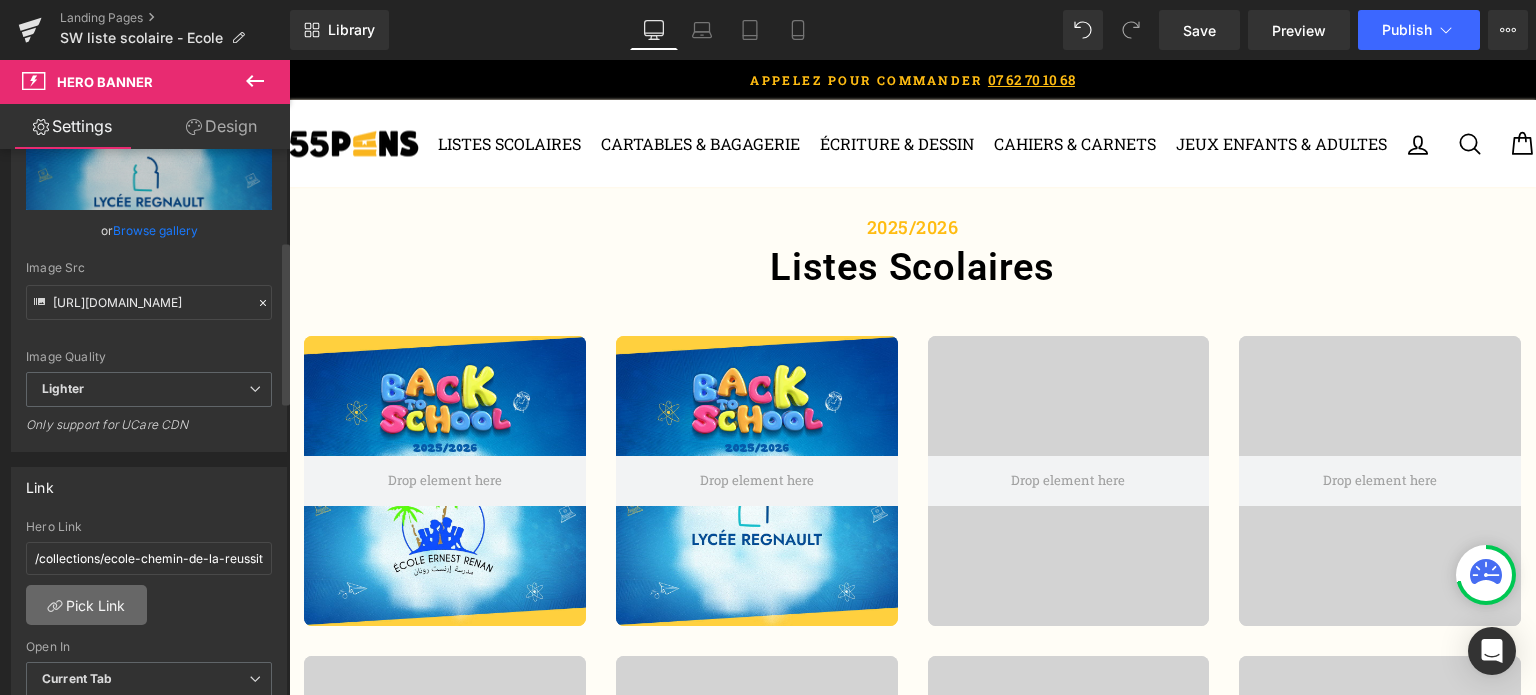 click on "Pick Link" at bounding box center (86, 605) 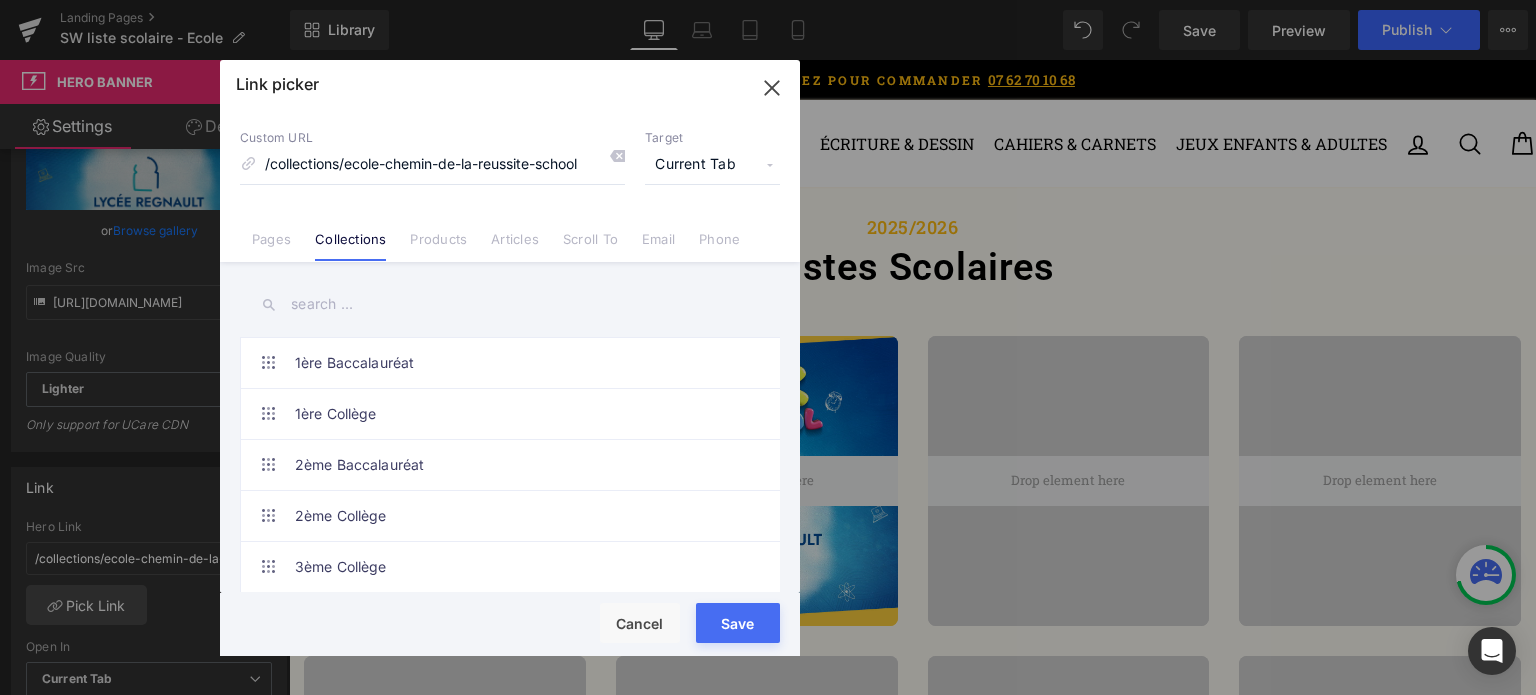 click at bounding box center [510, 304] 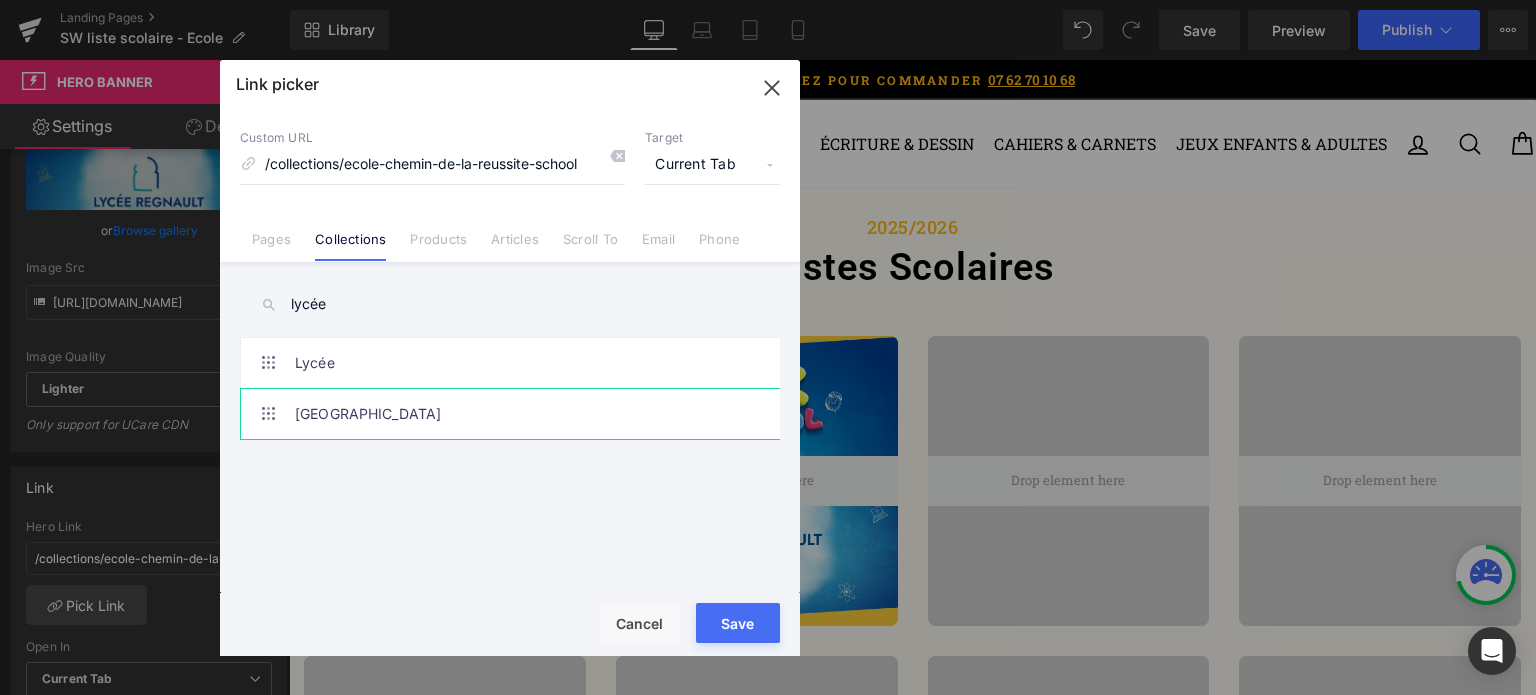 type on "lycée" 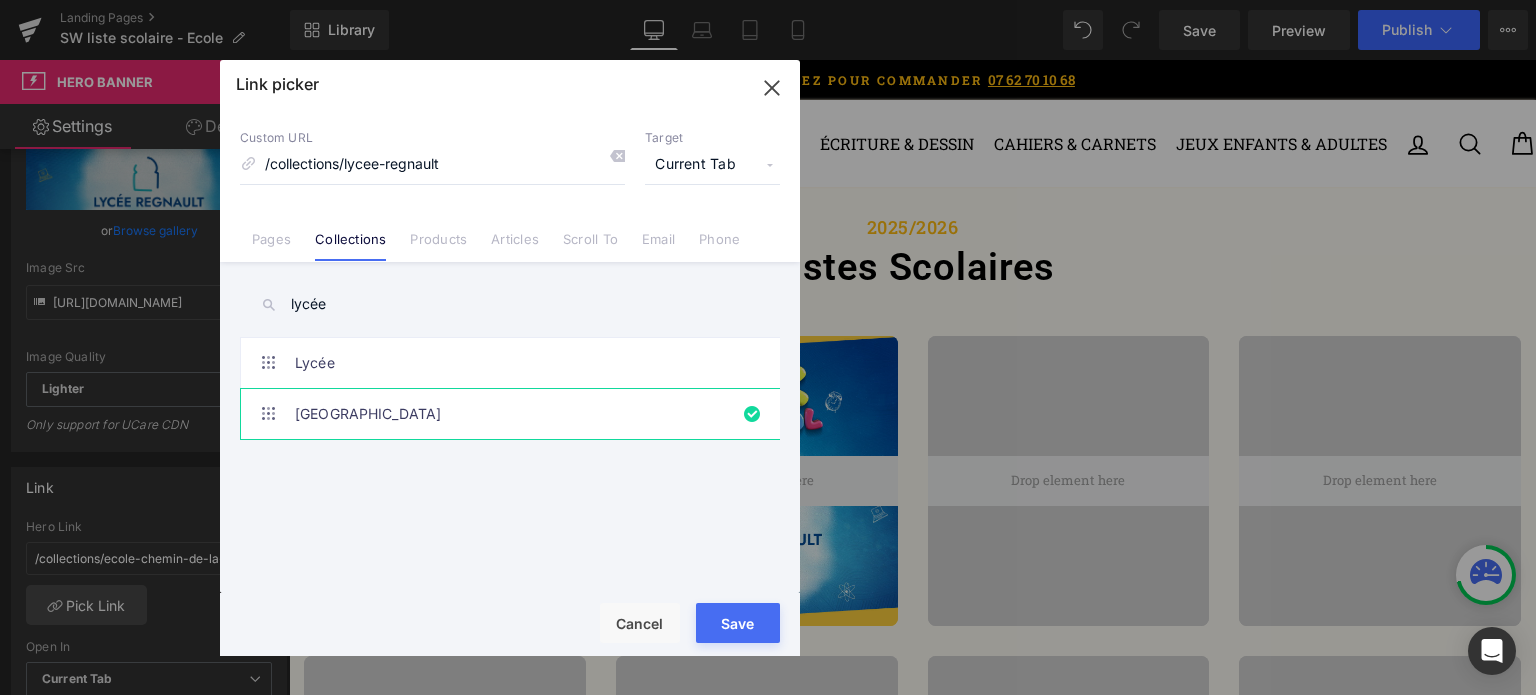 click on "Rendering Content" at bounding box center [768, 616] 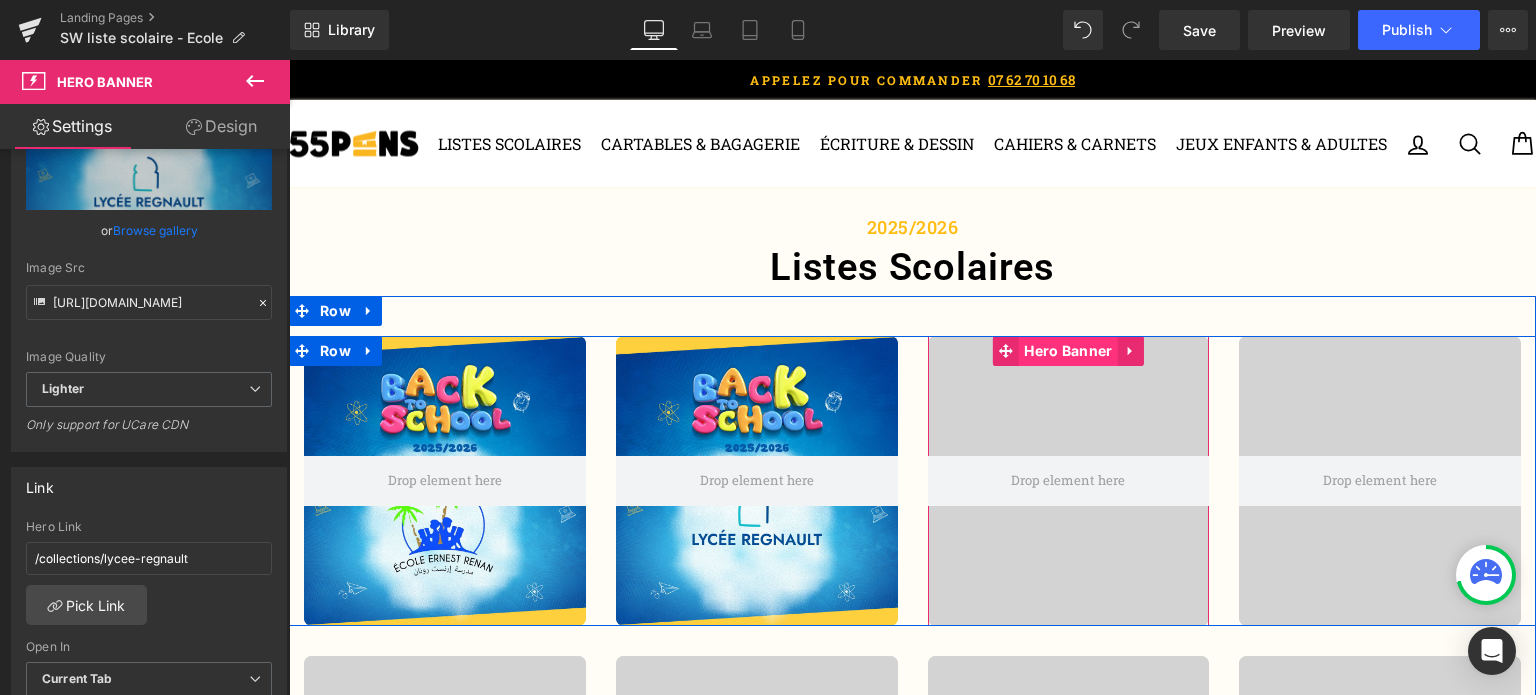 click on "Hero Banner" at bounding box center (1068, 351) 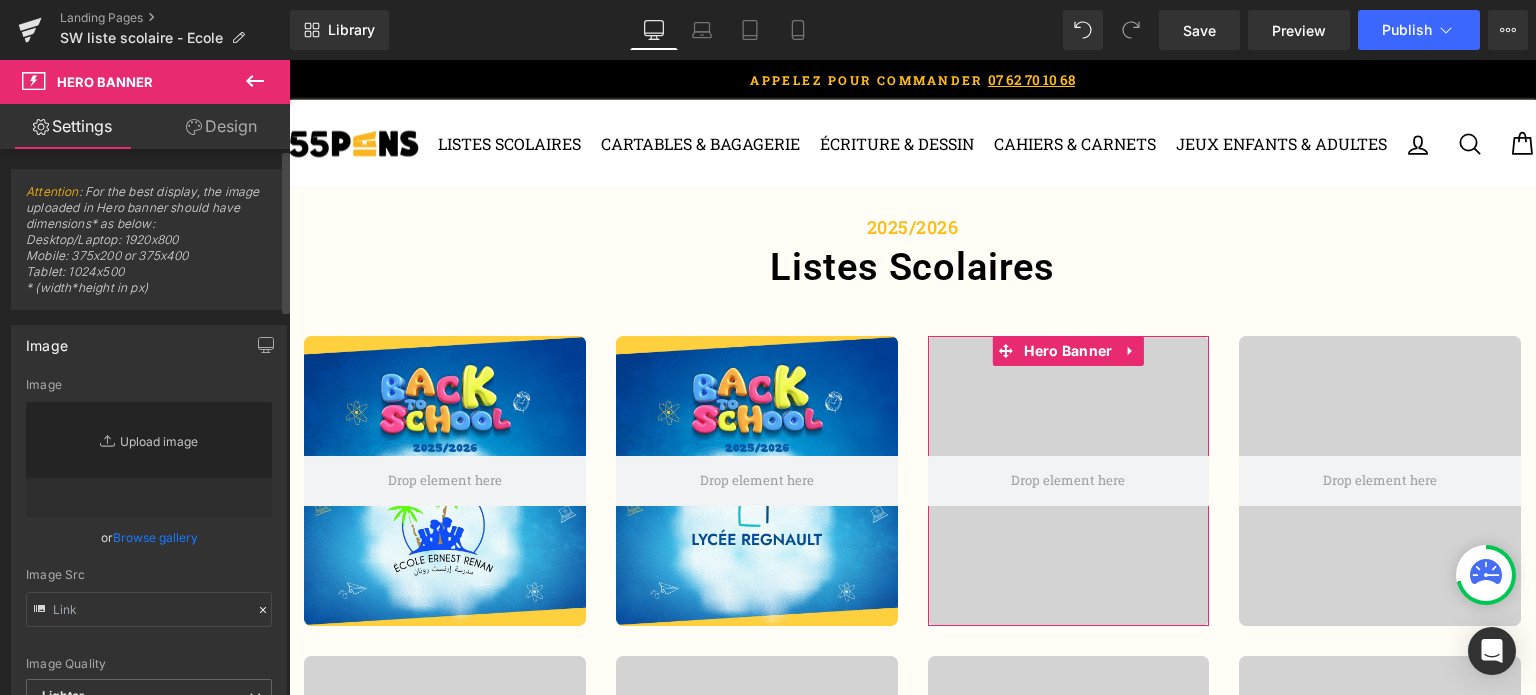 click on "Replace Image" at bounding box center (149, 459) 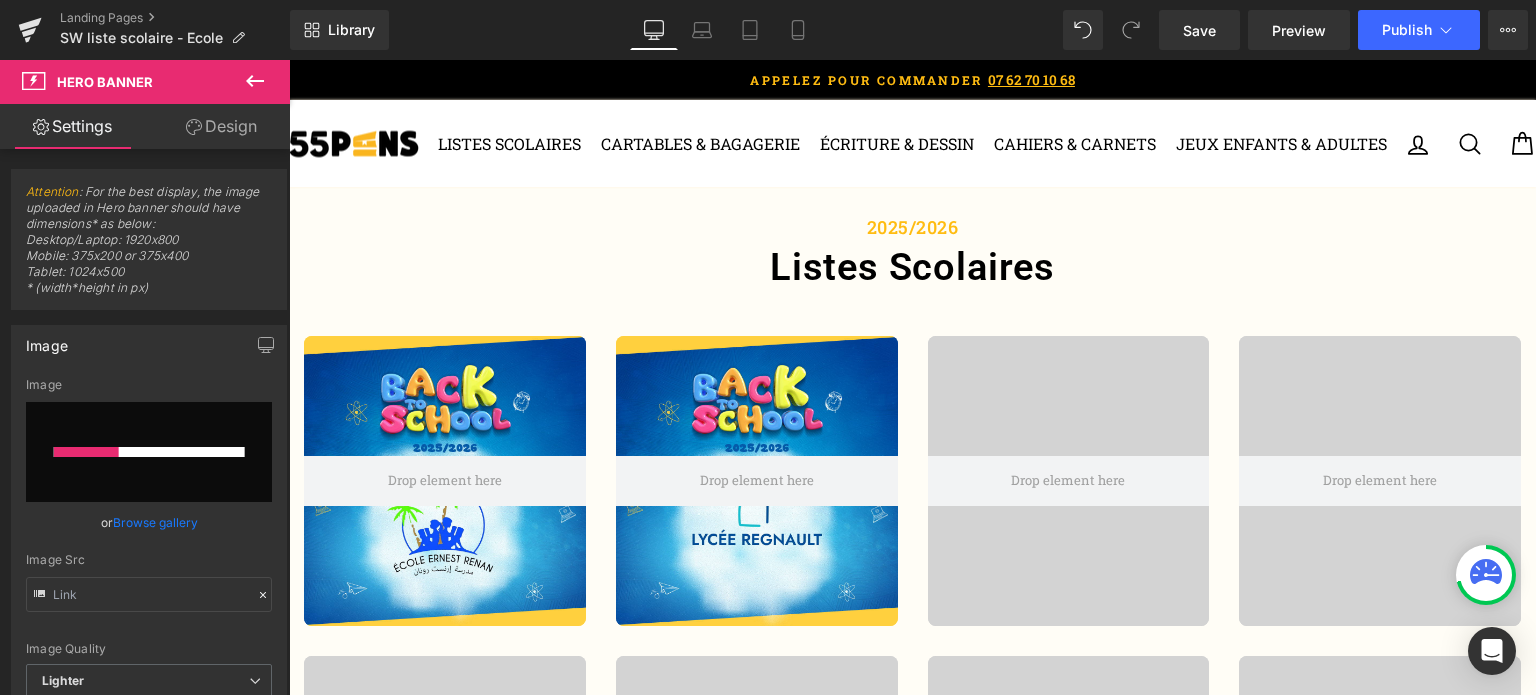 type 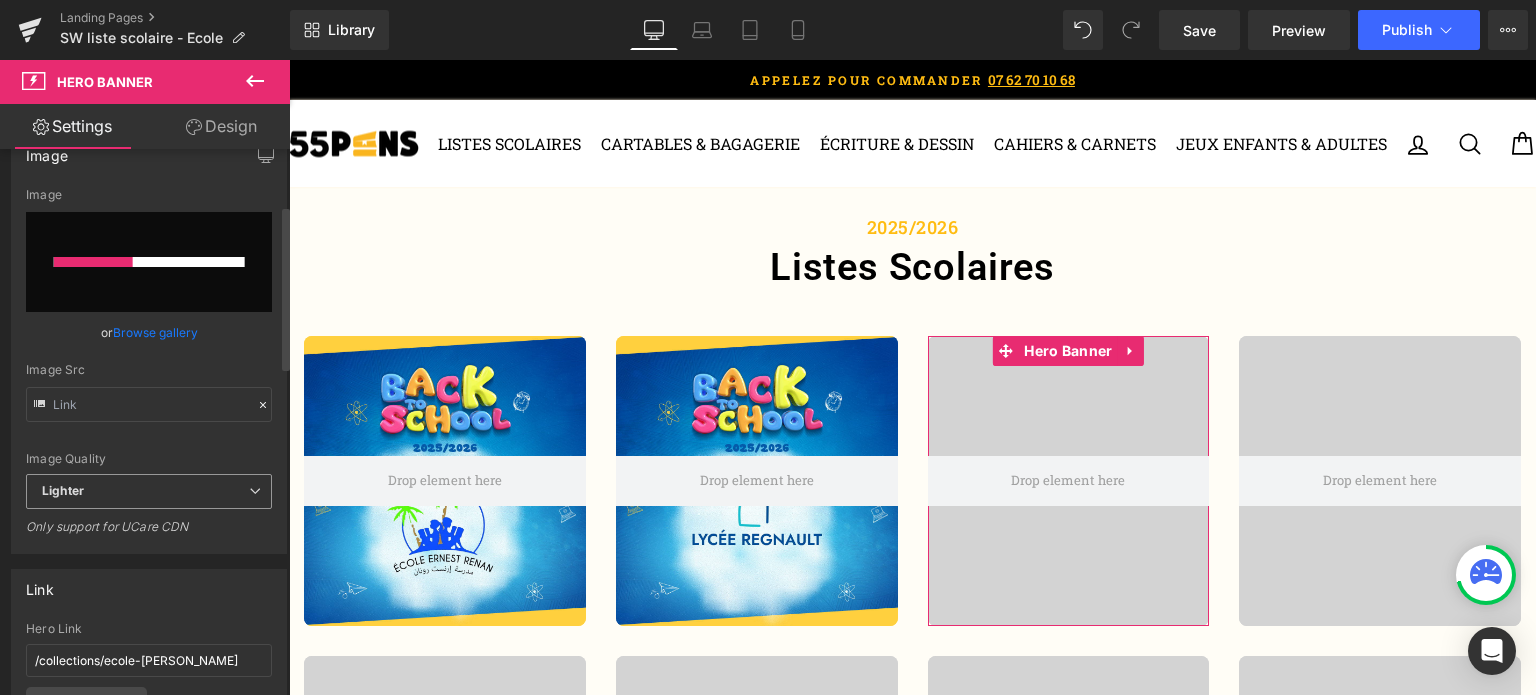 scroll, scrollTop: 191, scrollLeft: 0, axis: vertical 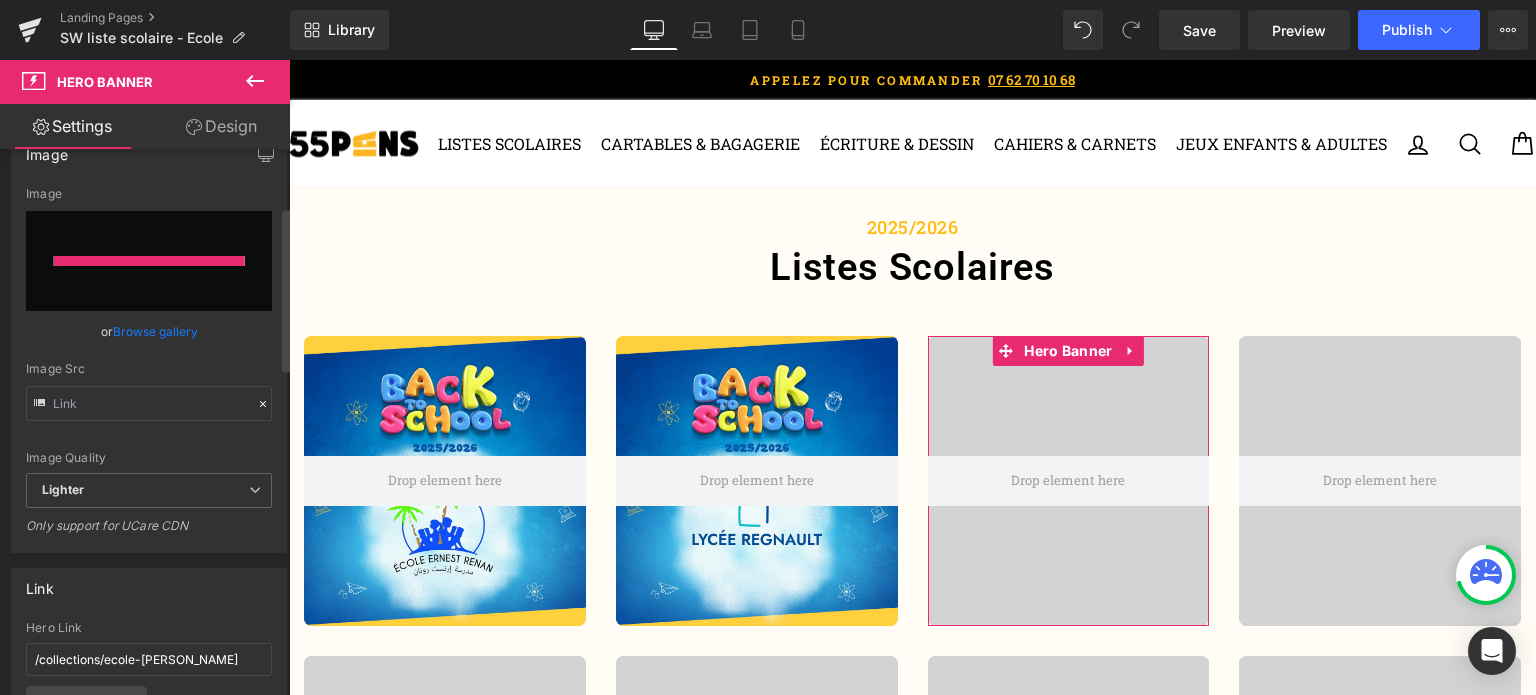 type on "[URL][DOMAIN_NAME]" 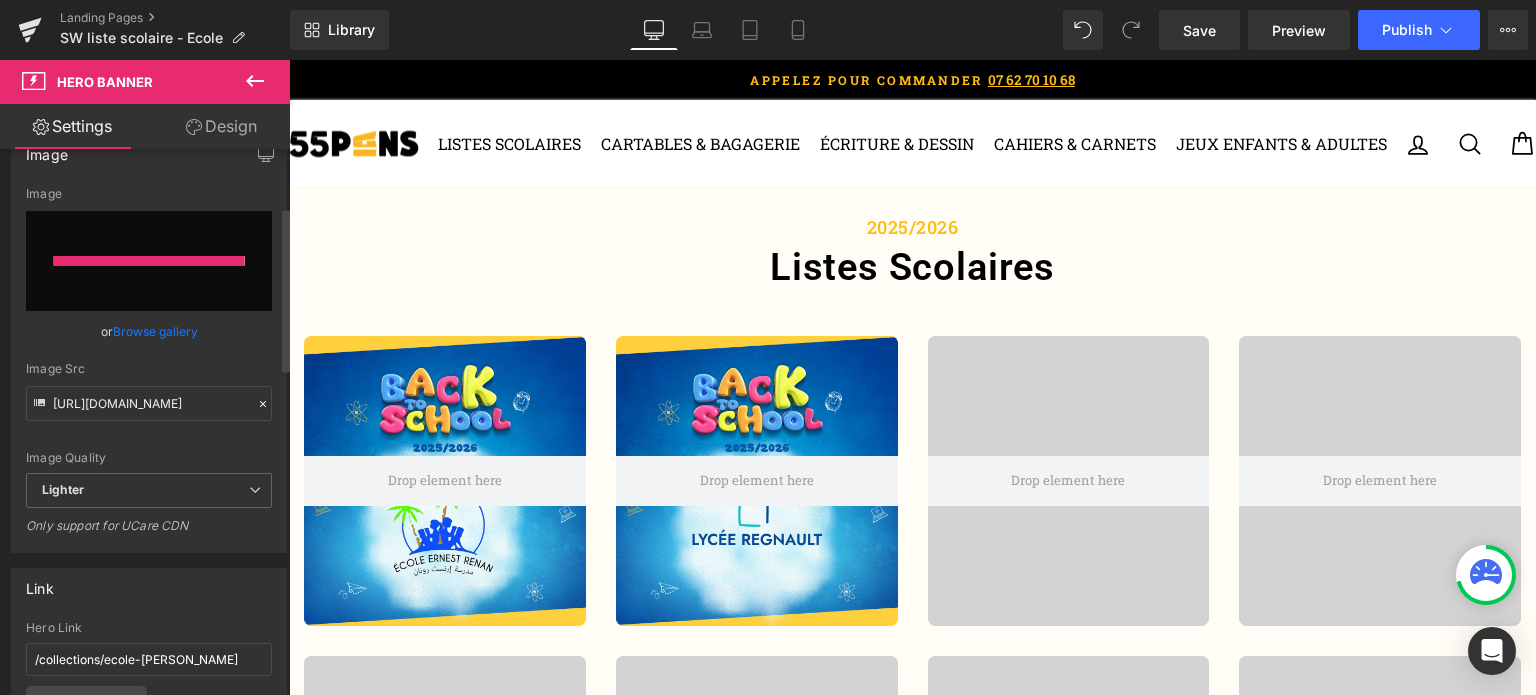 scroll, scrollTop: 268, scrollLeft: 0, axis: vertical 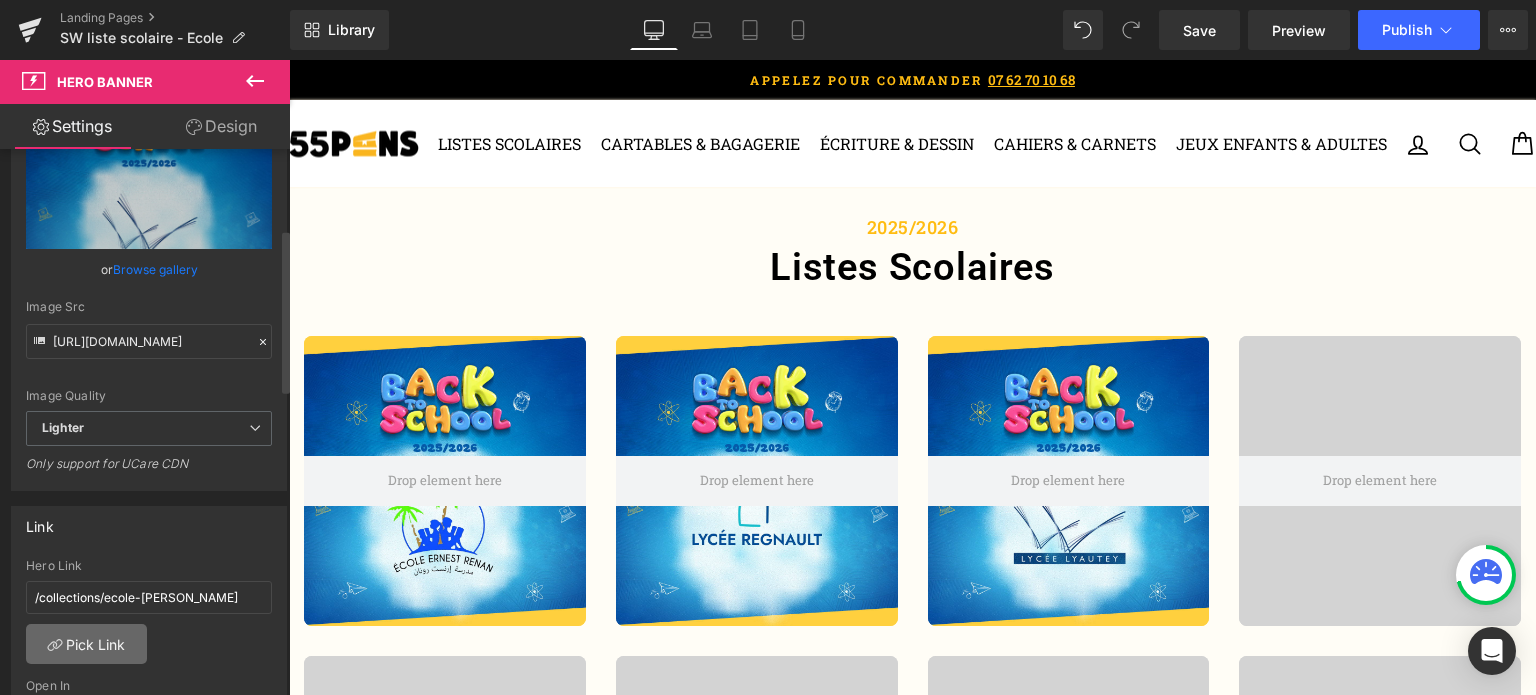 click on "Pick Link" at bounding box center (86, 644) 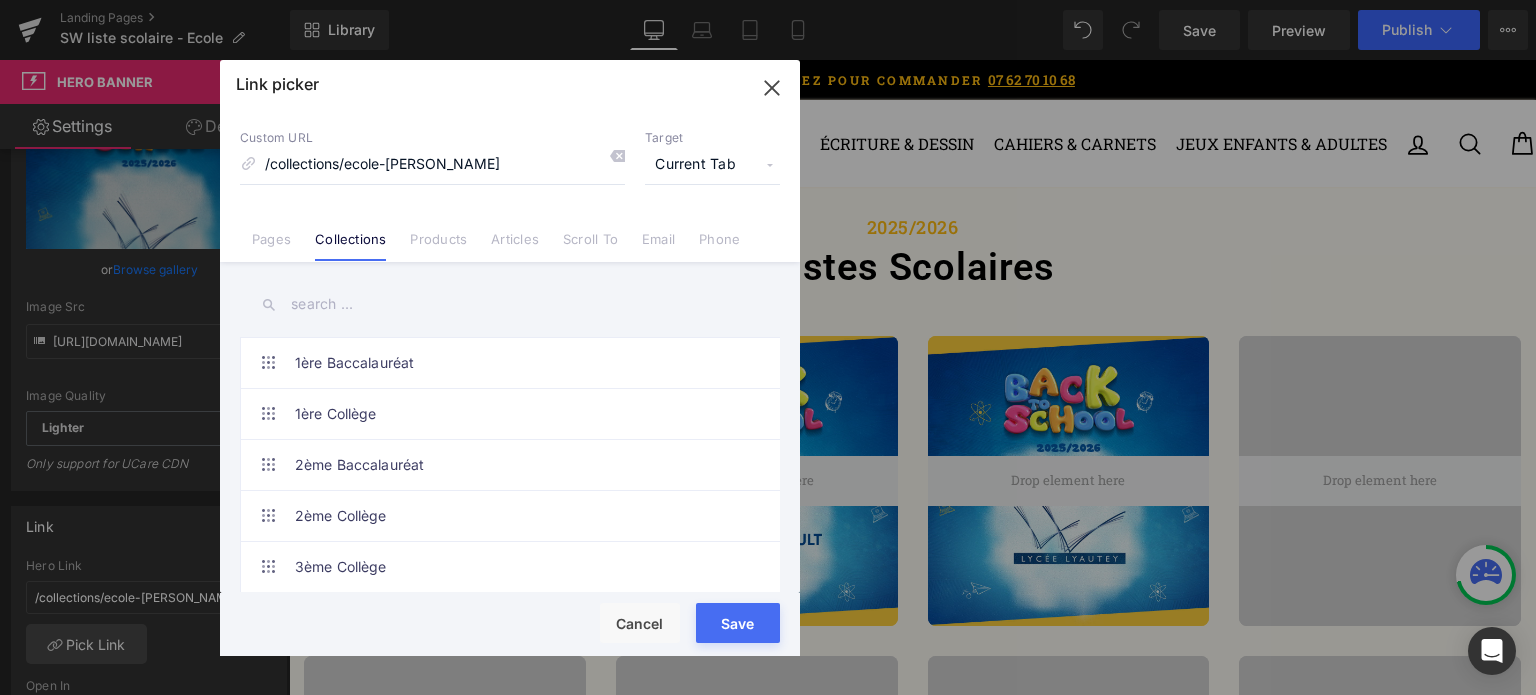 click at bounding box center (510, 304) 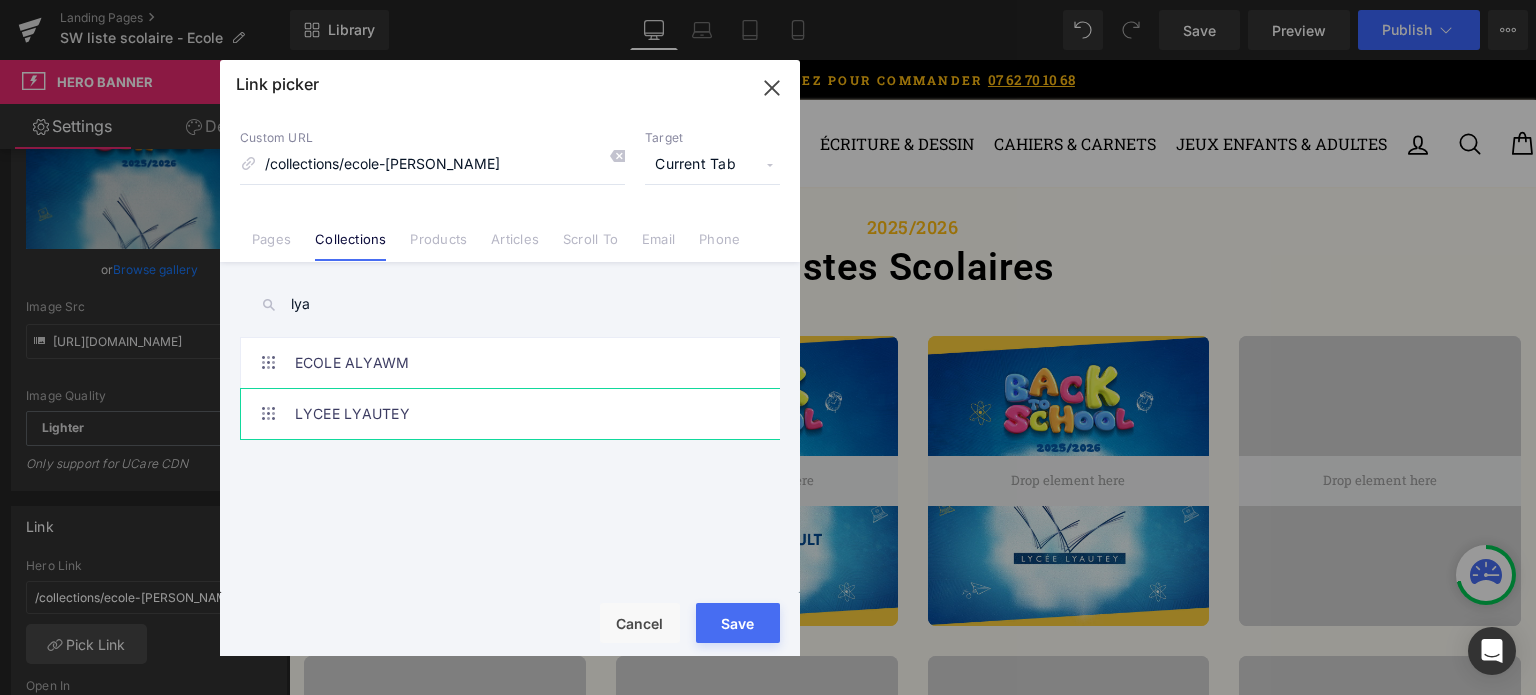 type on "lya" 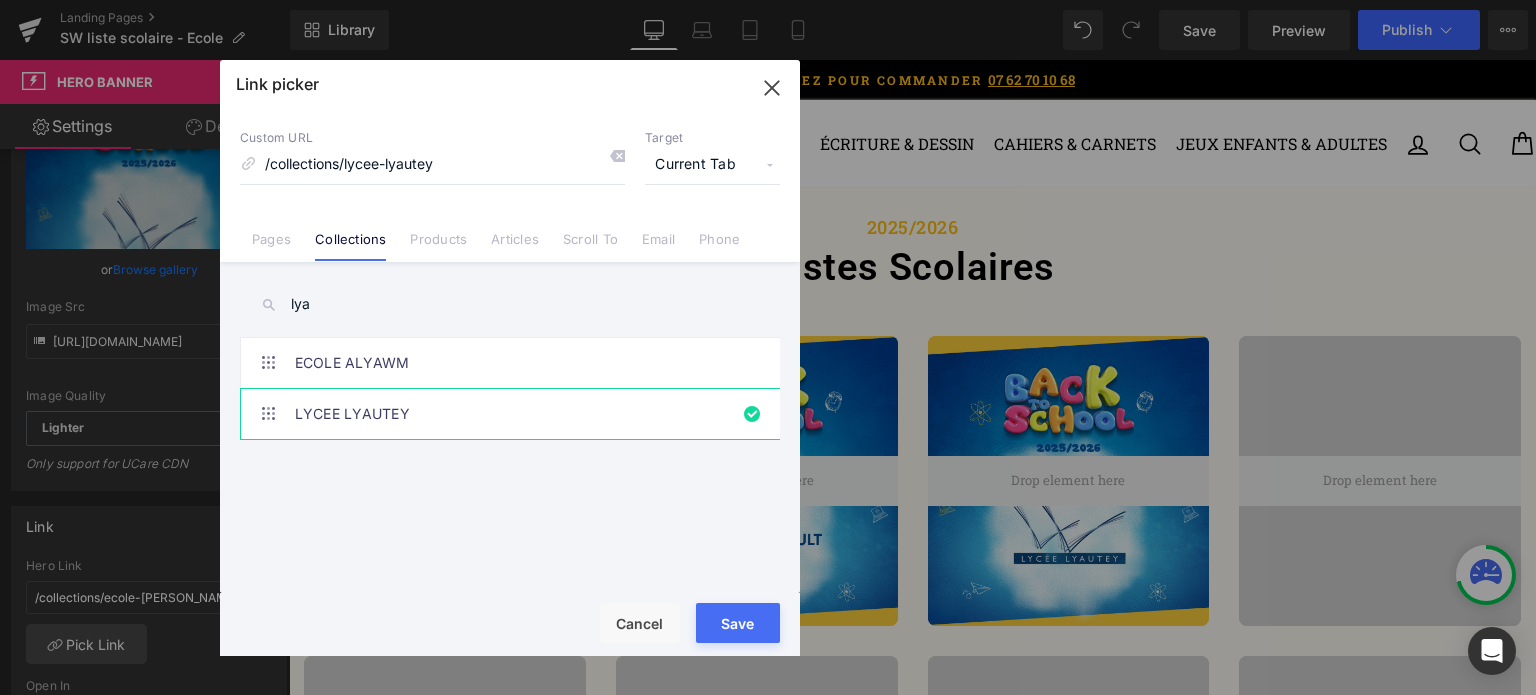 click on "Rendering Content" at bounding box center [768, 616] 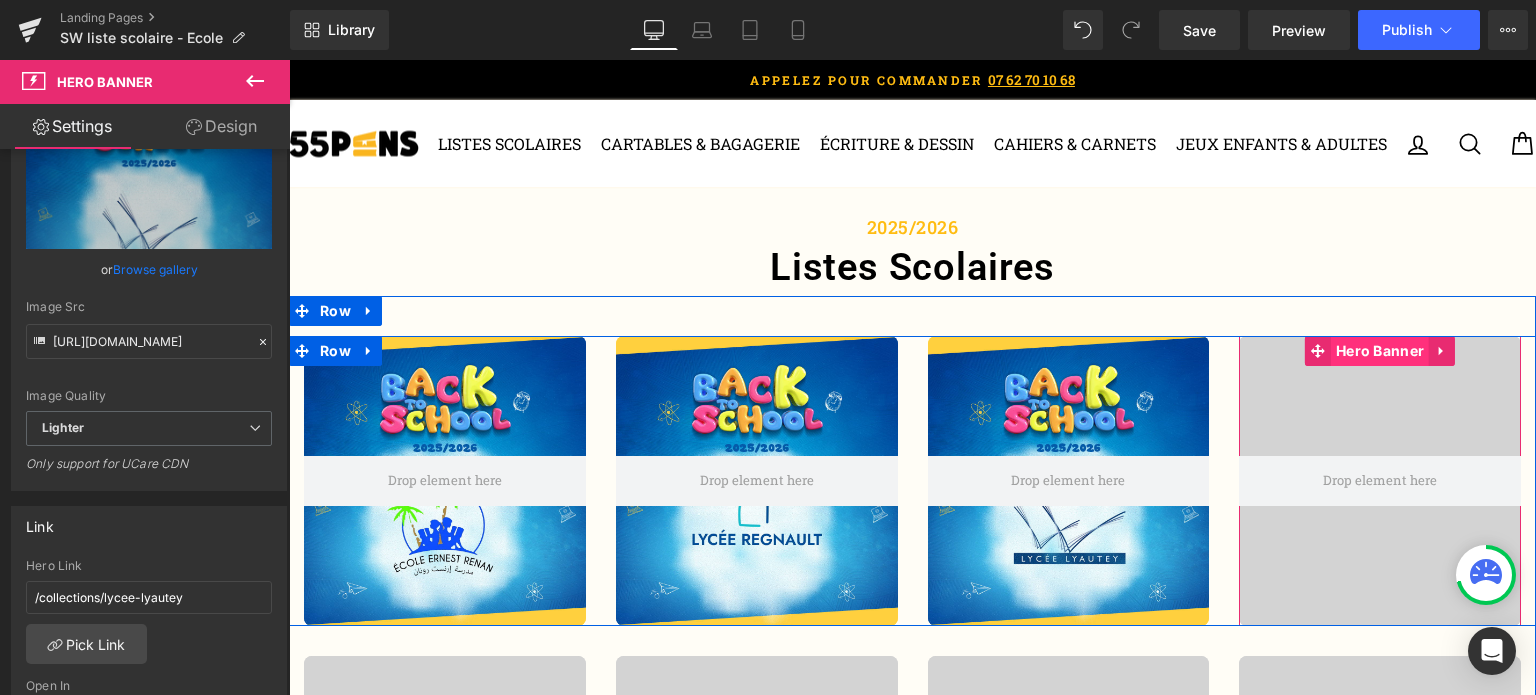 click on "Hero Banner" at bounding box center [1380, 351] 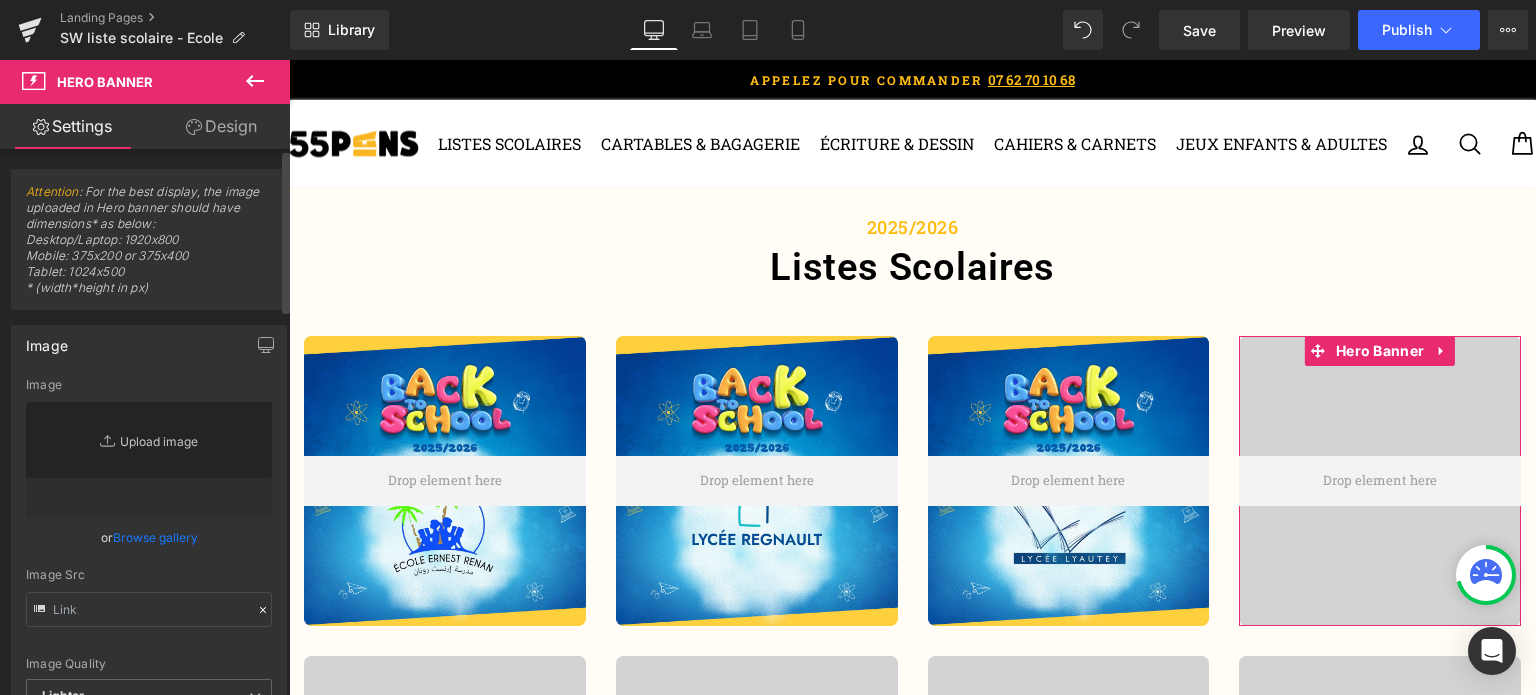click on "Replace Image" at bounding box center (149, 459) 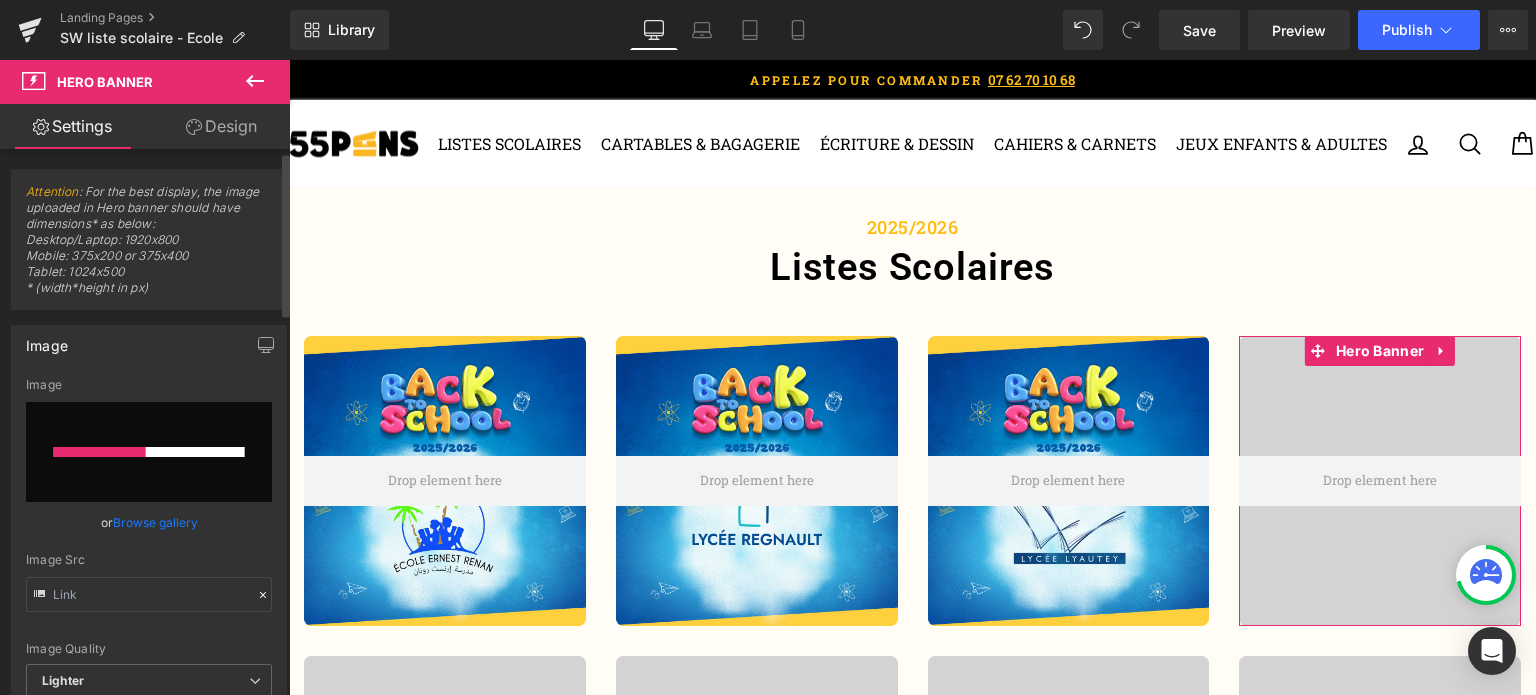 scroll, scrollTop: 128, scrollLeft: 0, axis: vertical 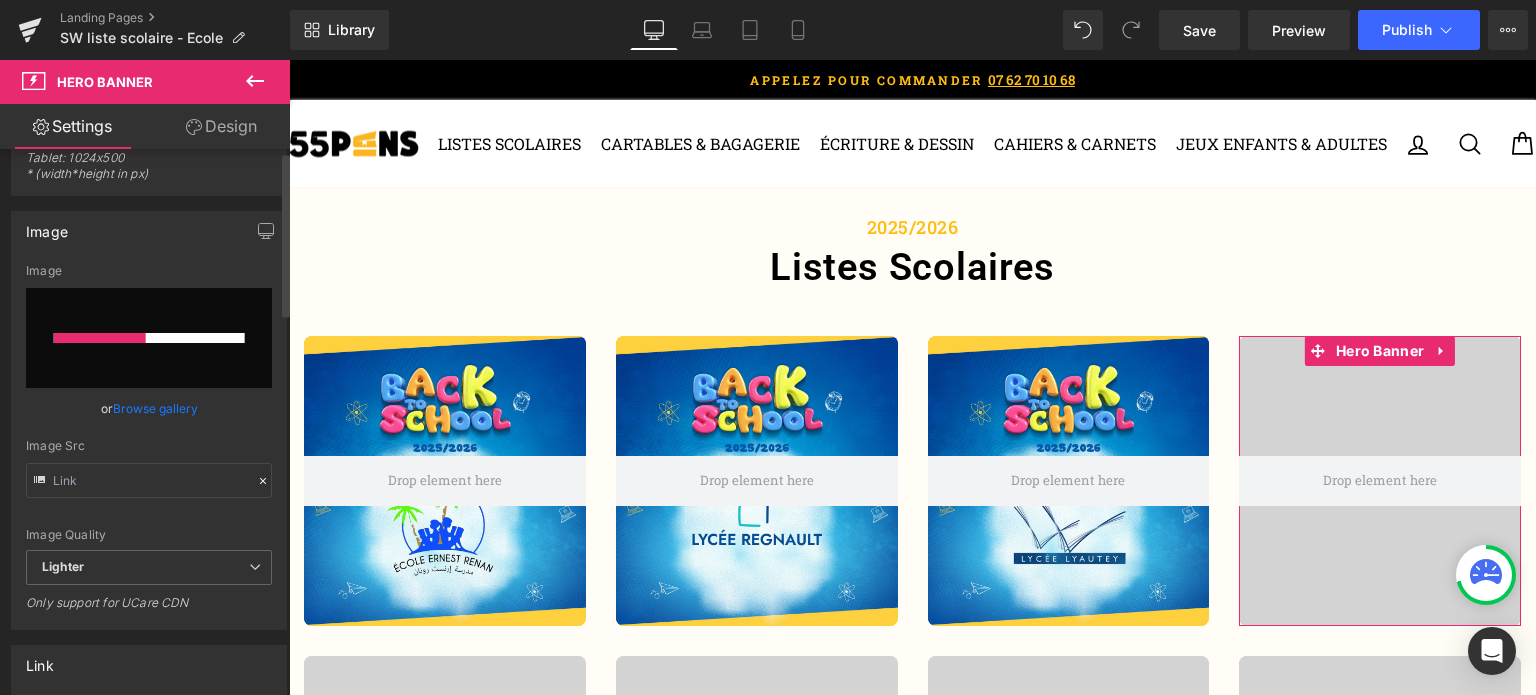 type 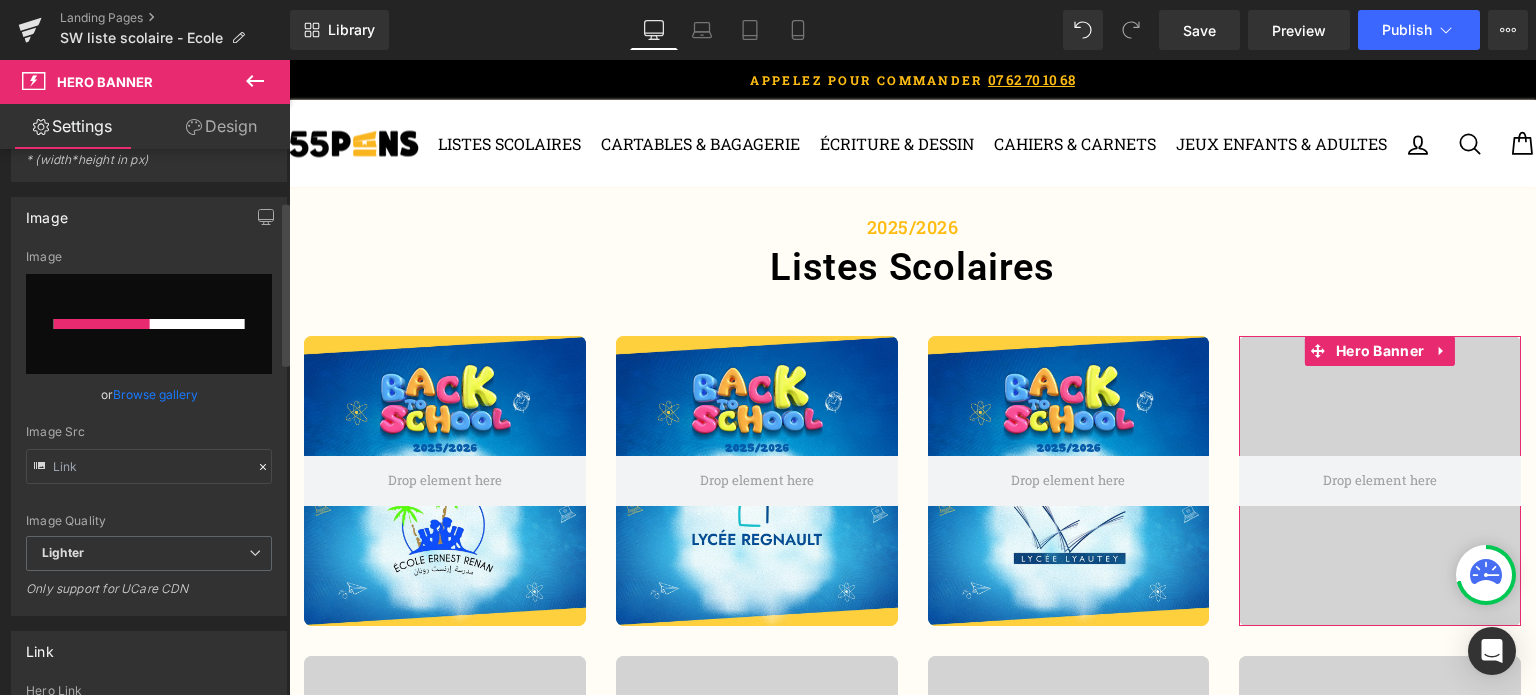 scroll, scrollTop: 192, scrollLeft: 0, axis: vertical 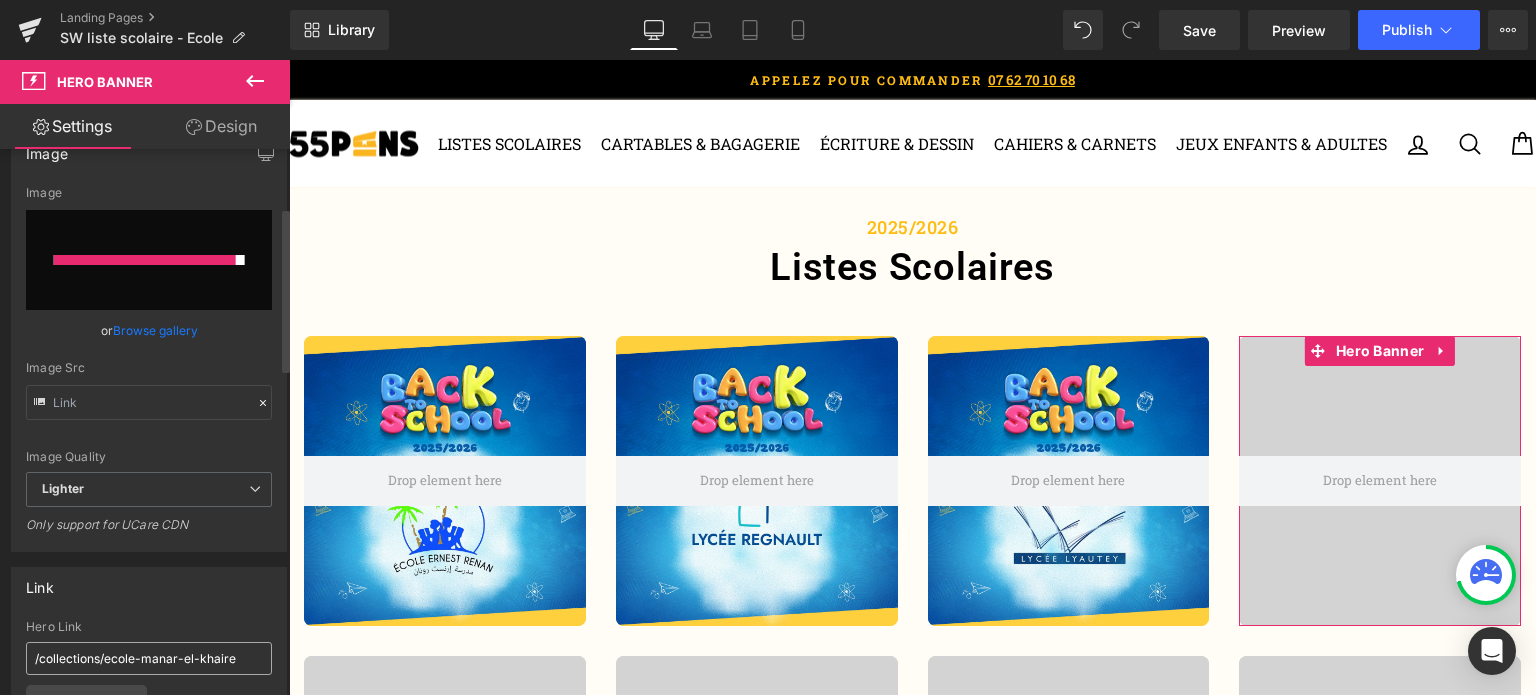 type on "[URL][DOMAIN_NAME]" 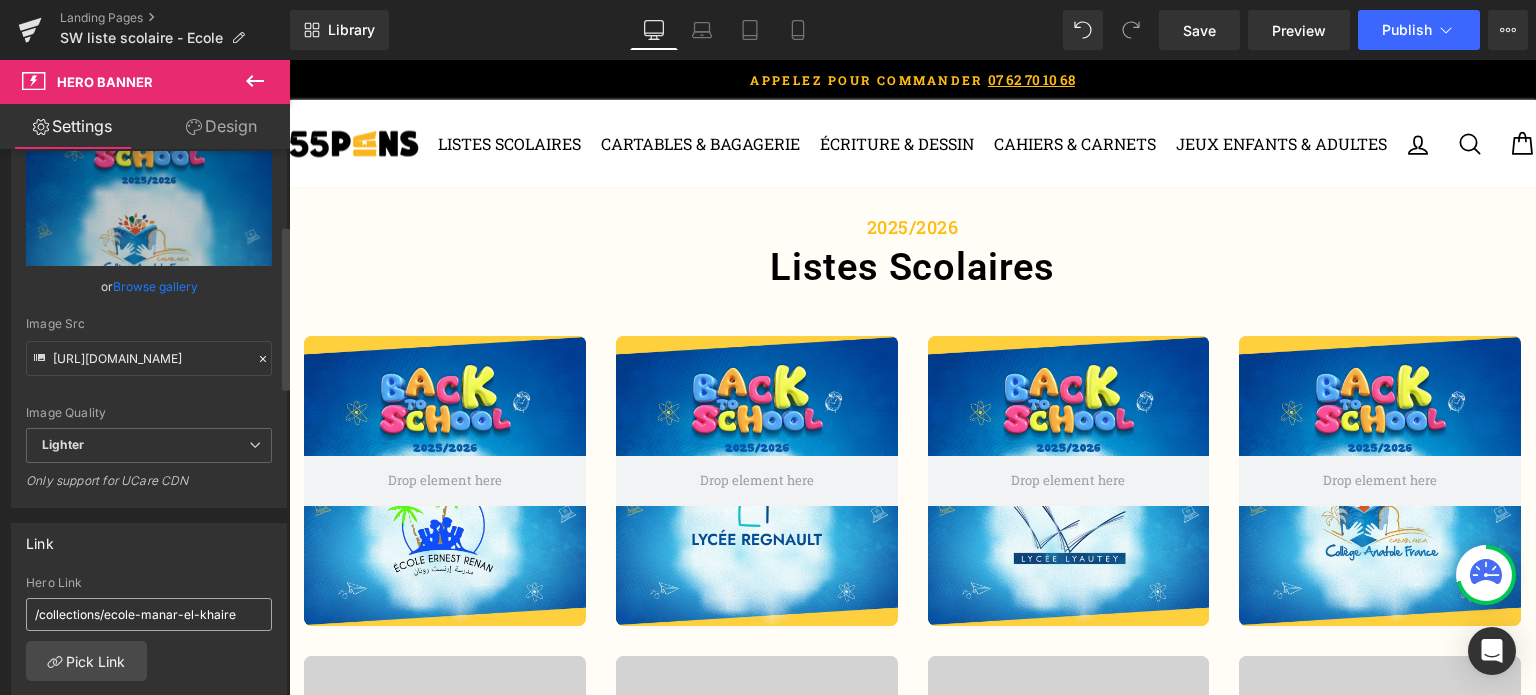 scroll, scrollTop: 252, scrollLeft: 0, axis: vertical 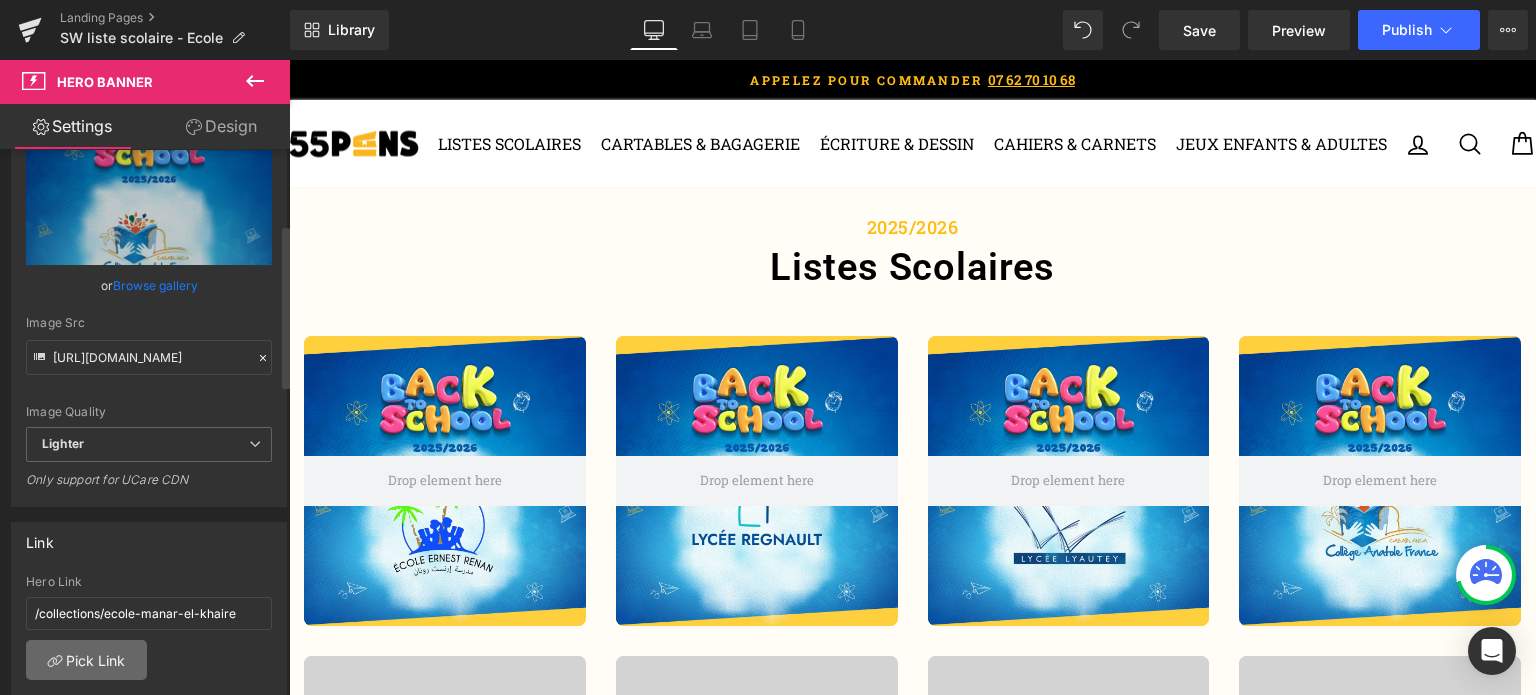 click on "Pick Link" at bounding box center [86, 660] 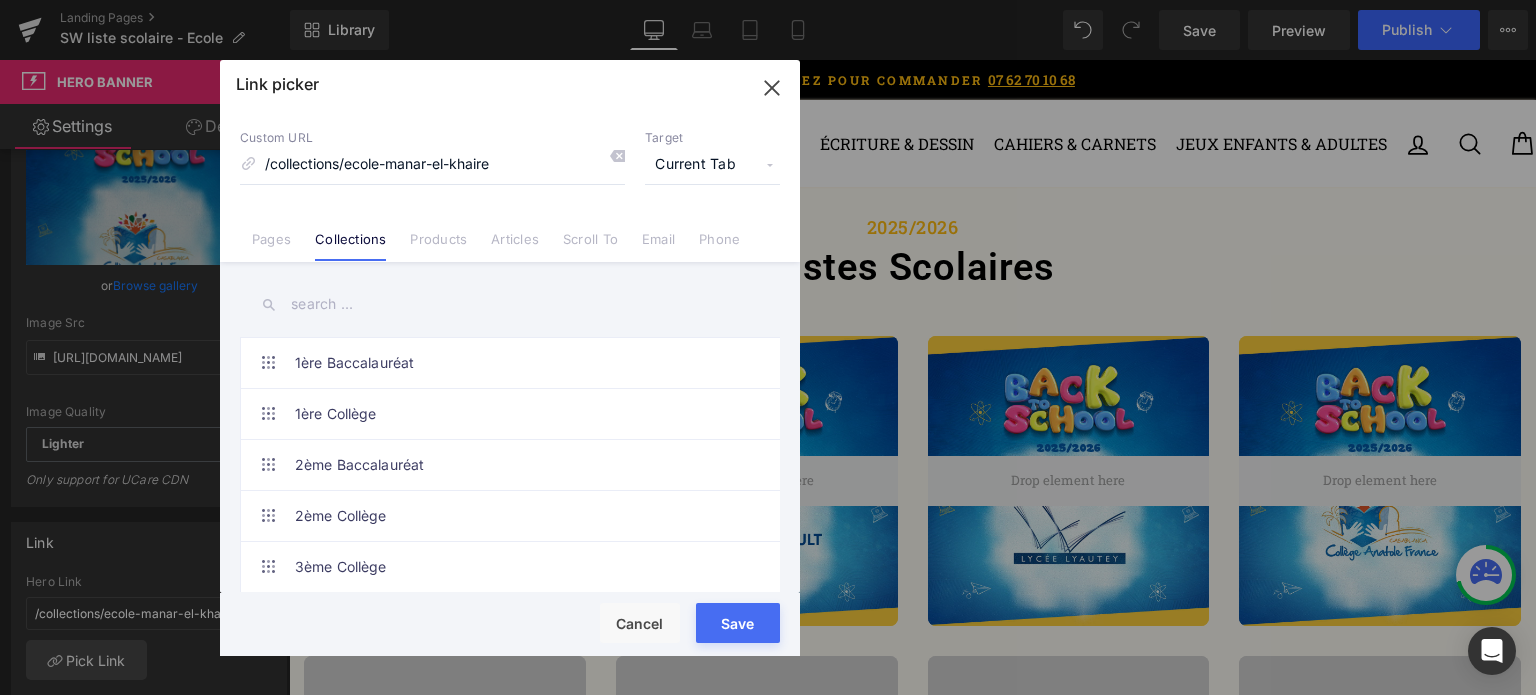 click at bounding box center (510, 304) 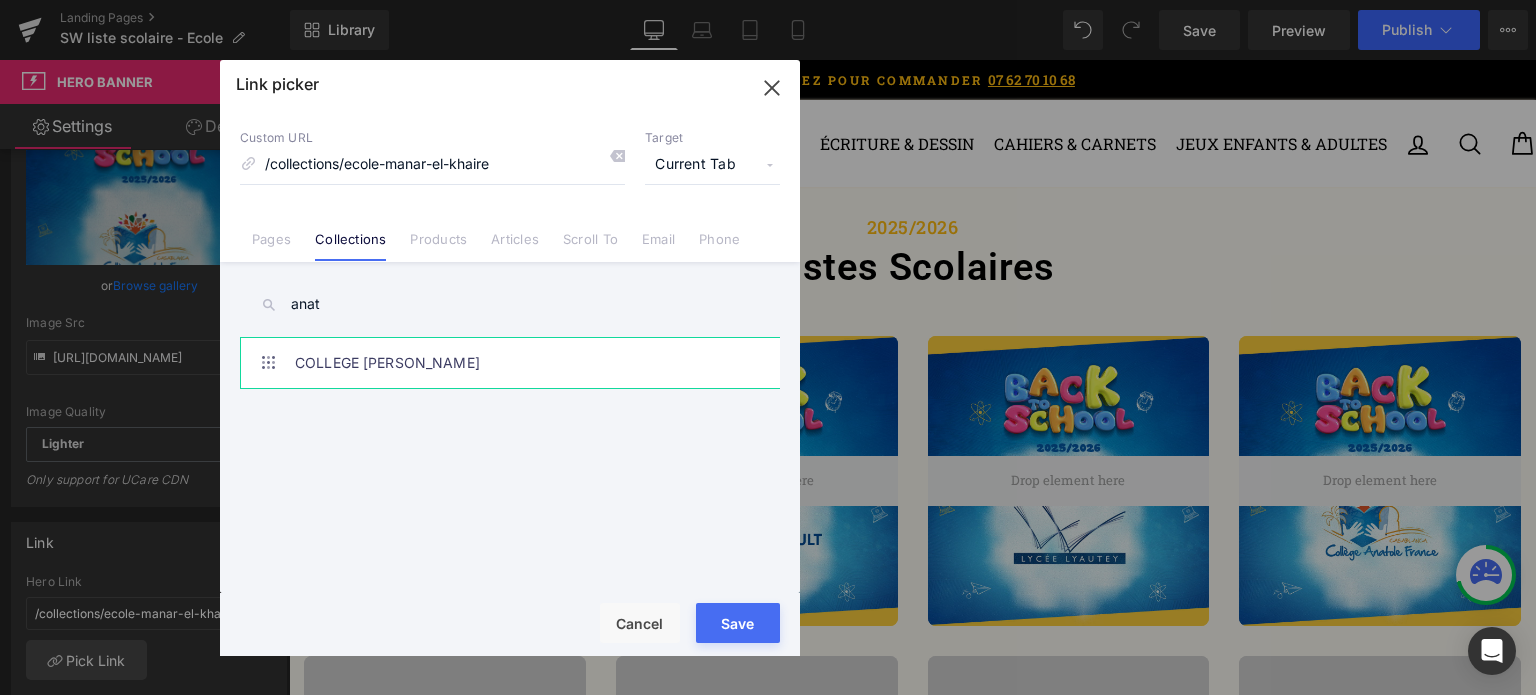 type on "anat" 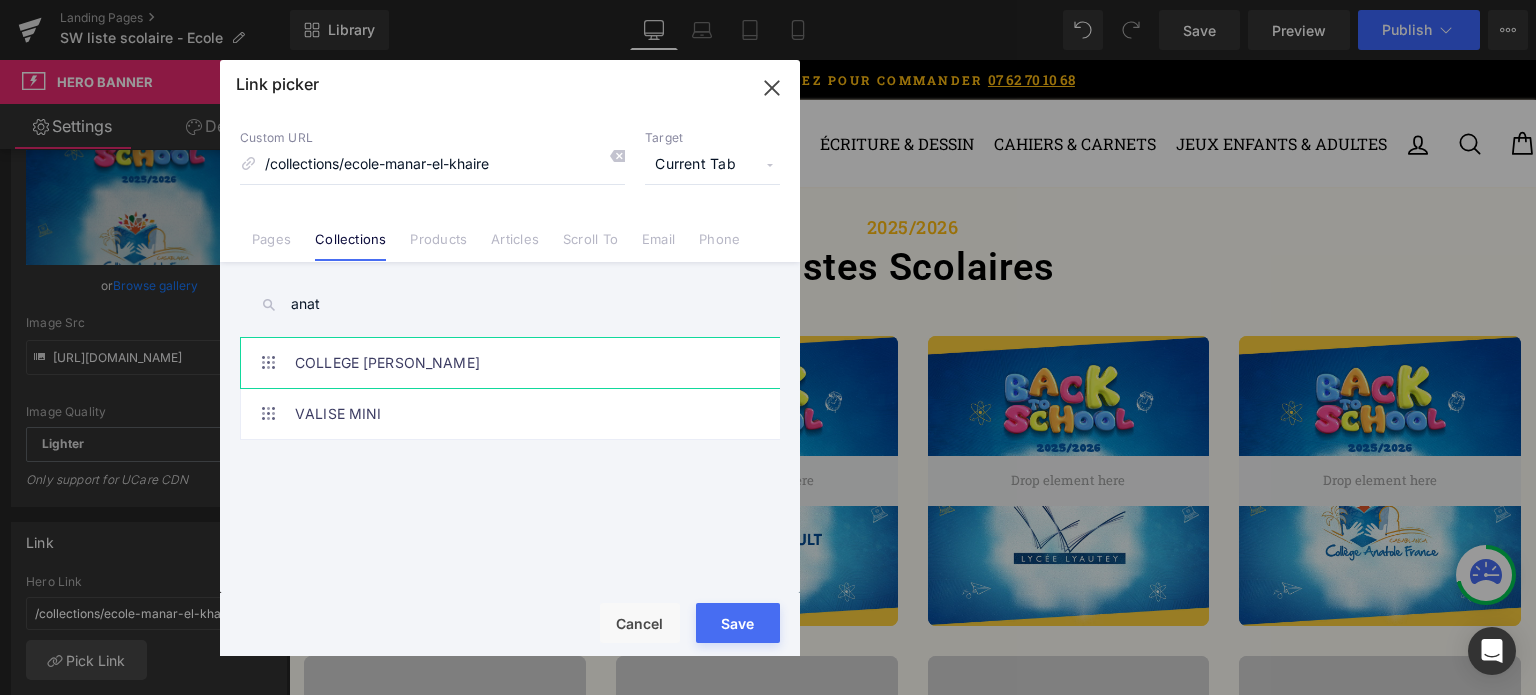 click on "COLLEGE [PERSON_NAME]" at bounding box center [515, 363] 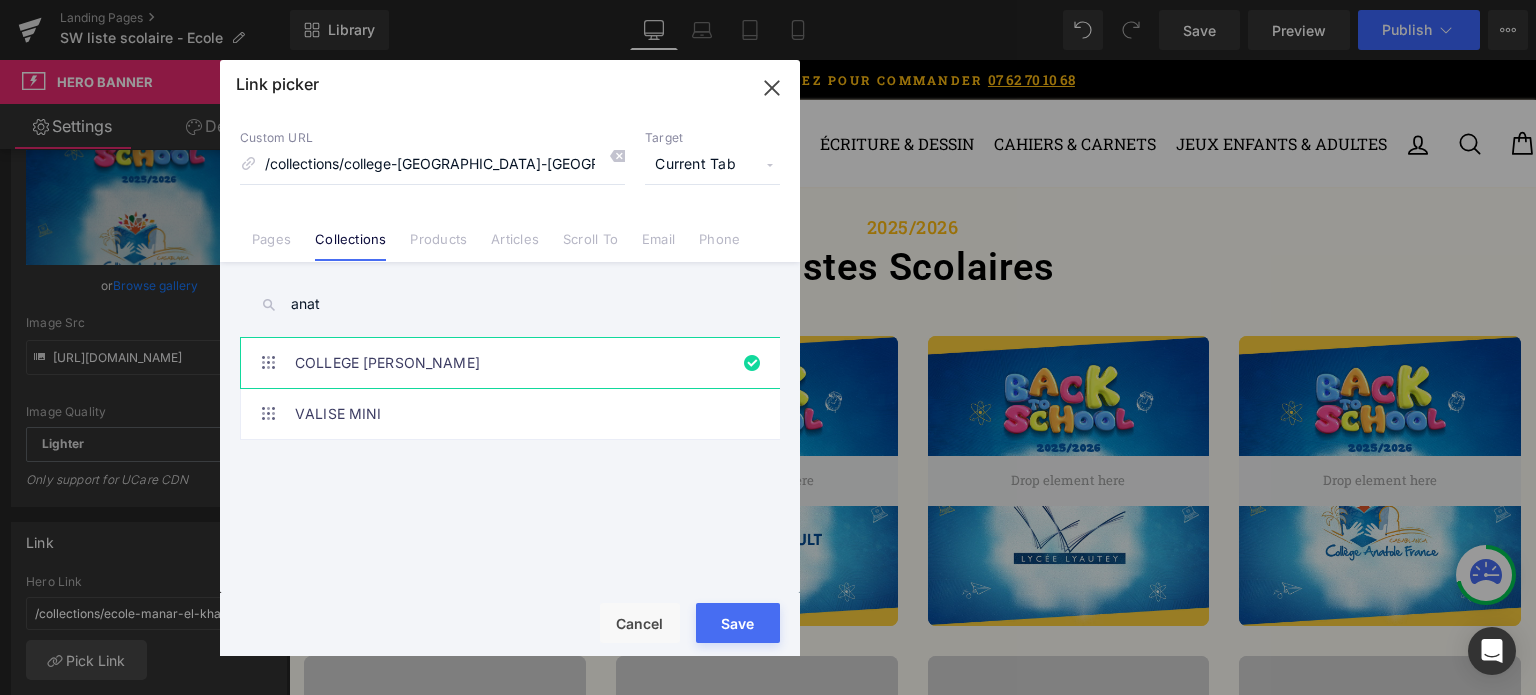 click on "Rendering Content" at bounding box center [768, 616] 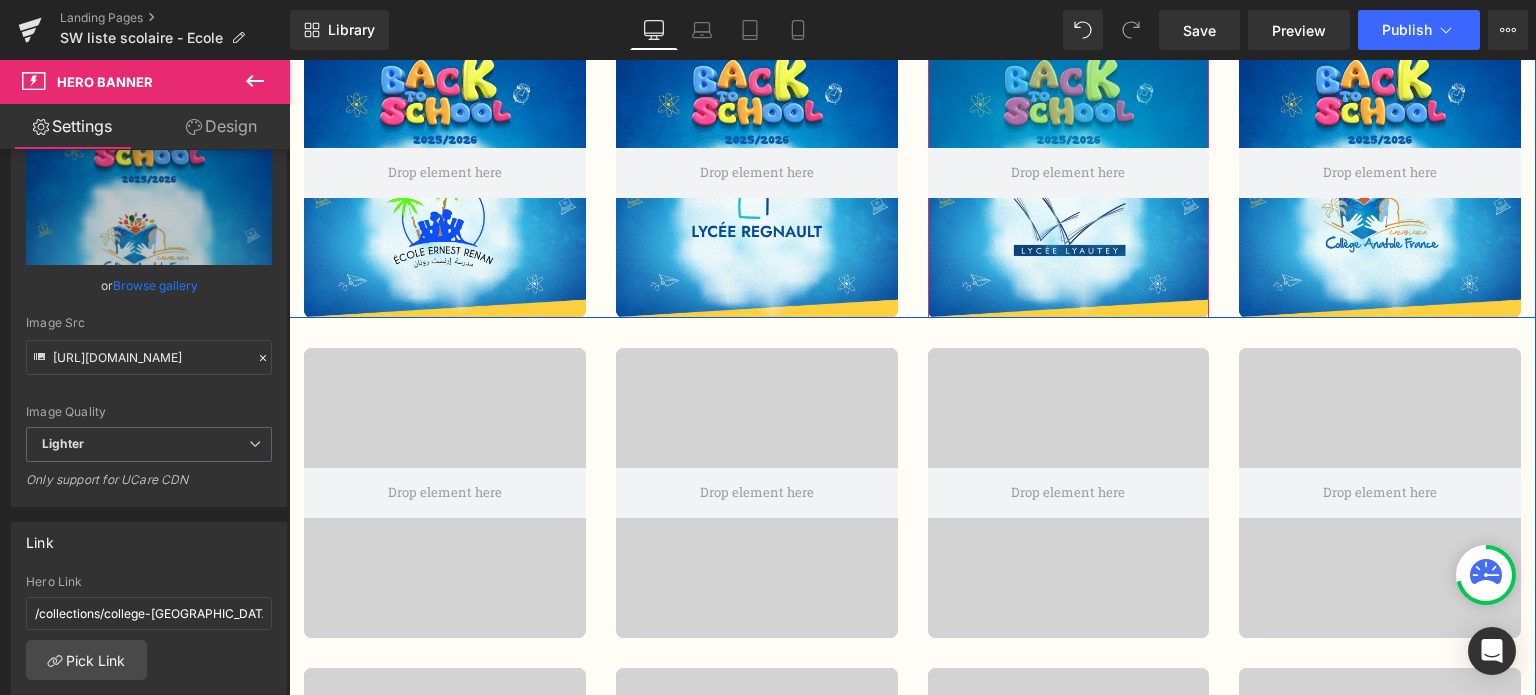 scroll, scrollTop: 324, scrollLeft: 0, axis: vertical 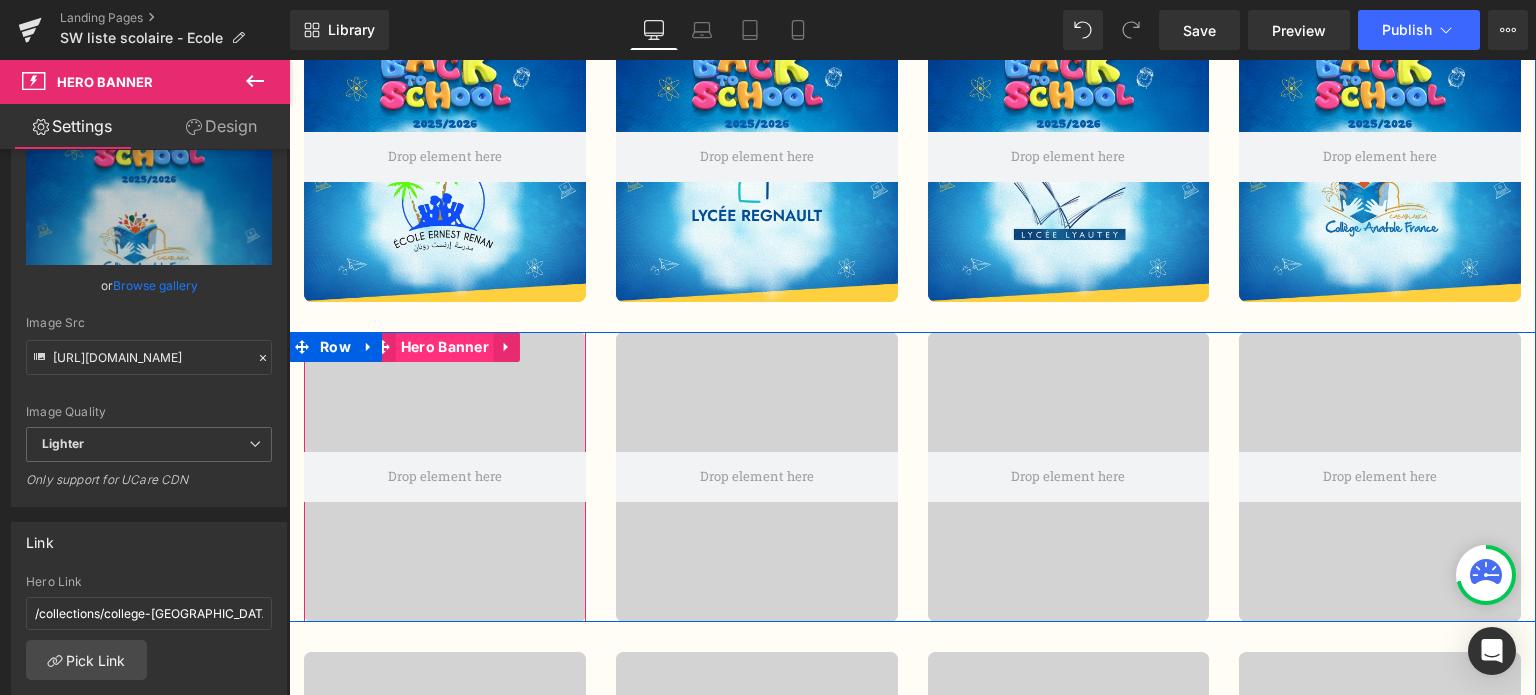 click on "Hero Banner" at bounding box center (445, 347) 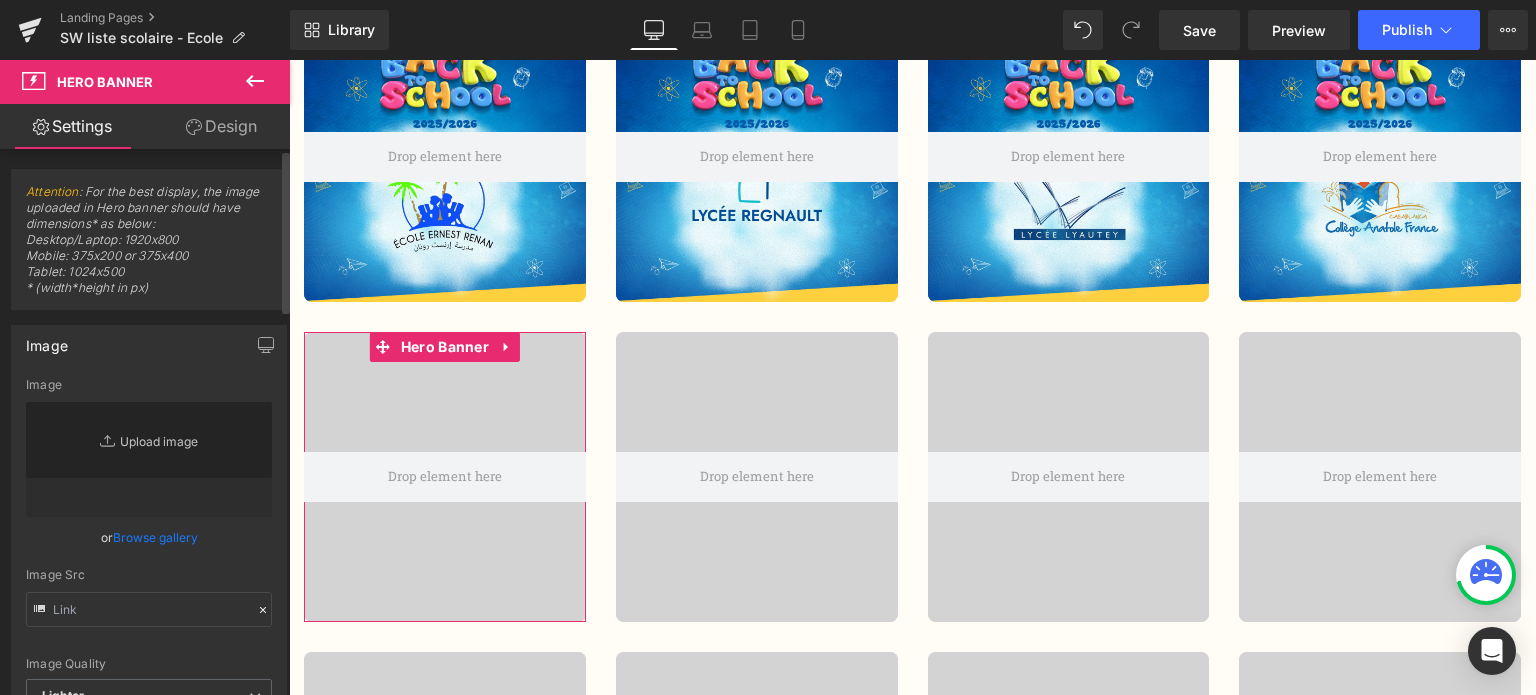 click on "Replace Image" at bounding box center (149, 459) 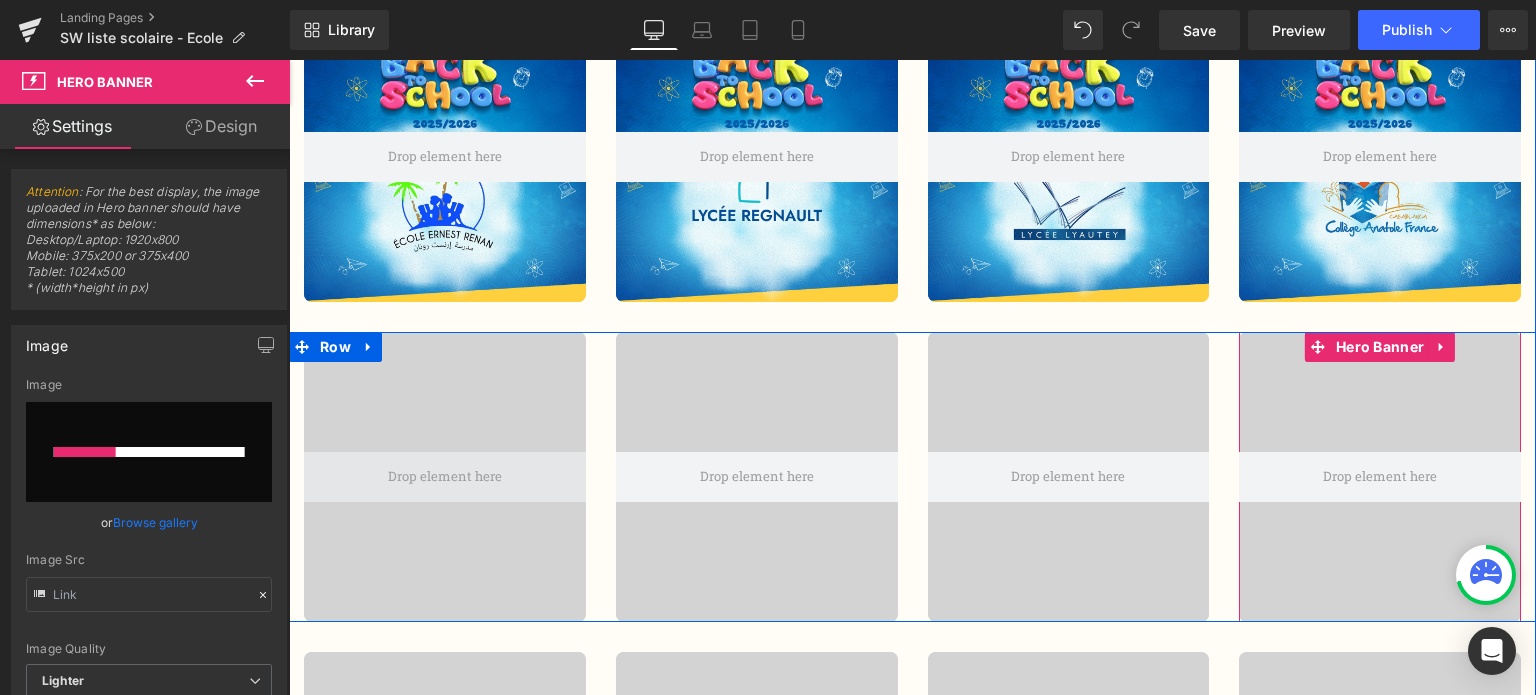 type 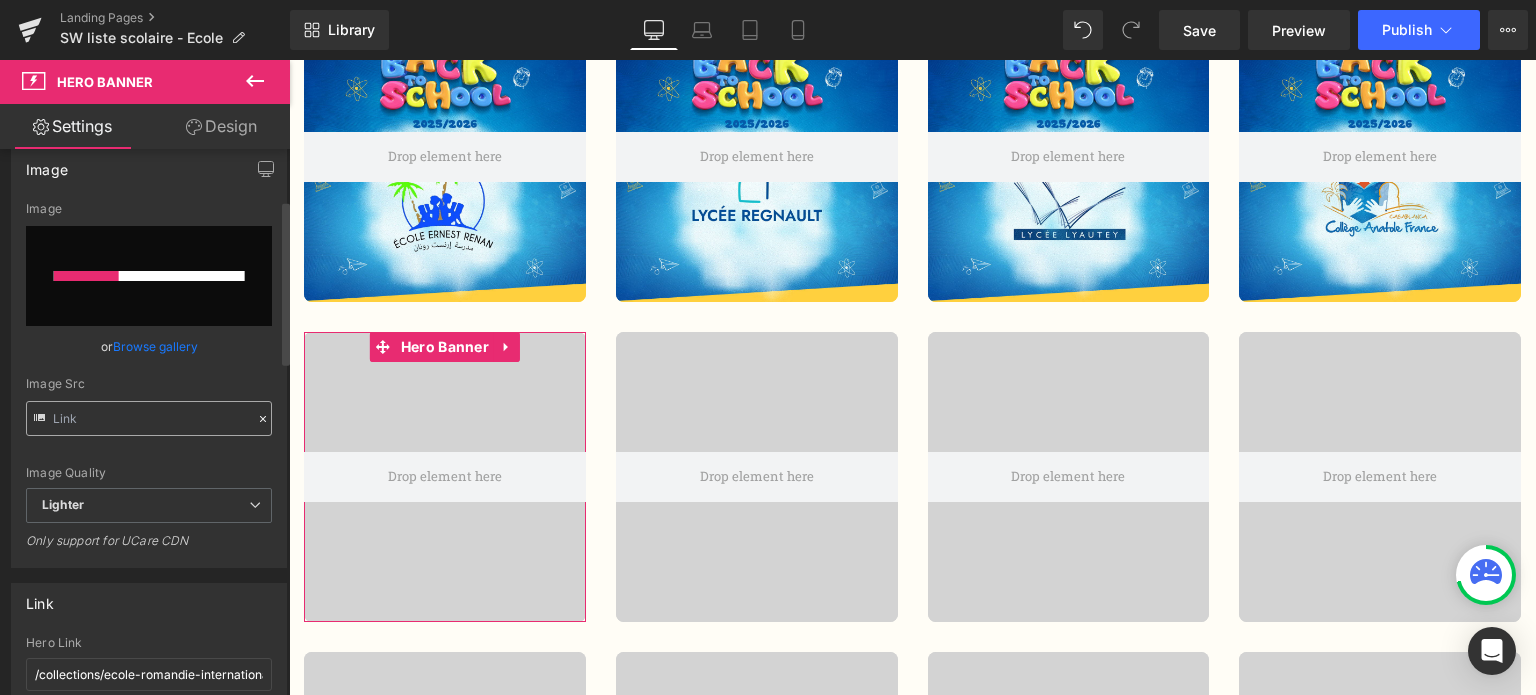 scroll, scrollTop: 176, scrollLeft: 0, axis: vertical 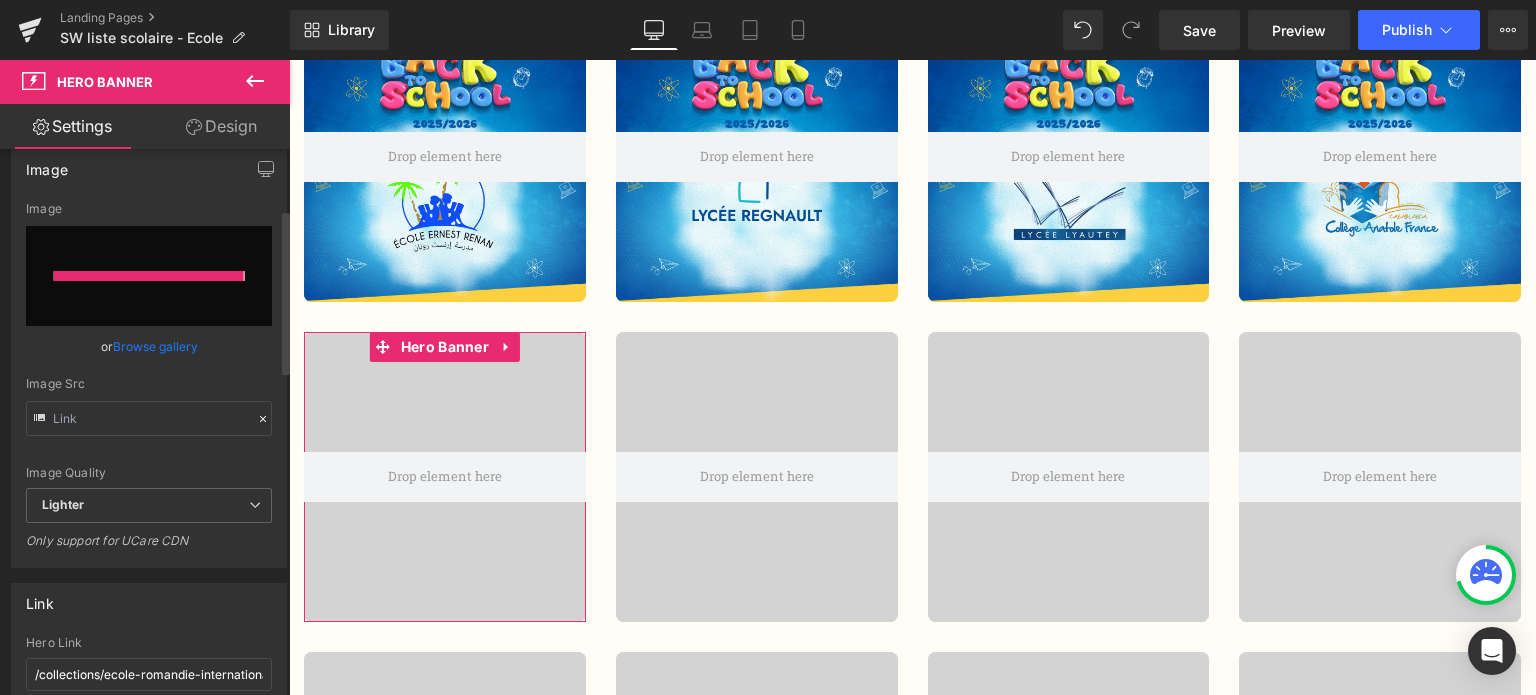 type on "[URL][DOMAIN_NAME]" 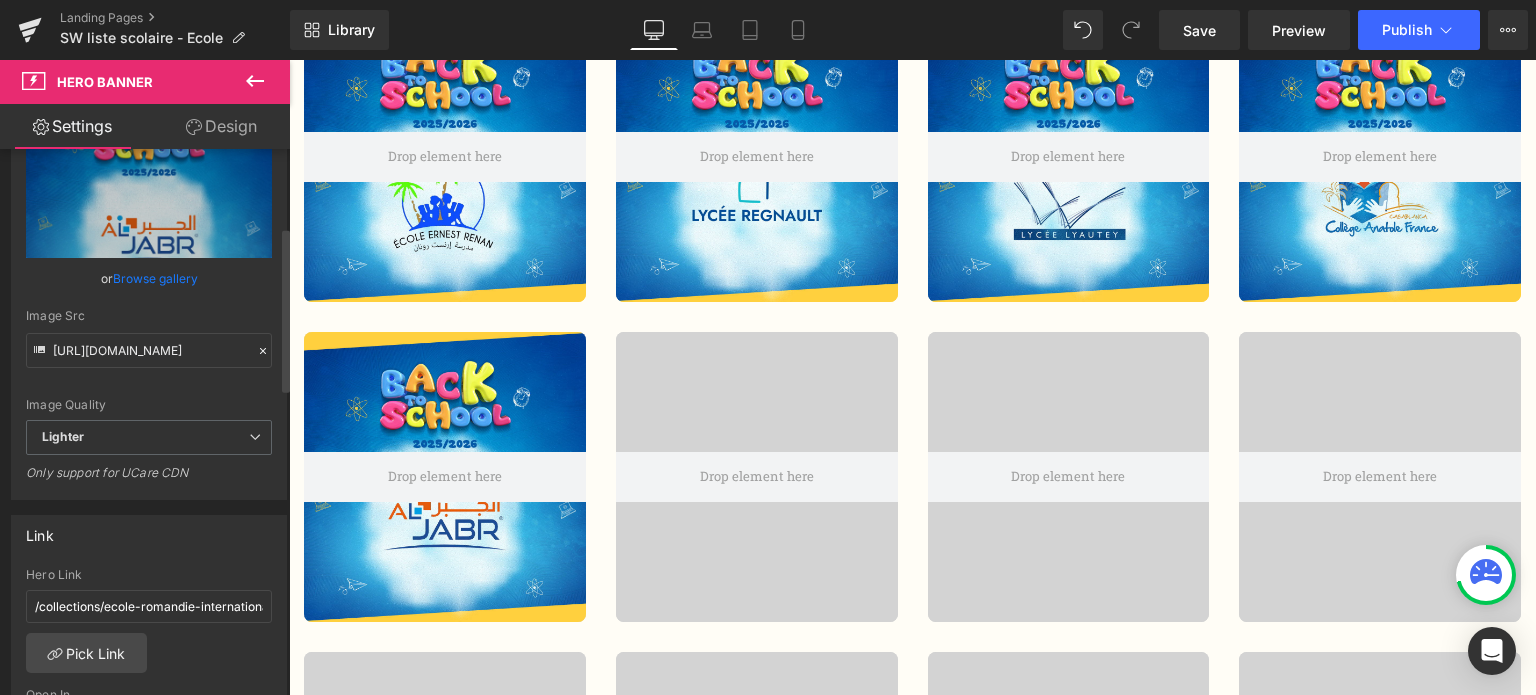 scroll, scrollTop: 260, scrollLeft: 0, axis: vertical 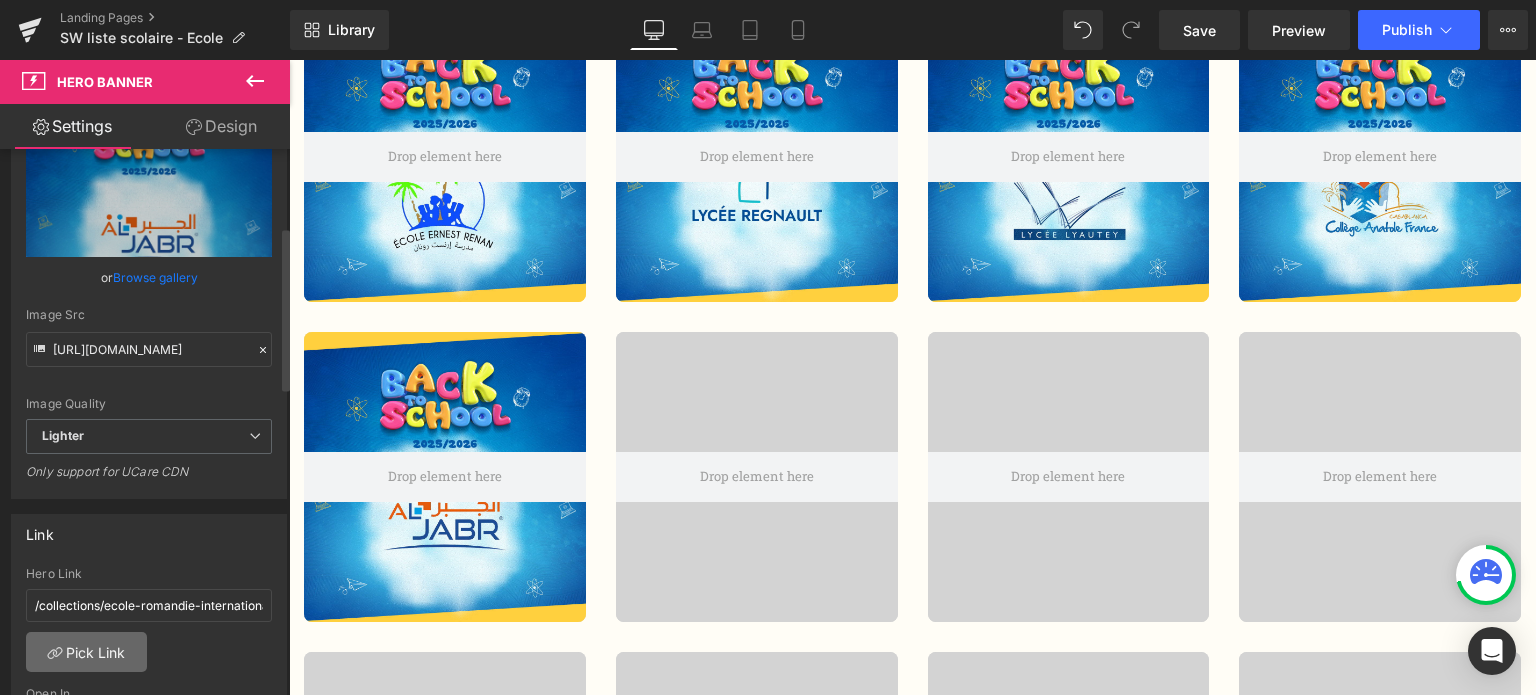 click on "Pick Link" at bounding box center (86, 652) 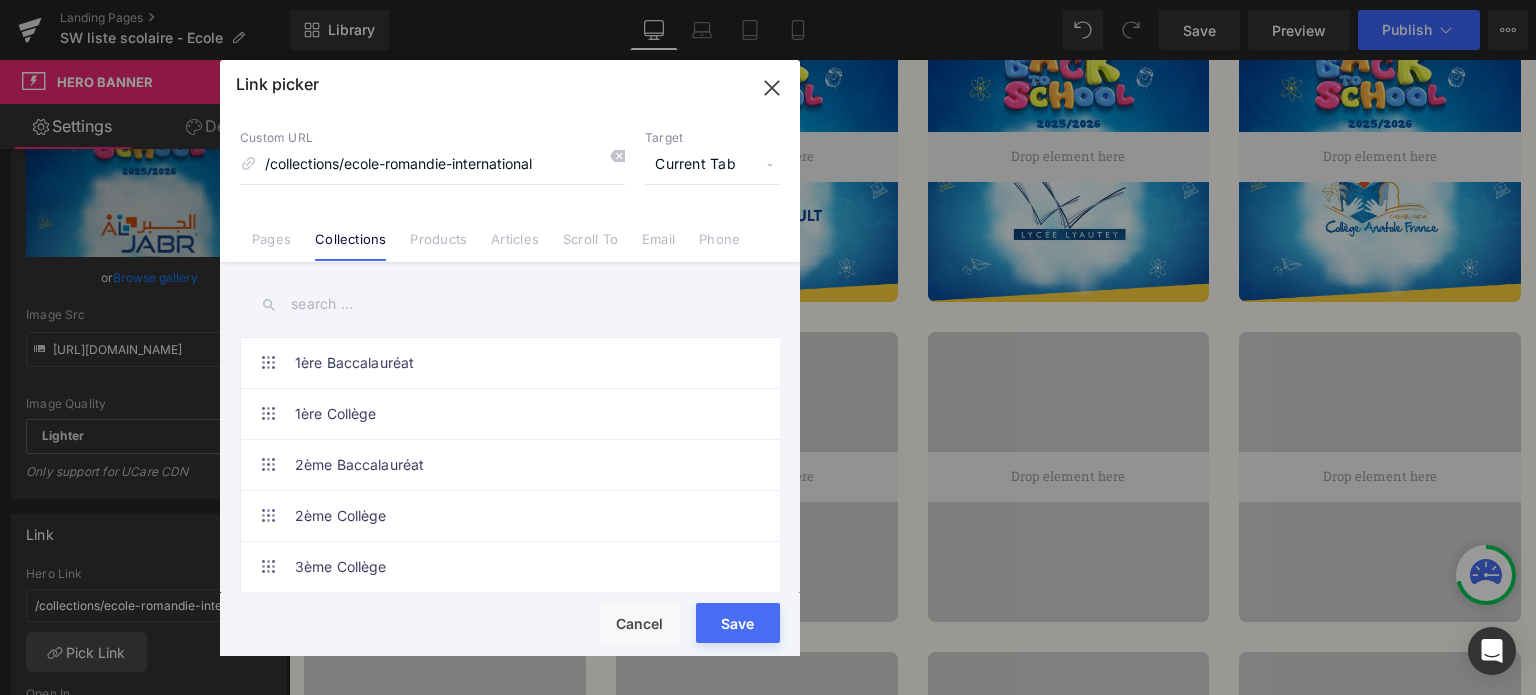 click at bounding box center (510, 304) 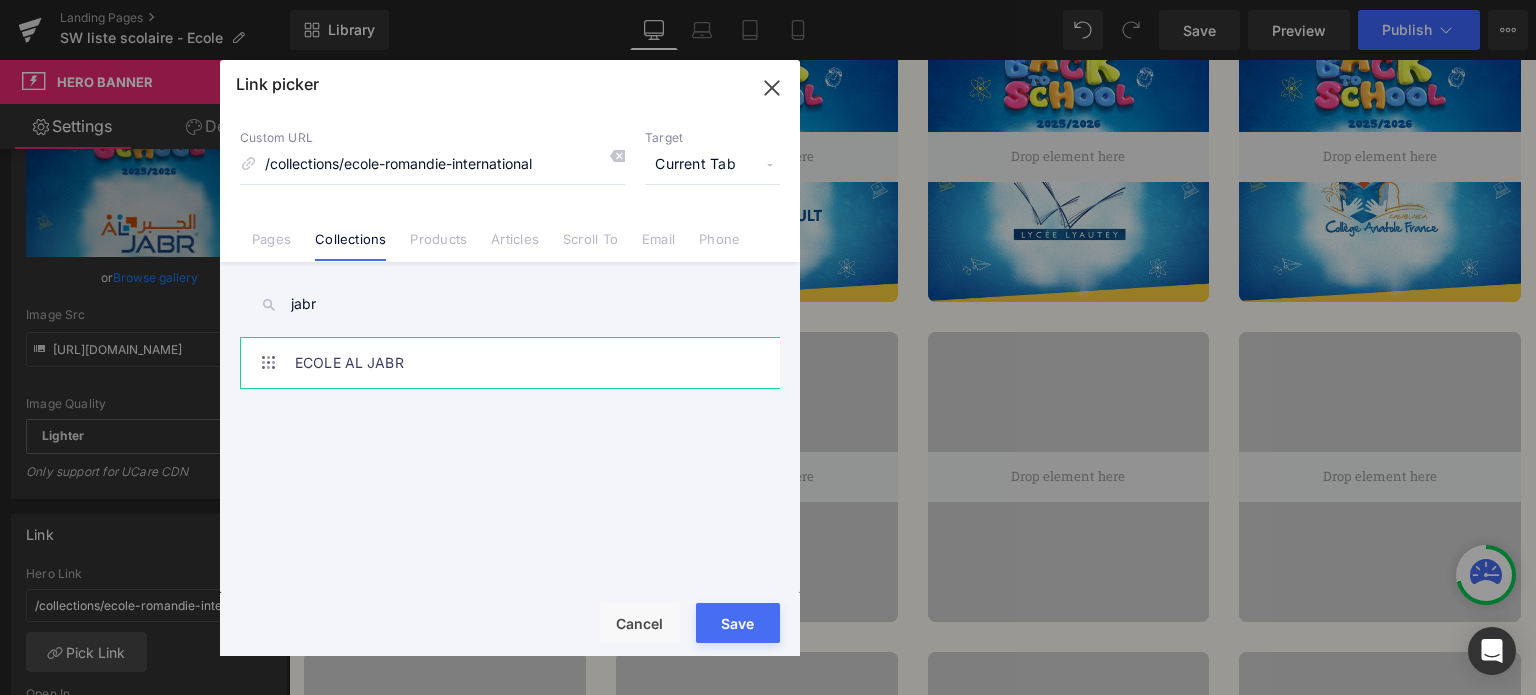 type on "jabr" 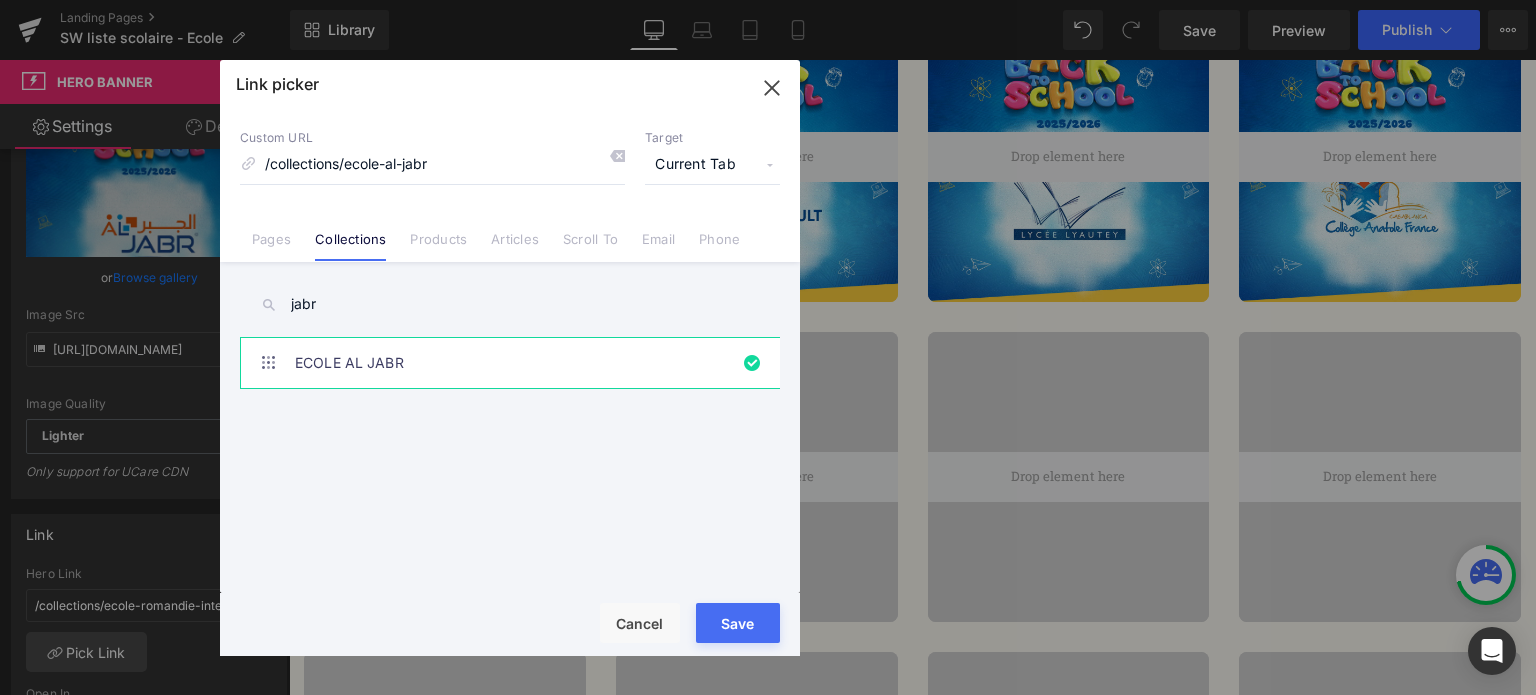 click on "Save" at bounding box center [738, 623] 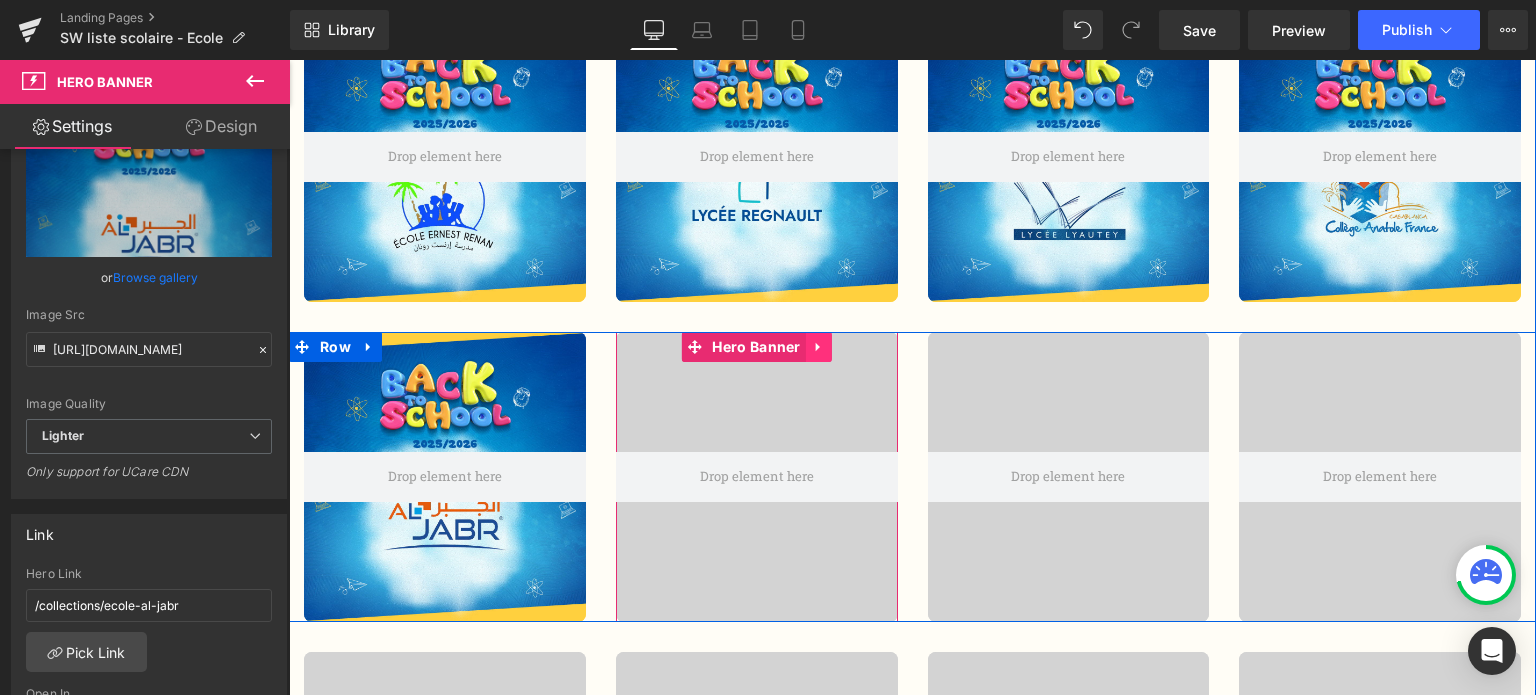 click 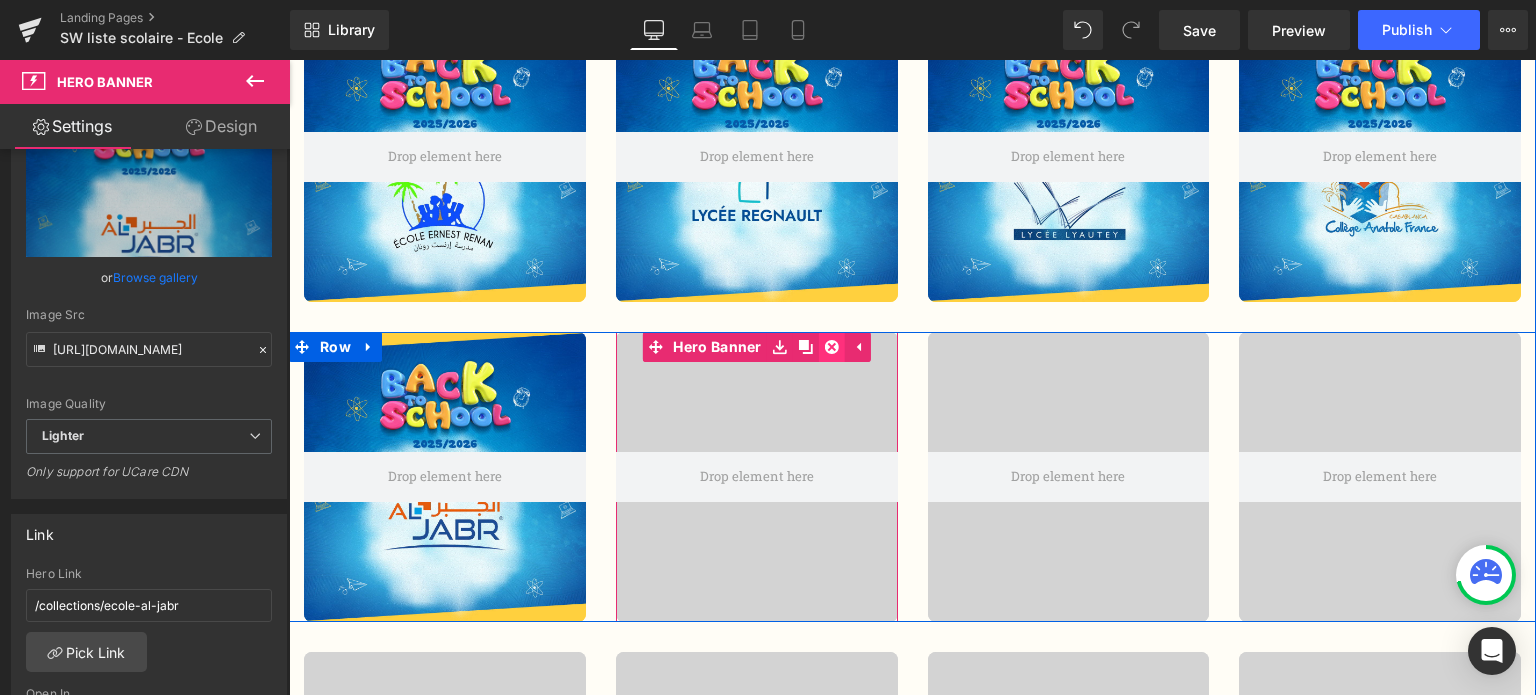 click 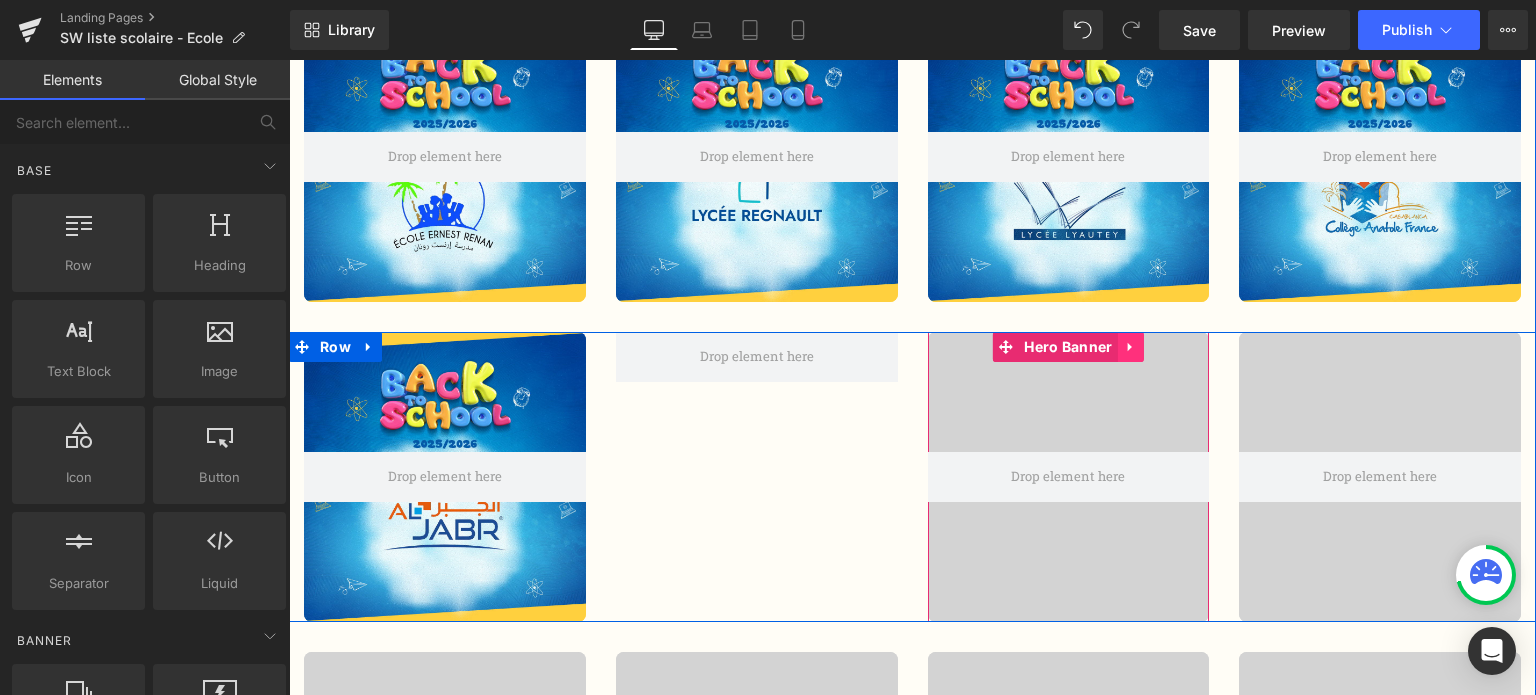 click at bounding box center (1131, 347) 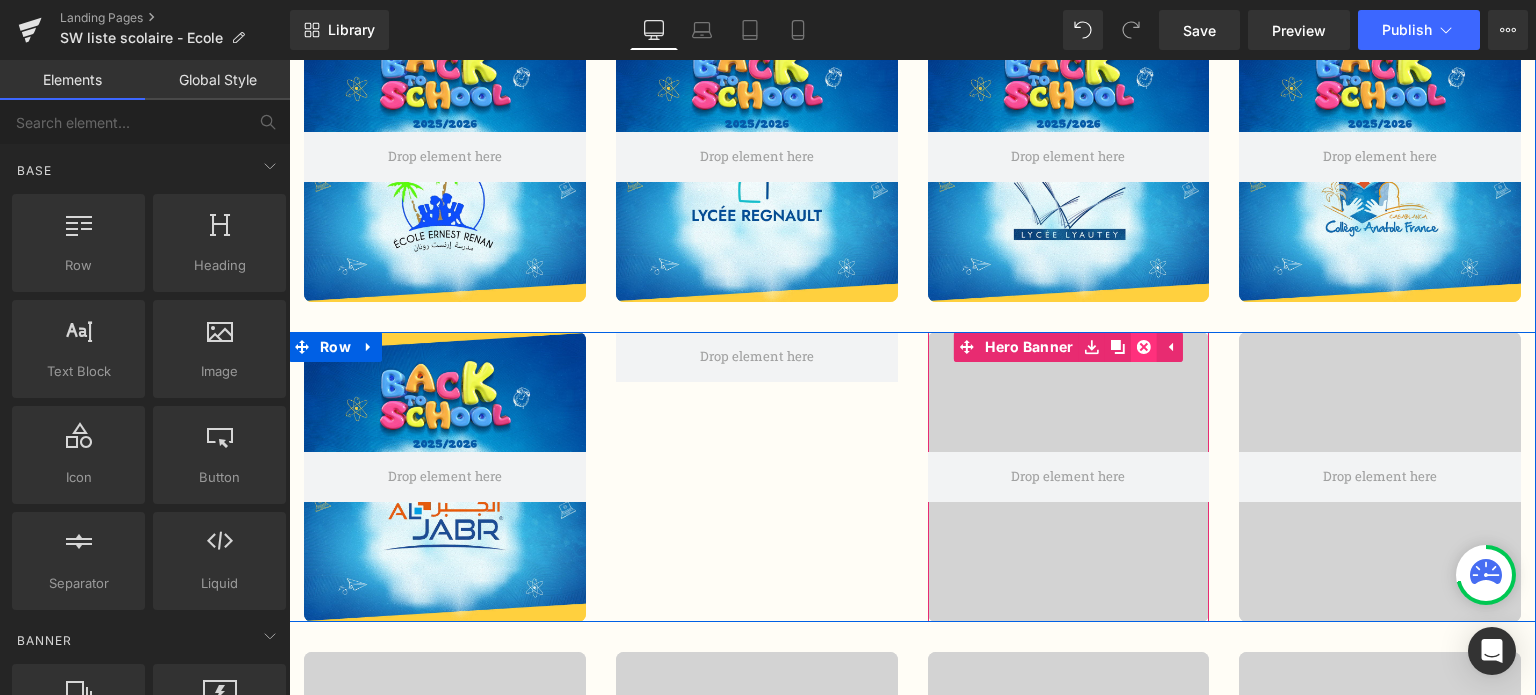 click 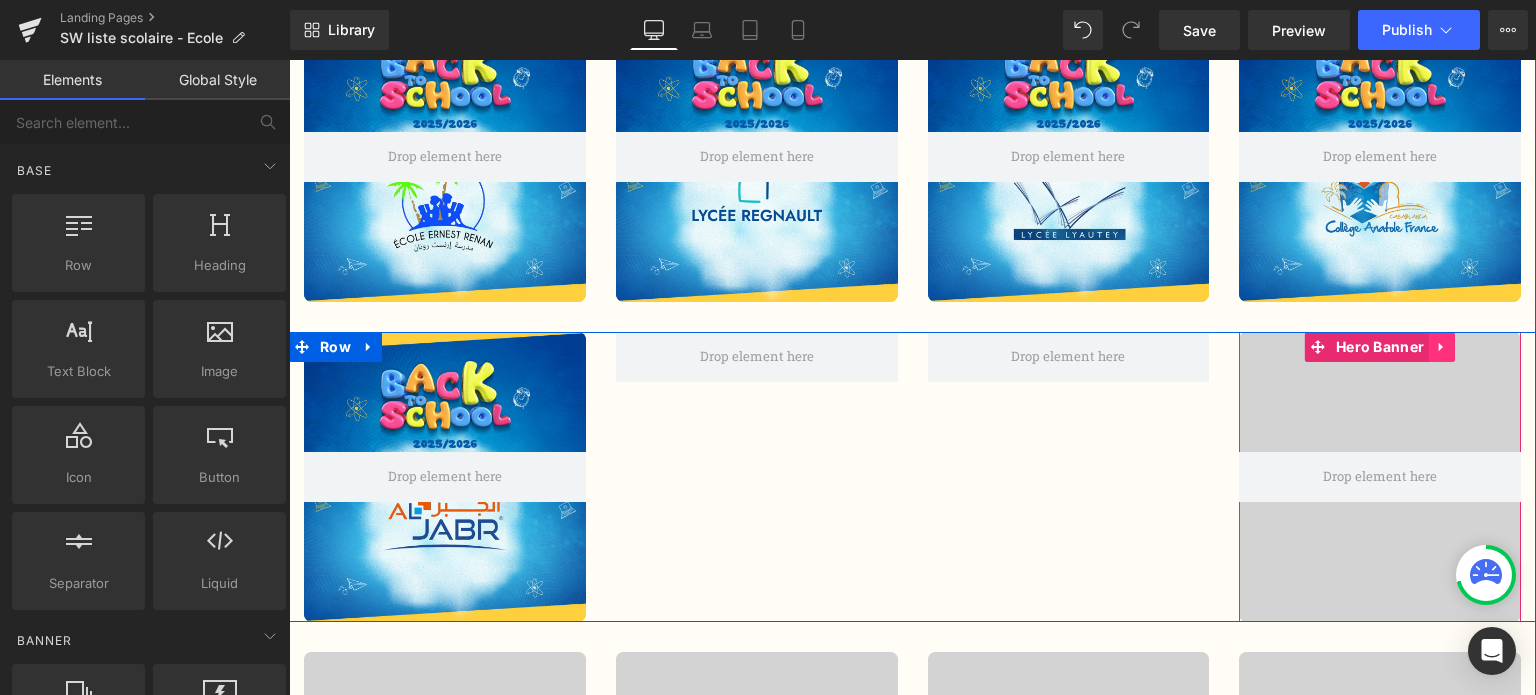 click 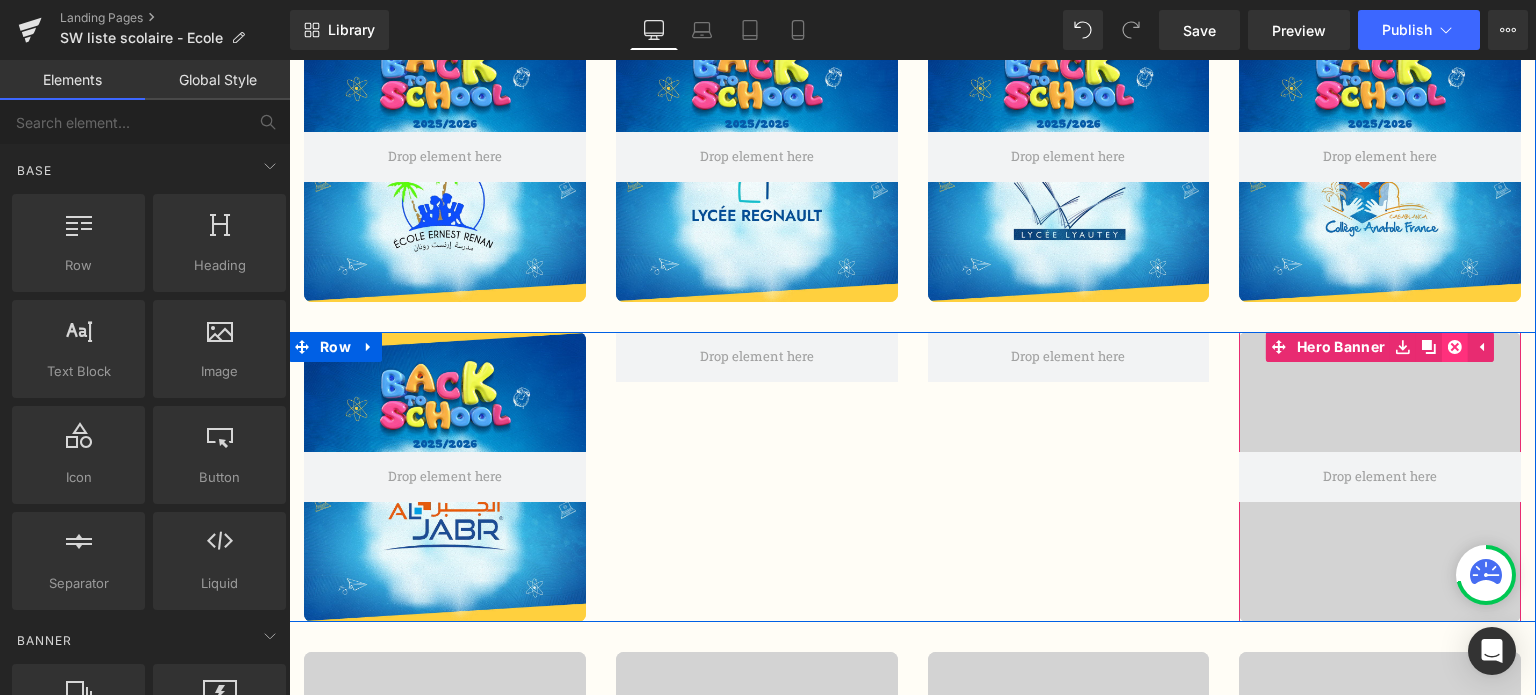 click 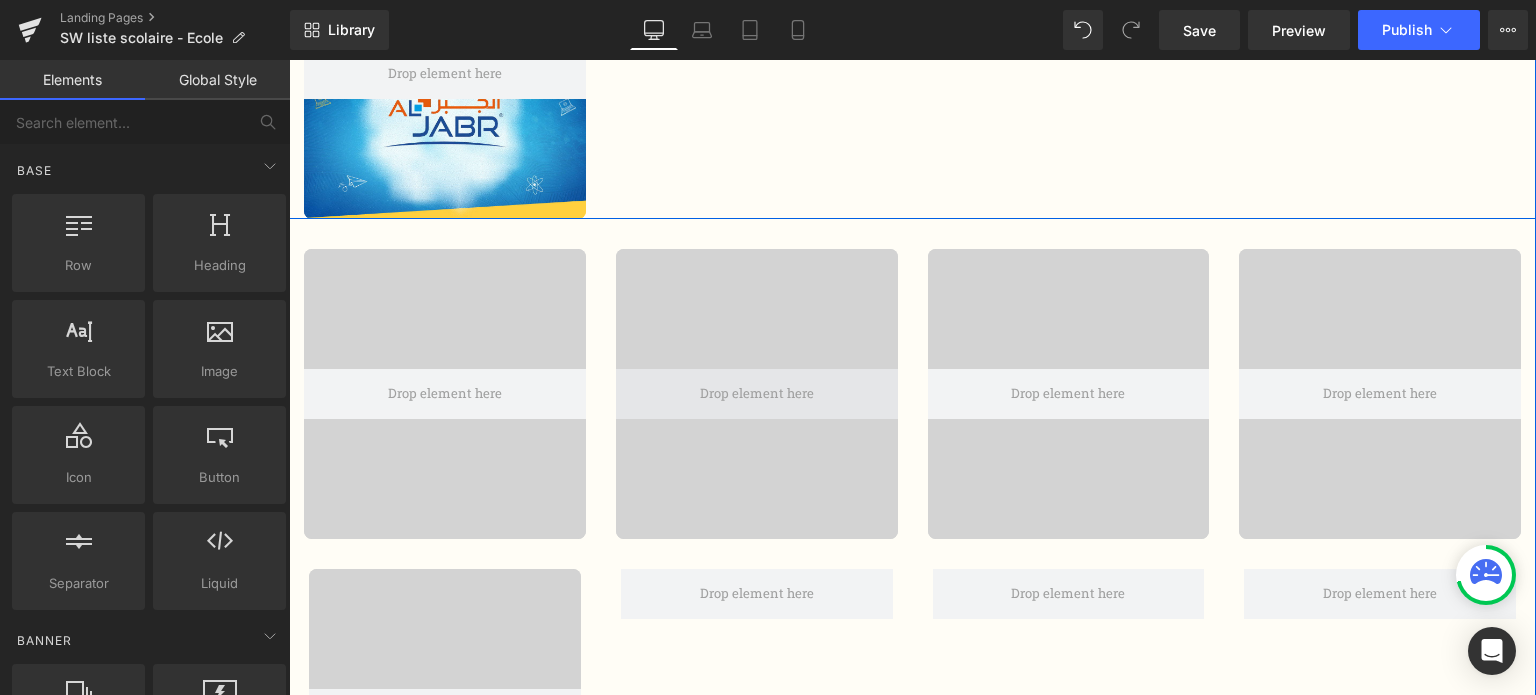 scroll, scrollTop: 728, scrollLeft: 0, axis: vertical 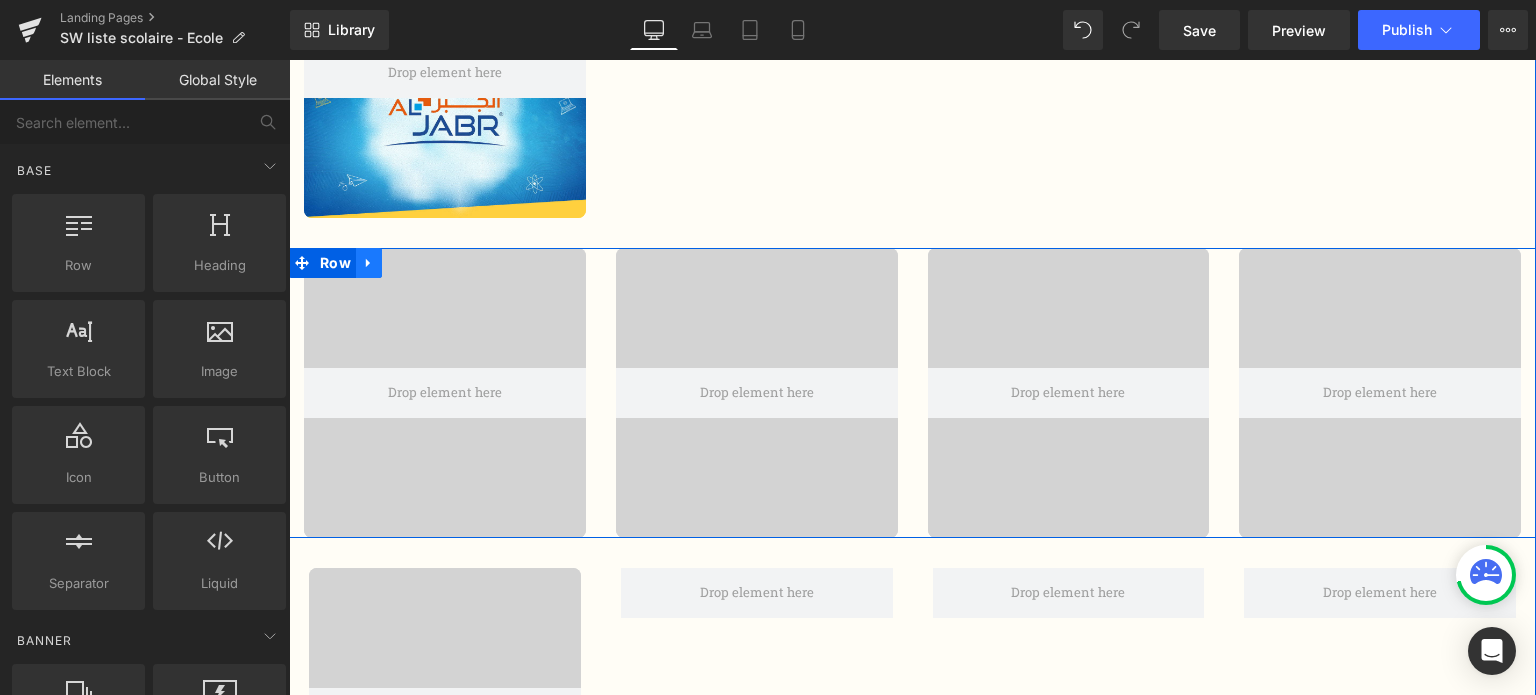 click at bounding box center [369, 263] 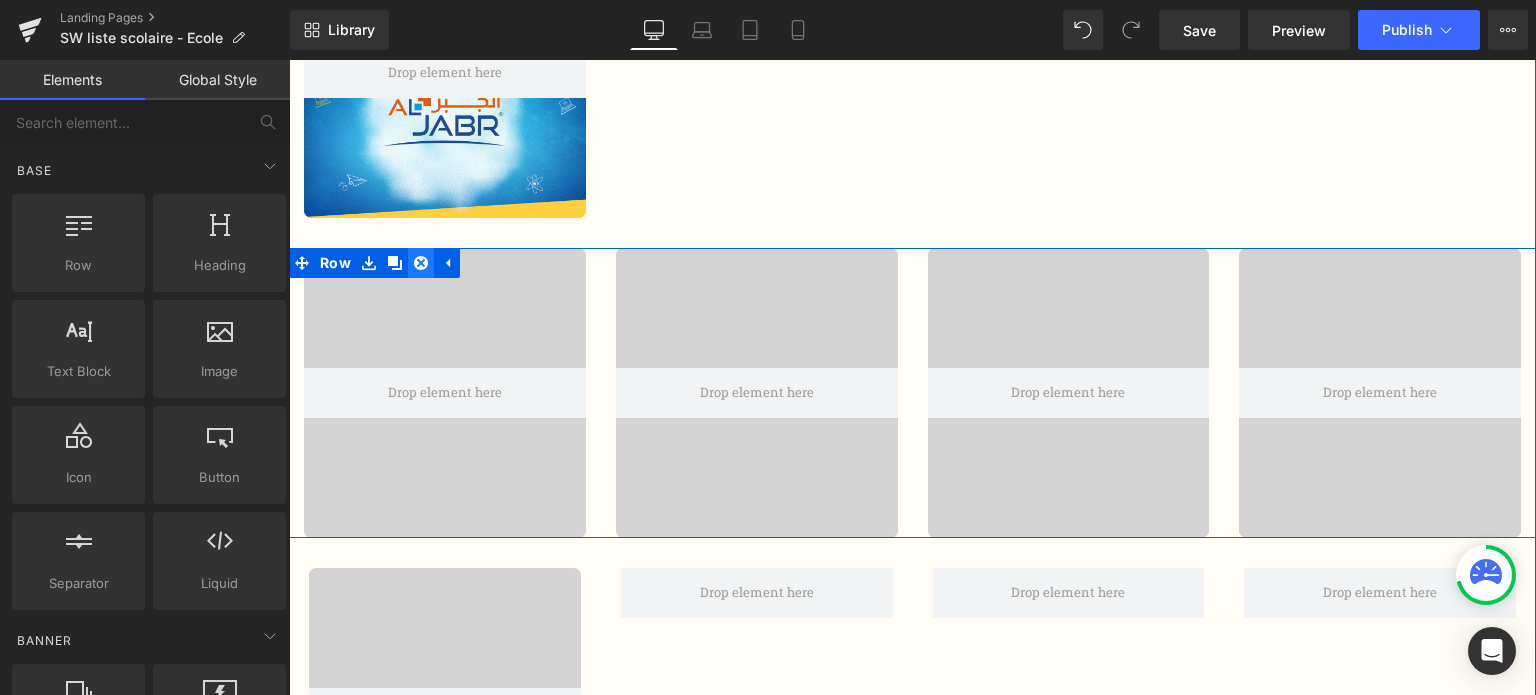 click 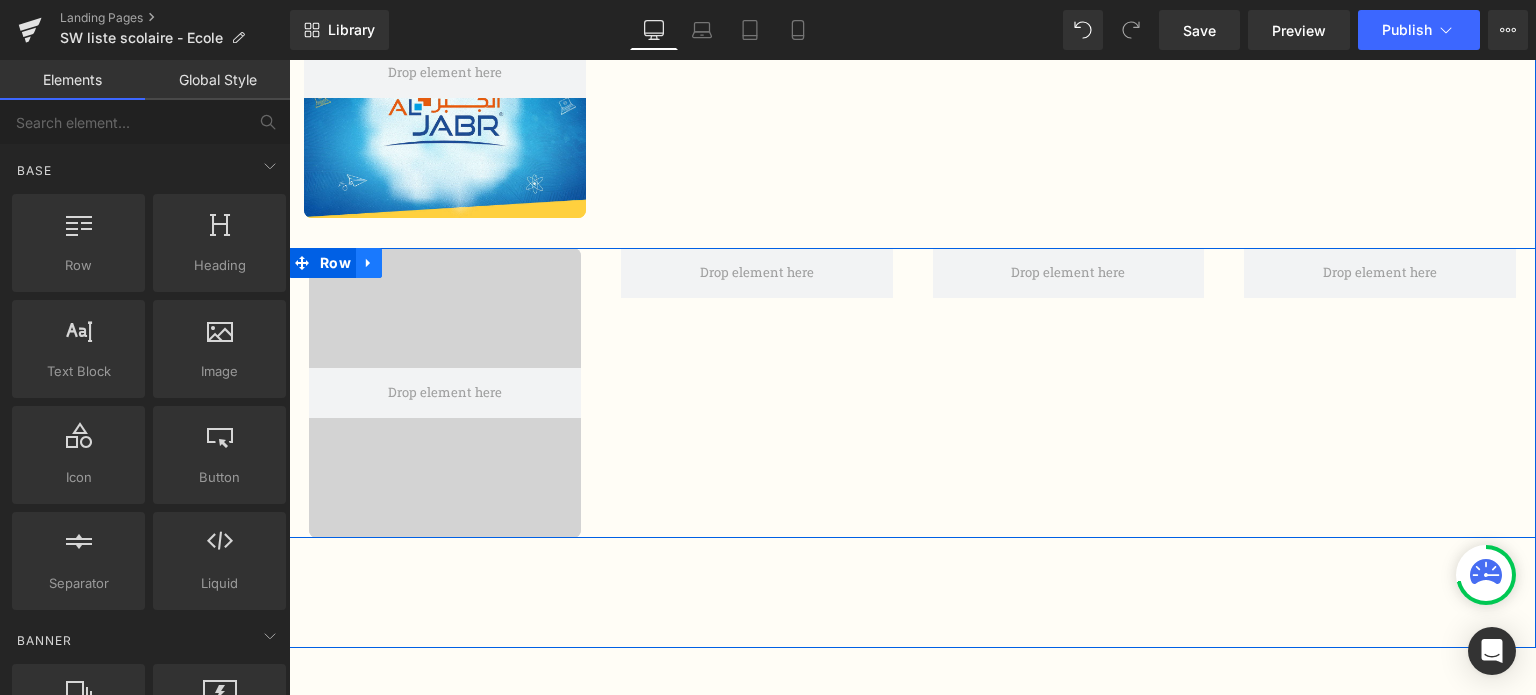 click 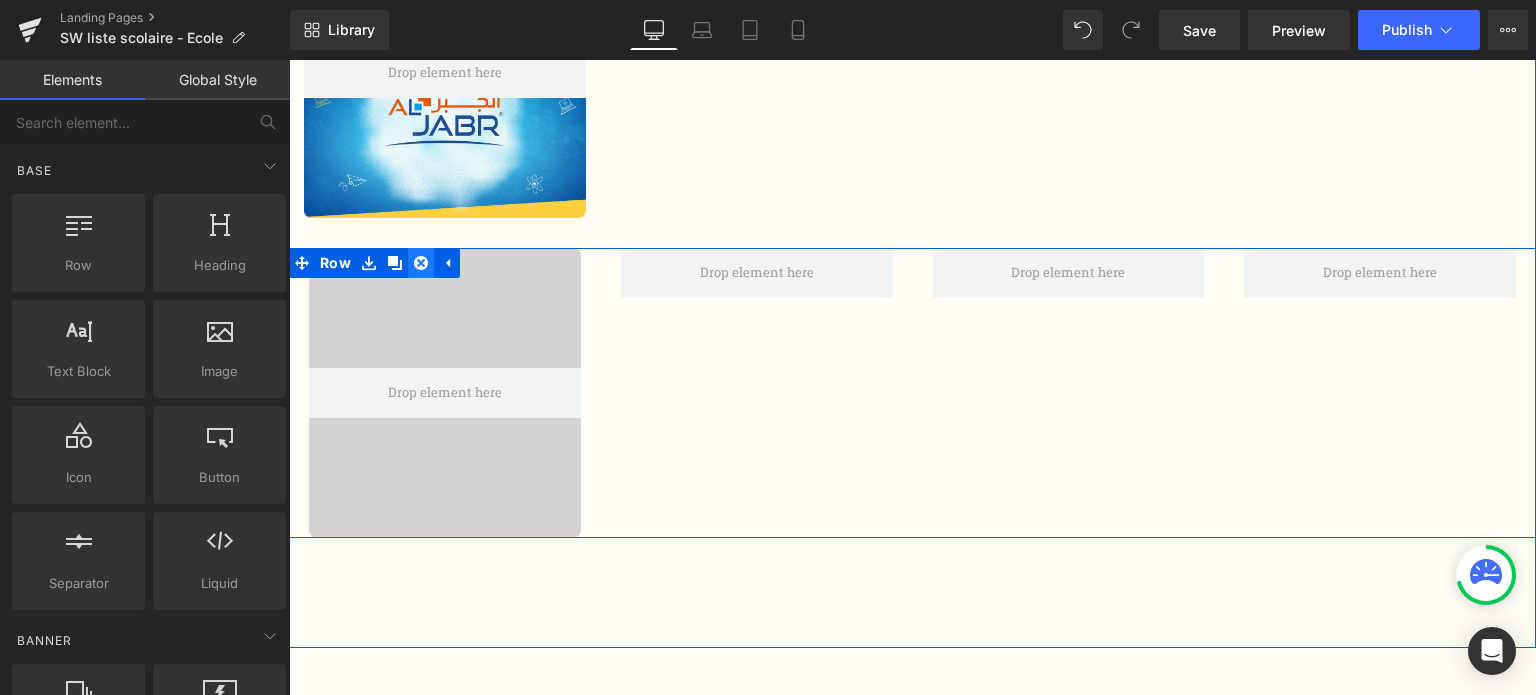 click 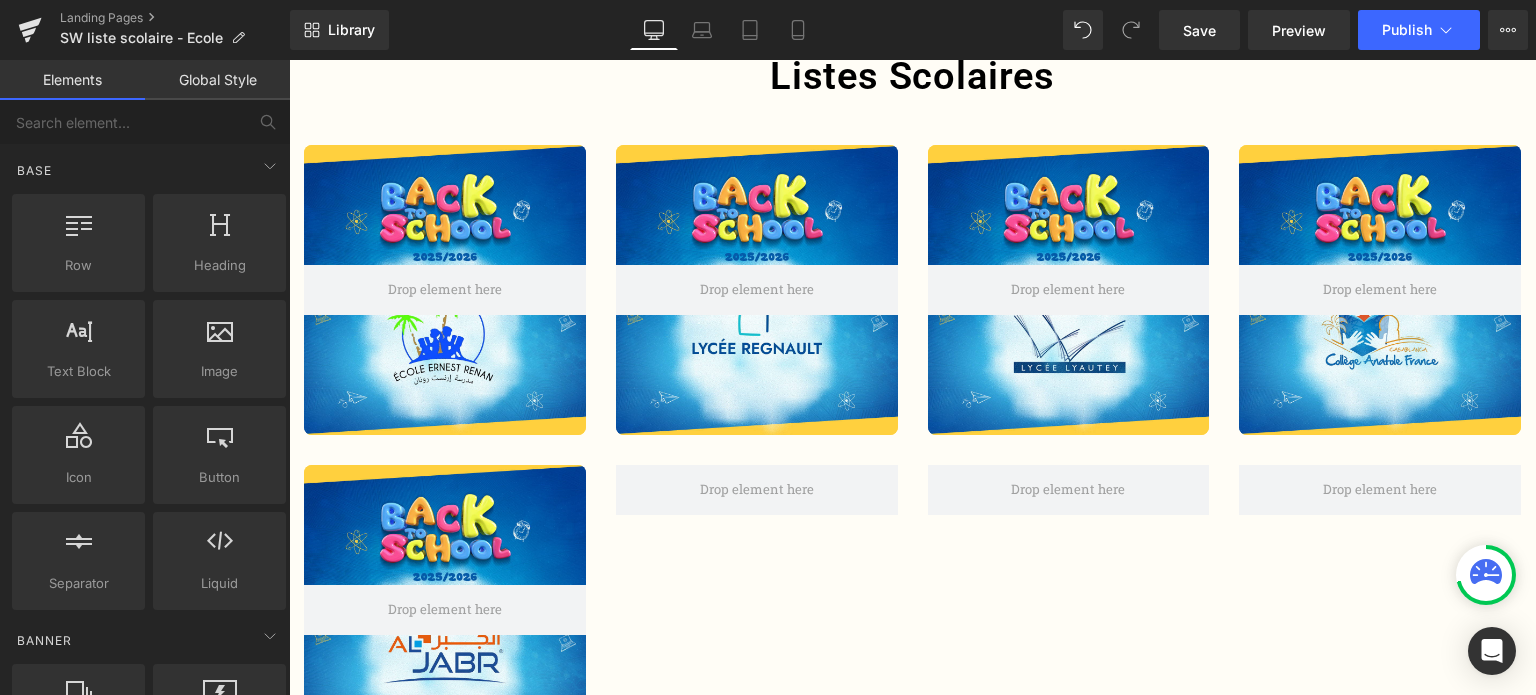 scroll, scrollTop: 228, scrollLeft: 0, axis: vertical 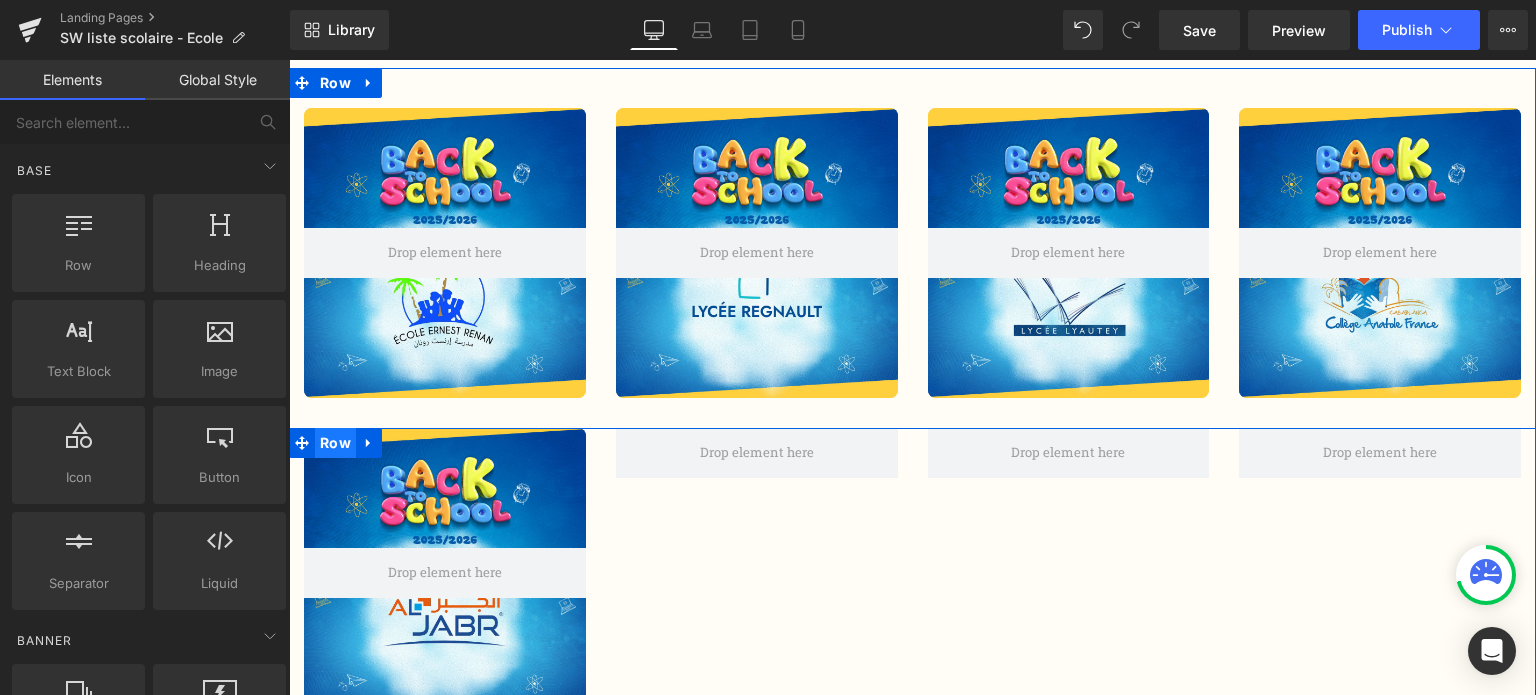 click on "Row" at bounding box center (335, 443) 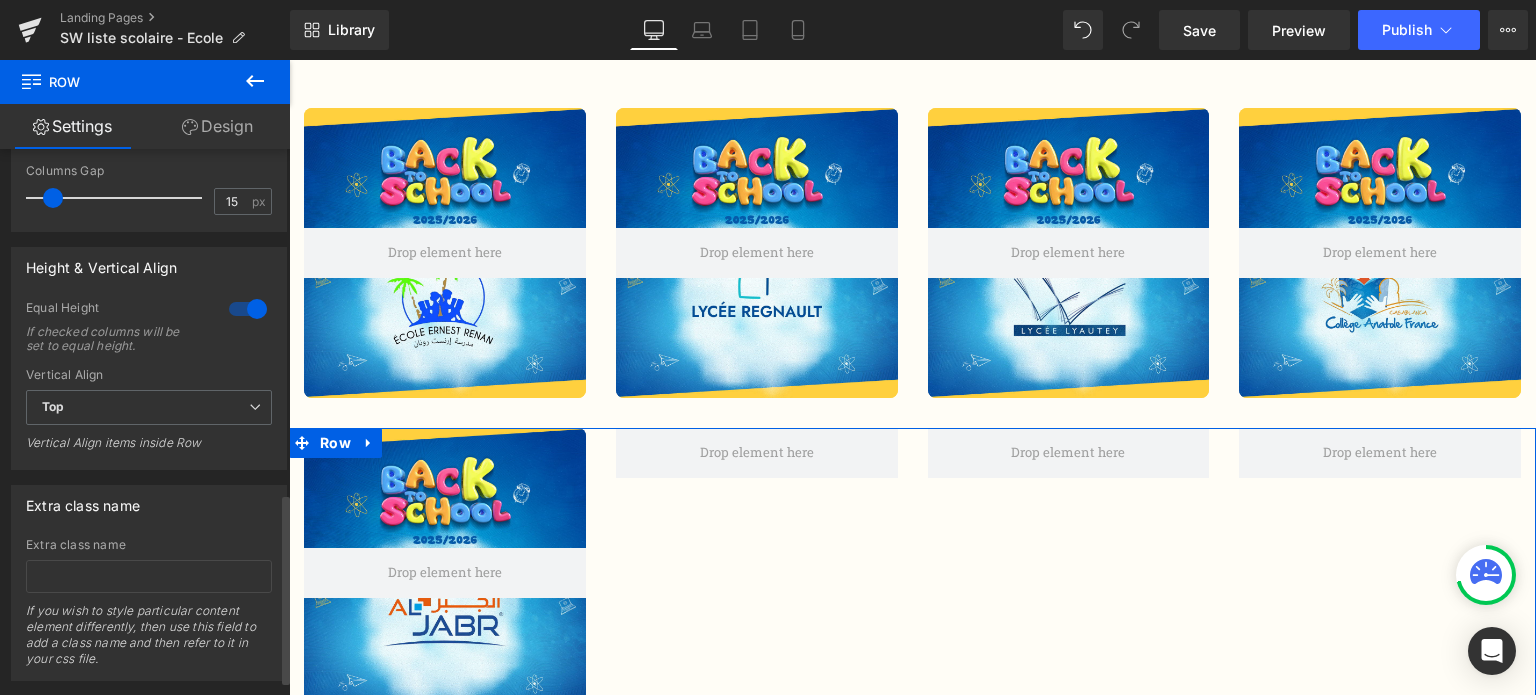 scroll, scrollTop: 988, scrollLeft: 0, axis: vertical 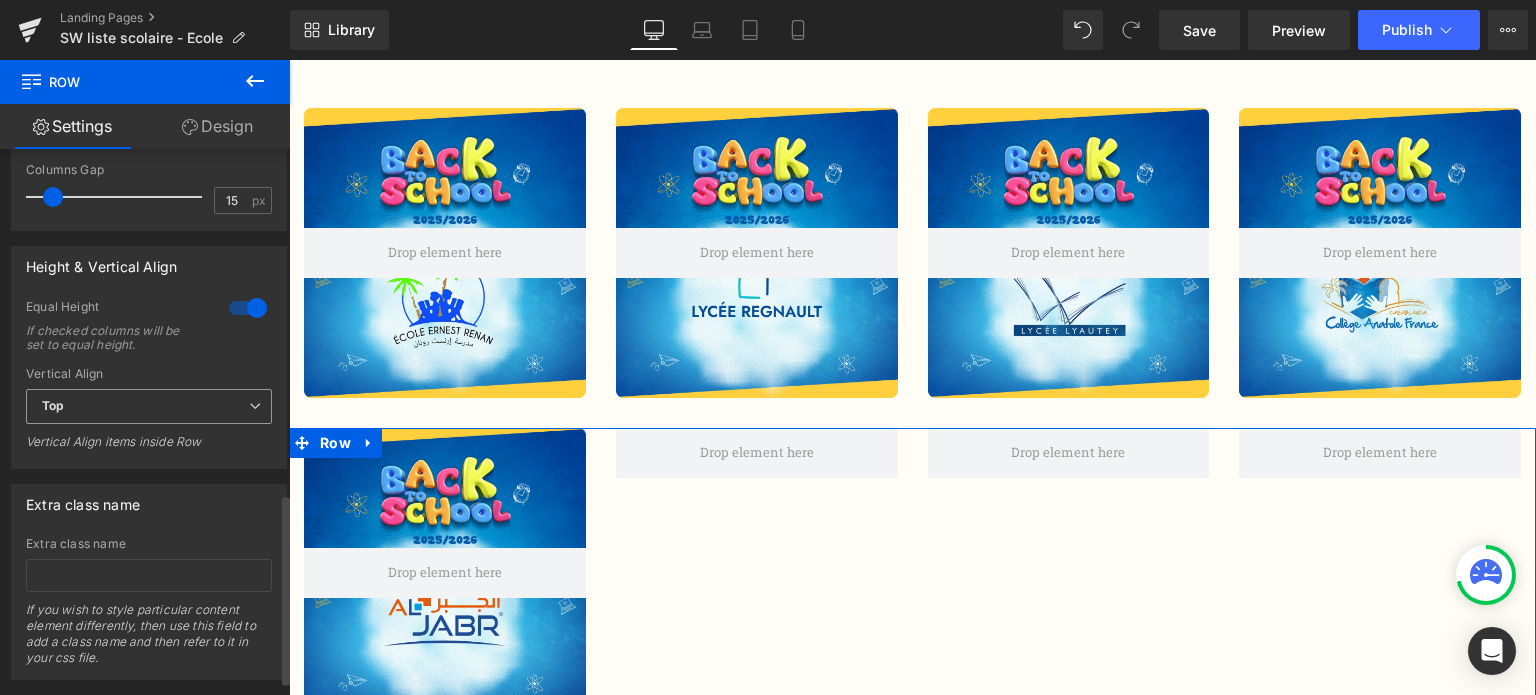 click on "Top" at bounding box center [149, 406] 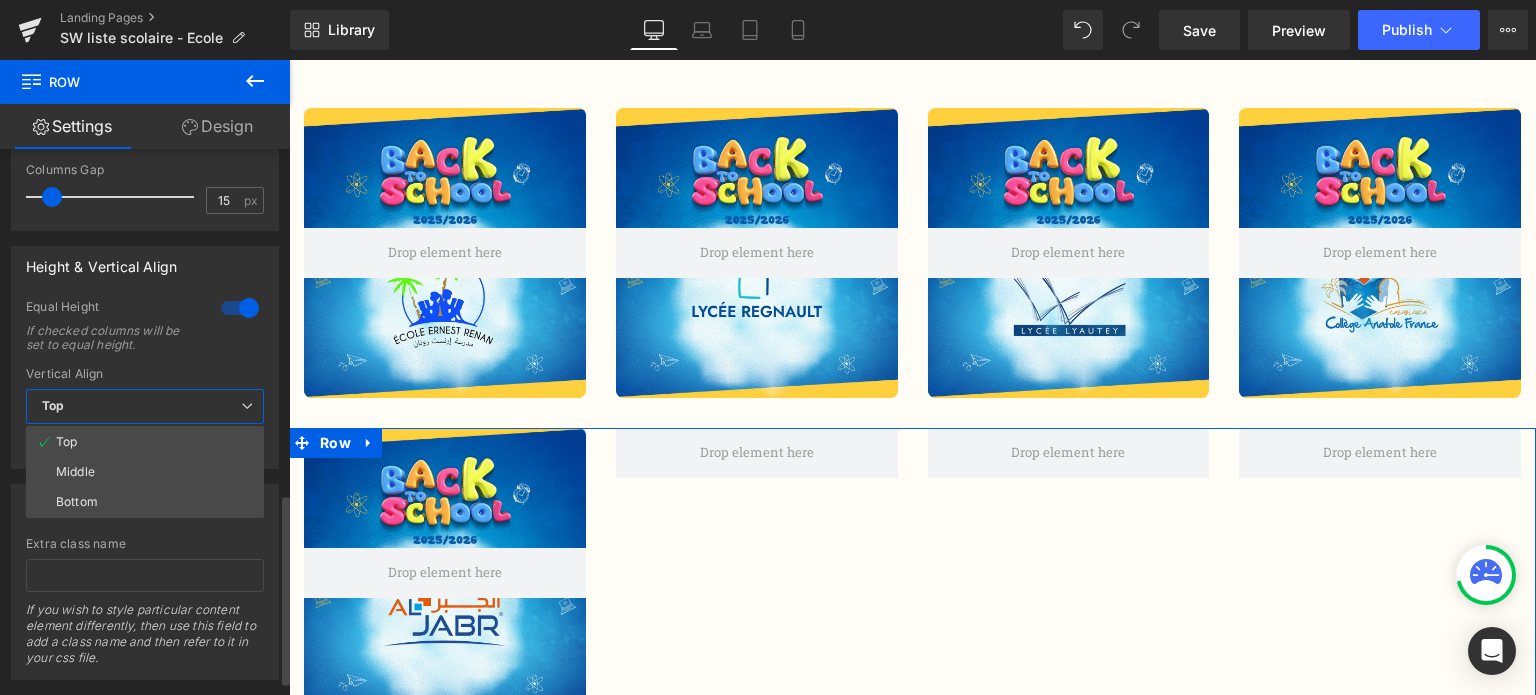 click on "Top" at bounding box center [145, 406] 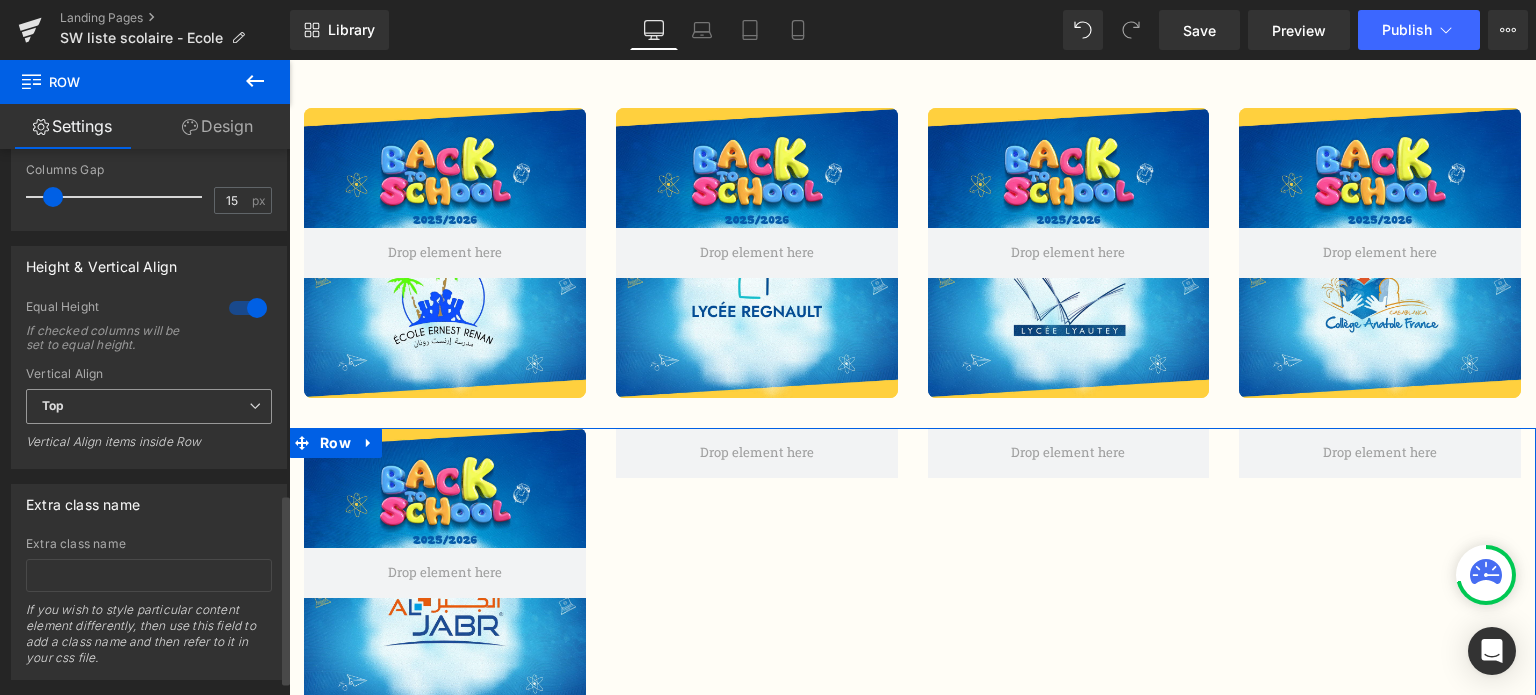 drag, startPoint x: 238, startPoint y: 400, endPoint x: 211, endPoint y: 415, distance: 30.88689 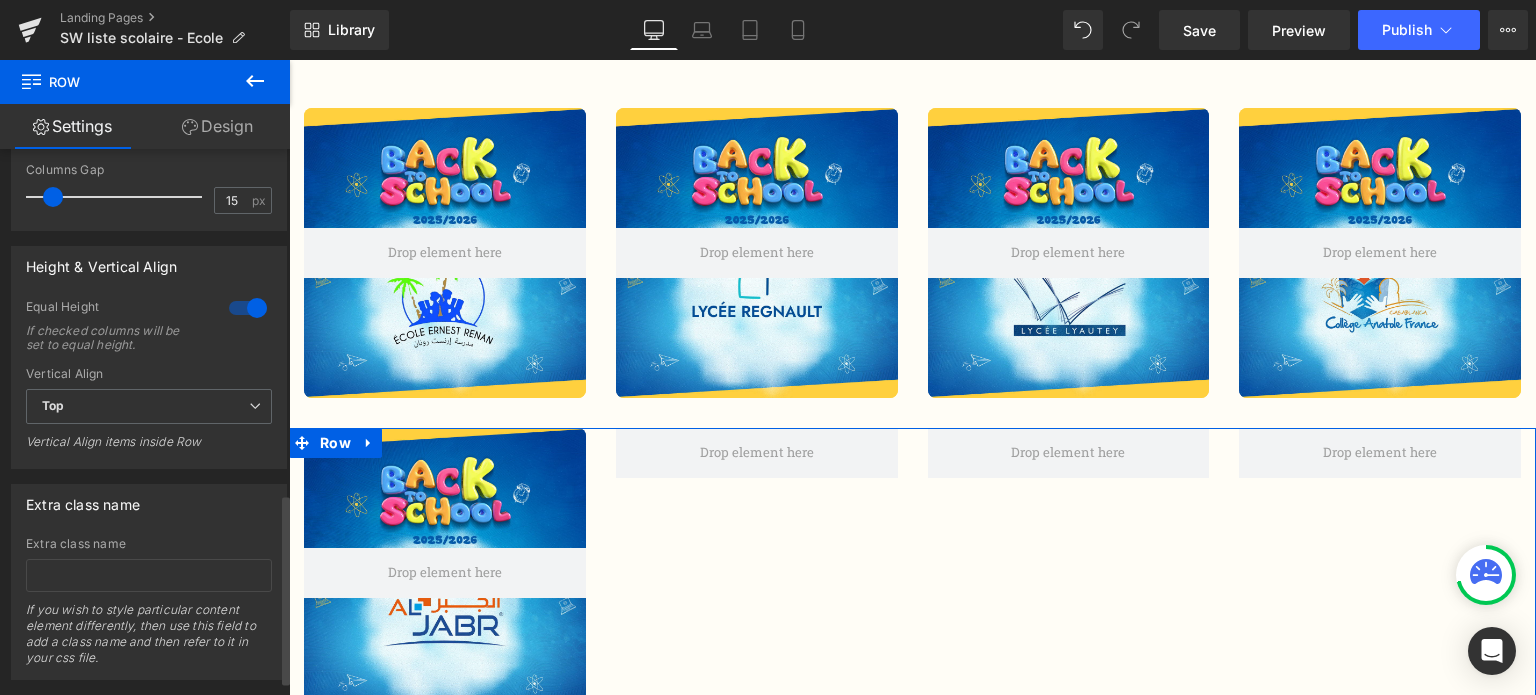 click on "Vertical Align
Top
Top Middle Bottom Vertical Align items inside Row" at bounding box center (149, 415) 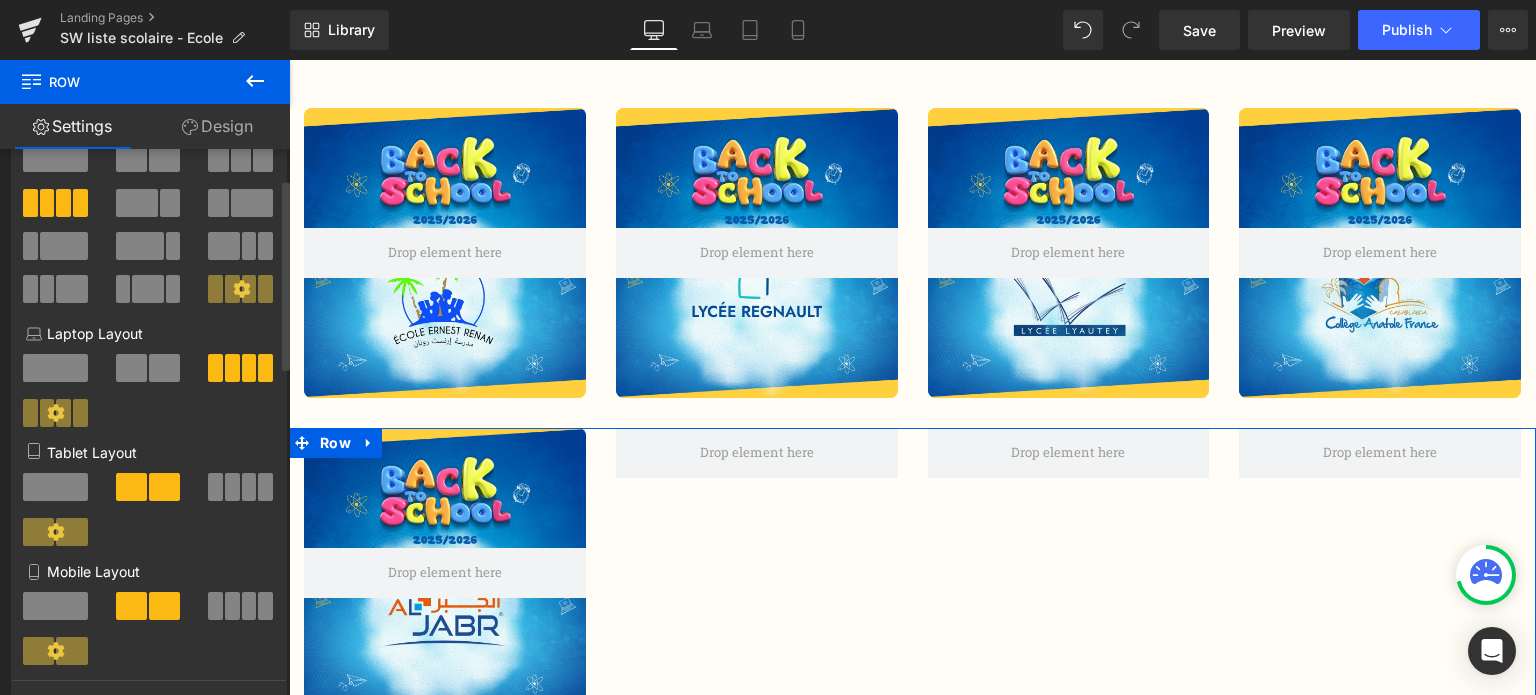 scroll, scrollTop: 0, scrollLeft: 0, axis: both 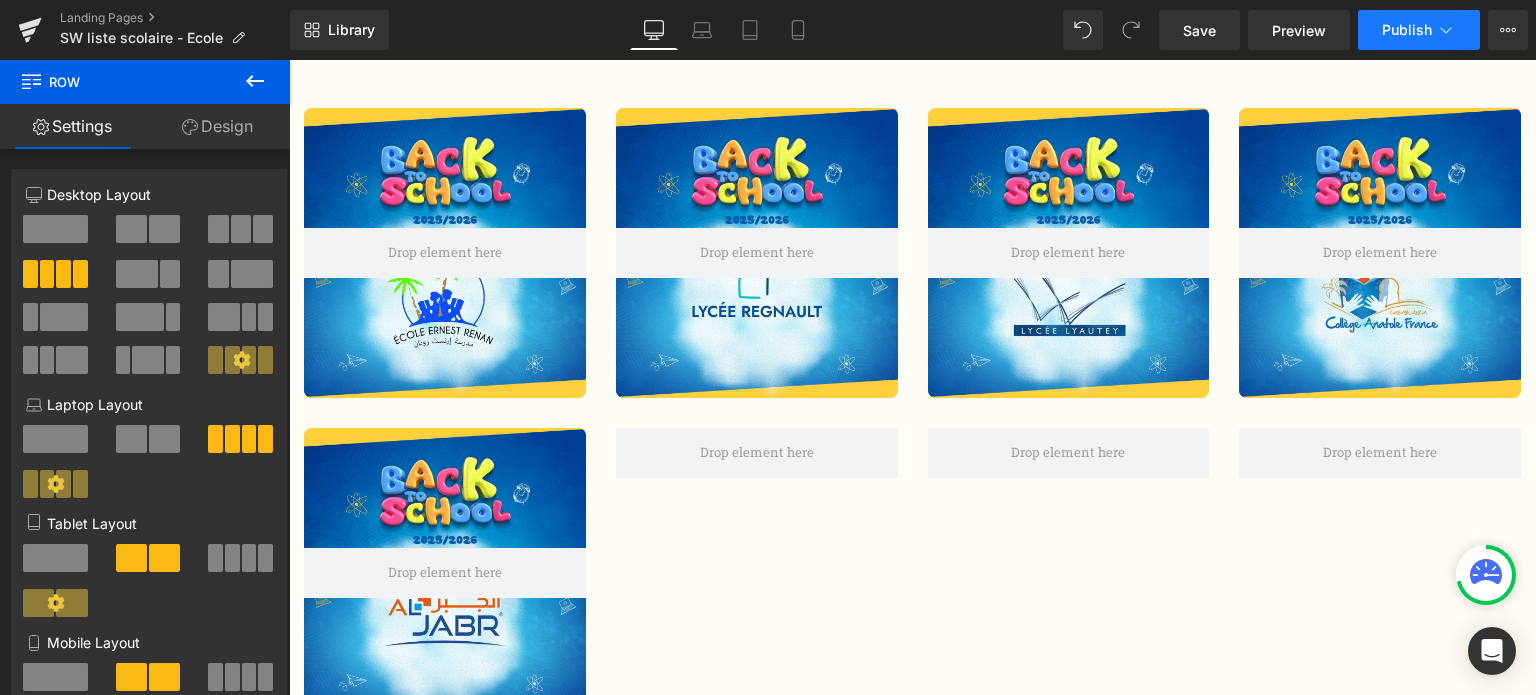 click on "Publish" at bounding box center (1419, 30) 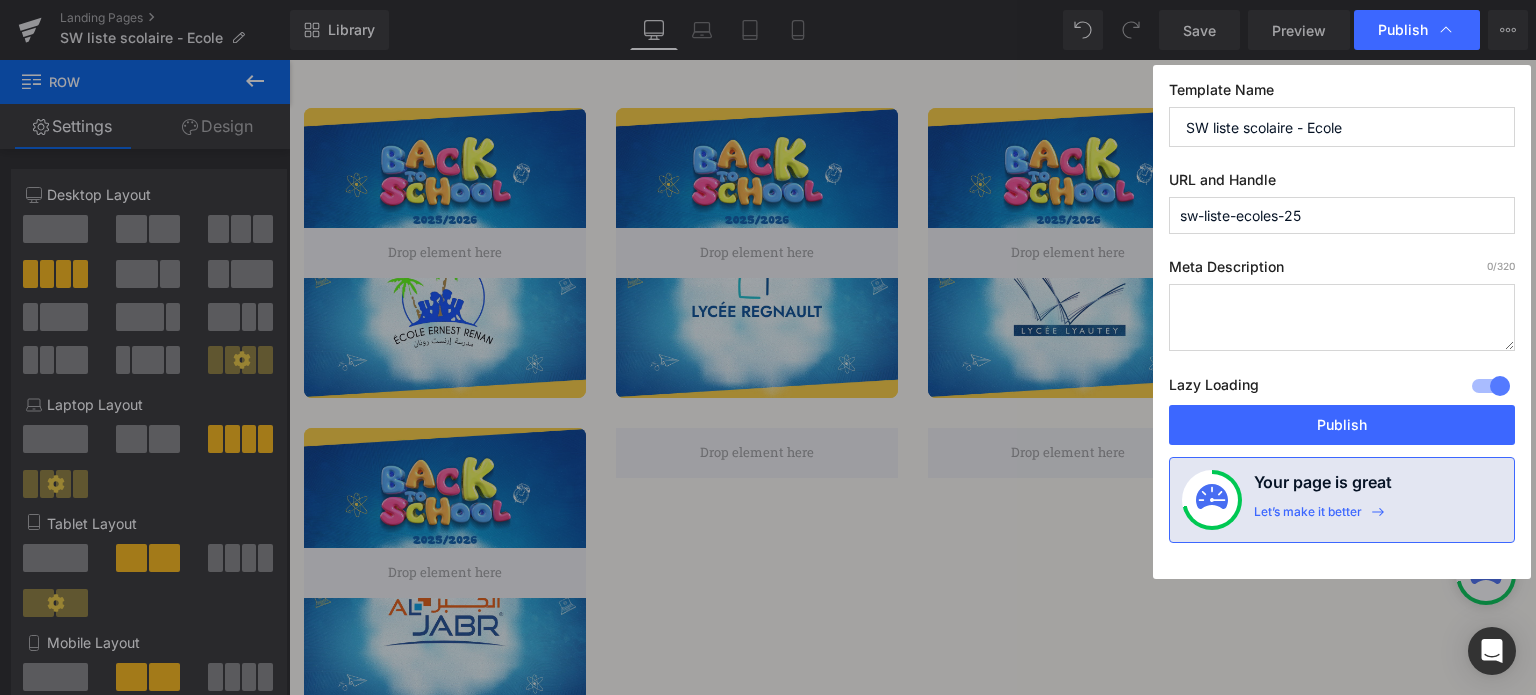 click on "sw-liste-ecoles-25" at bounding box center [1342, 215] 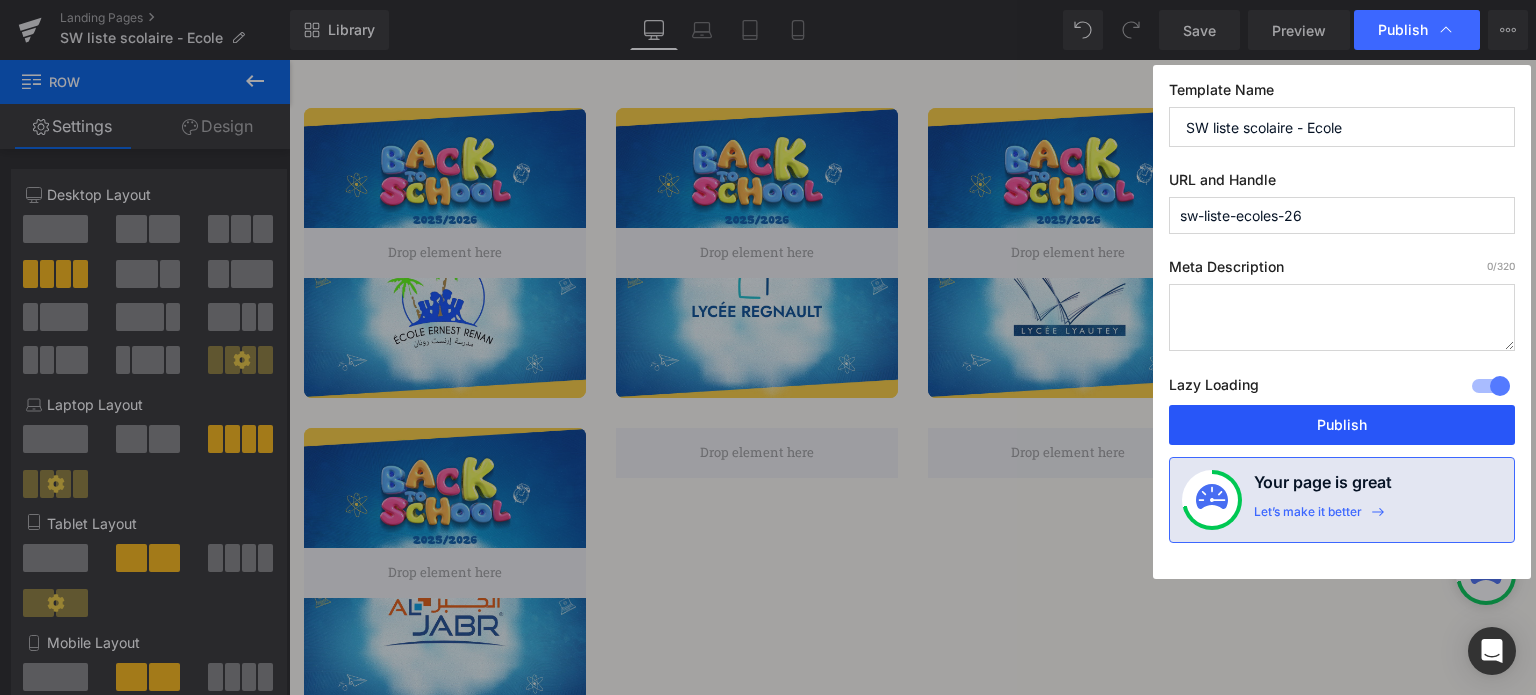 type on "sw-liste-ecoles-26" 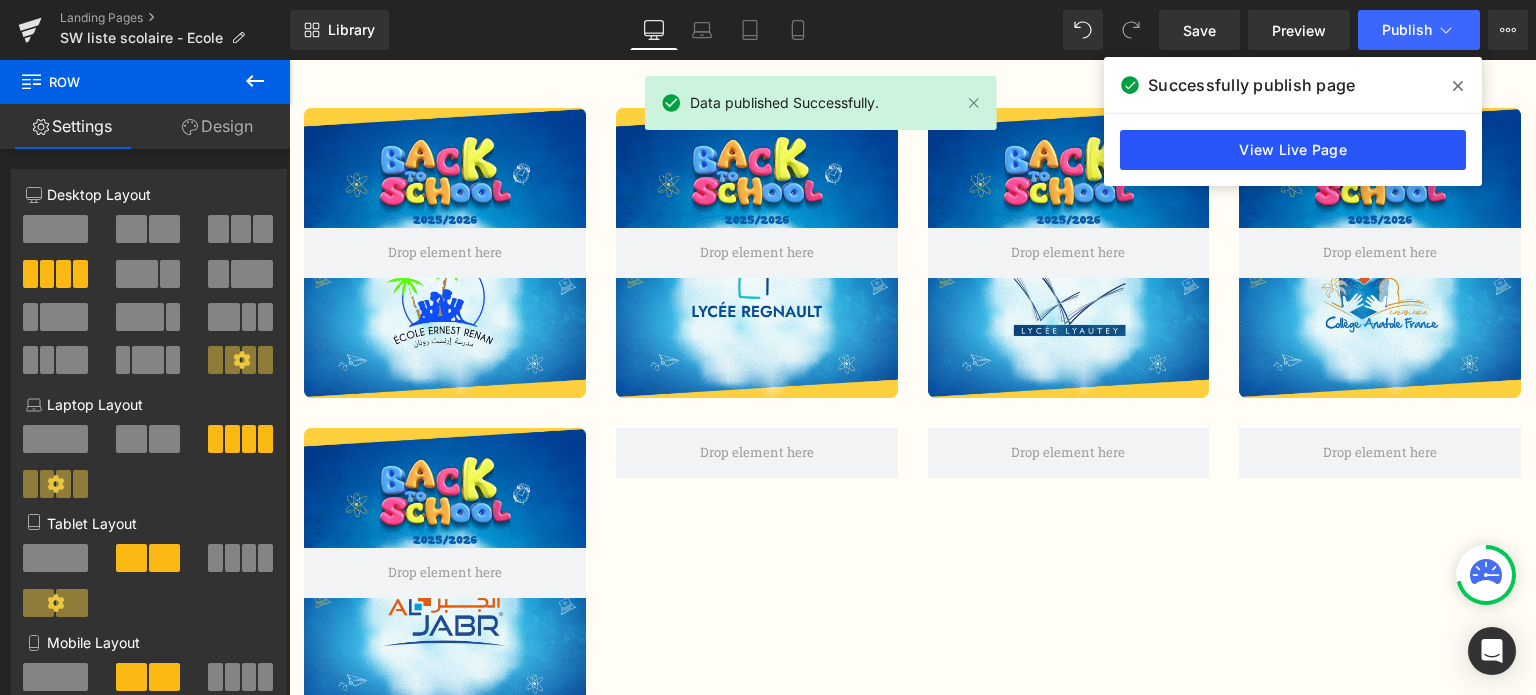 click on "View Live Page" at bounding box center (1293, 150) 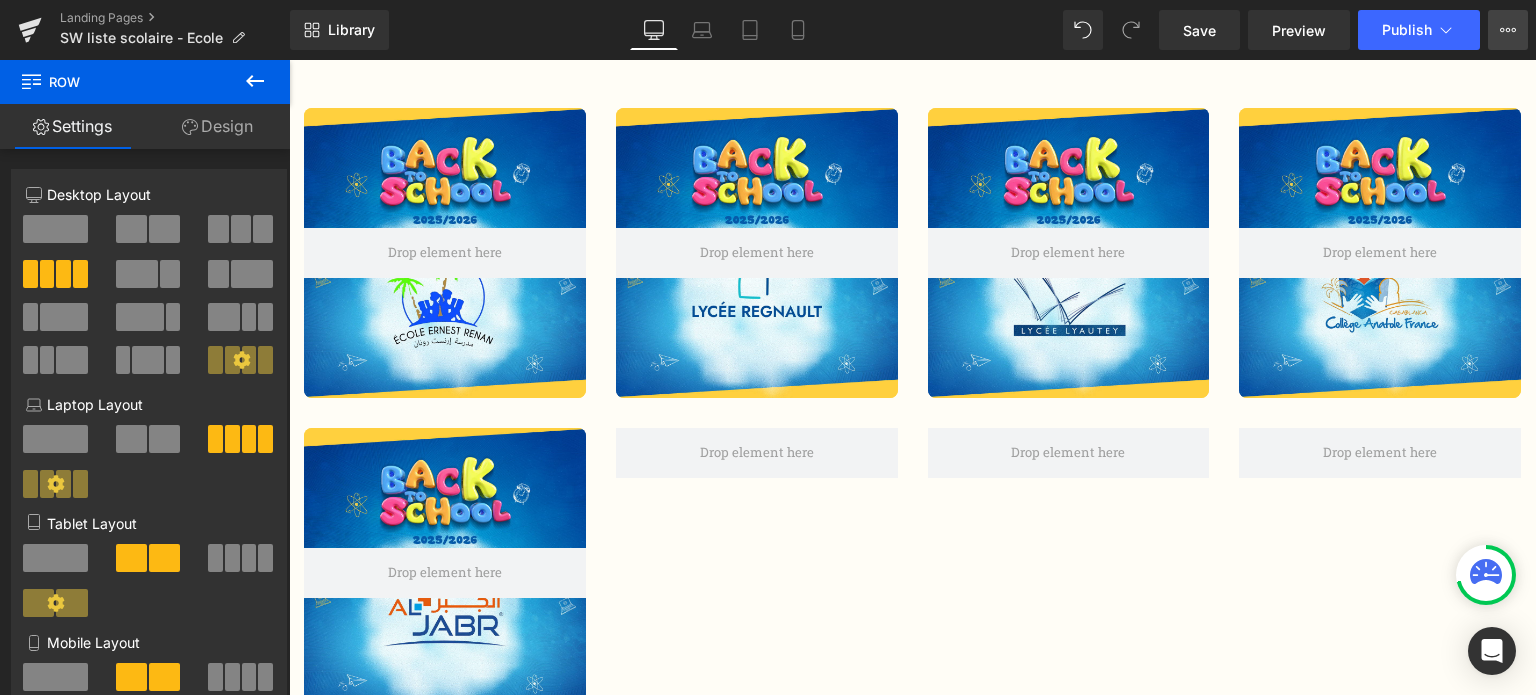 click 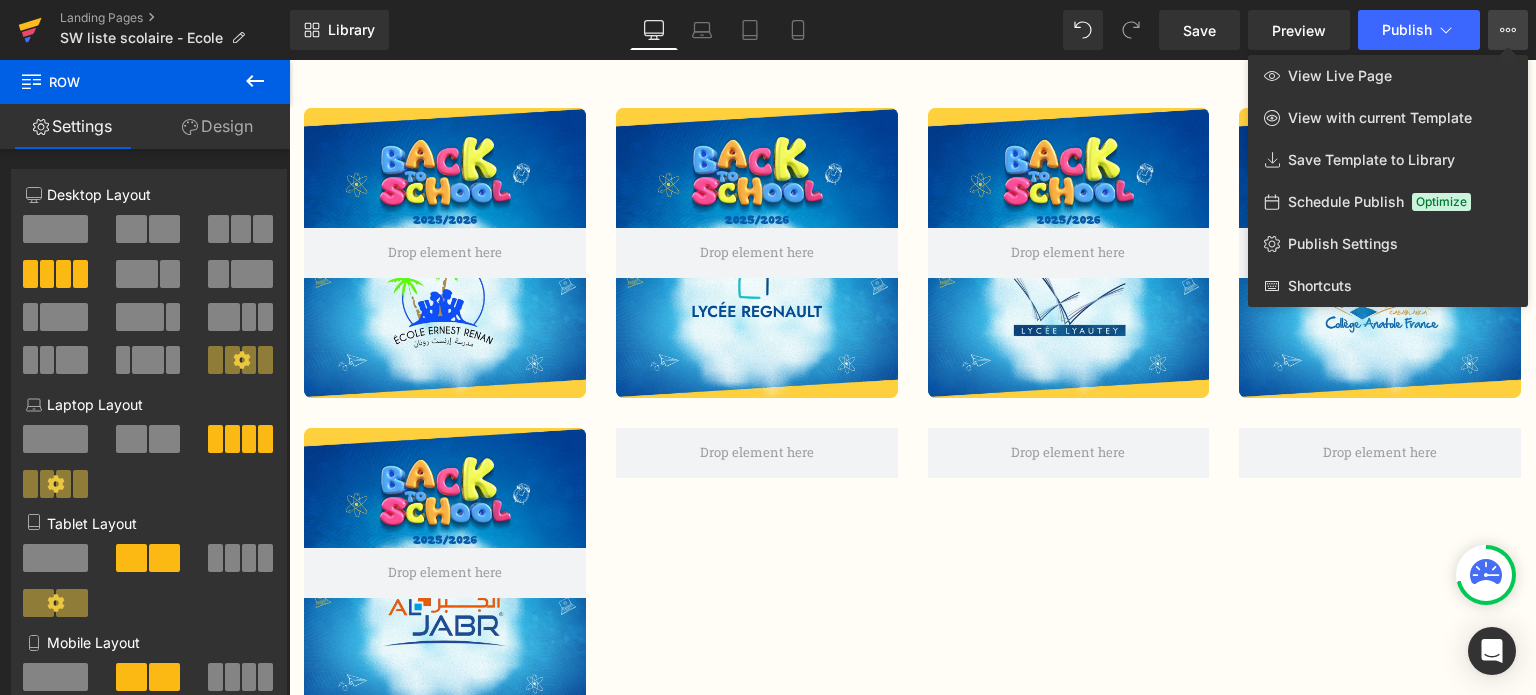 click 